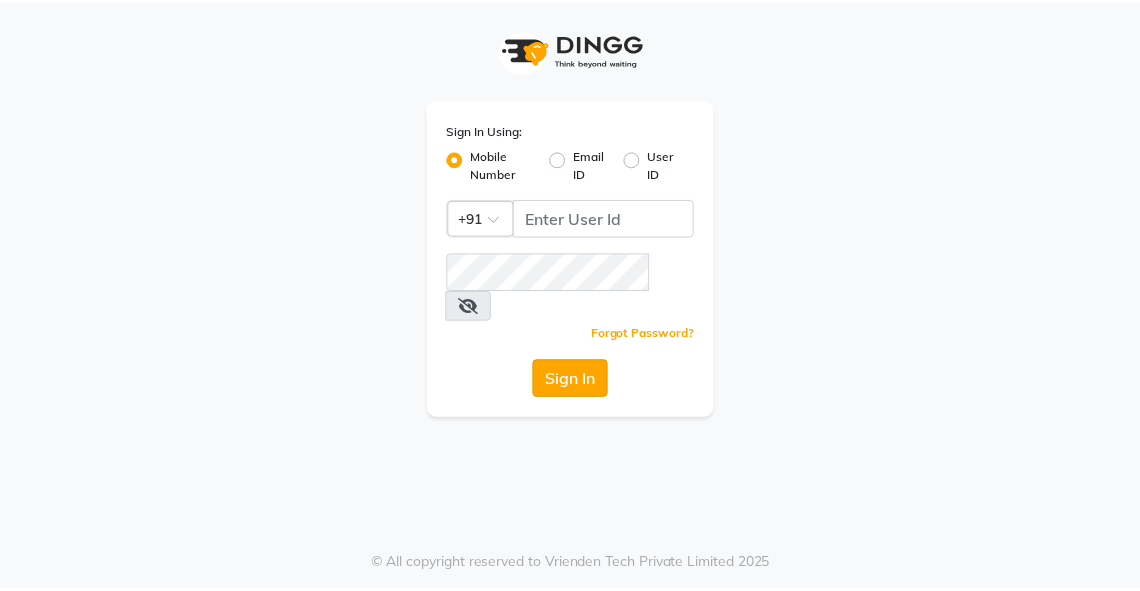 scroll, scrollTop: 0, scrollLeft: 0, axis: both 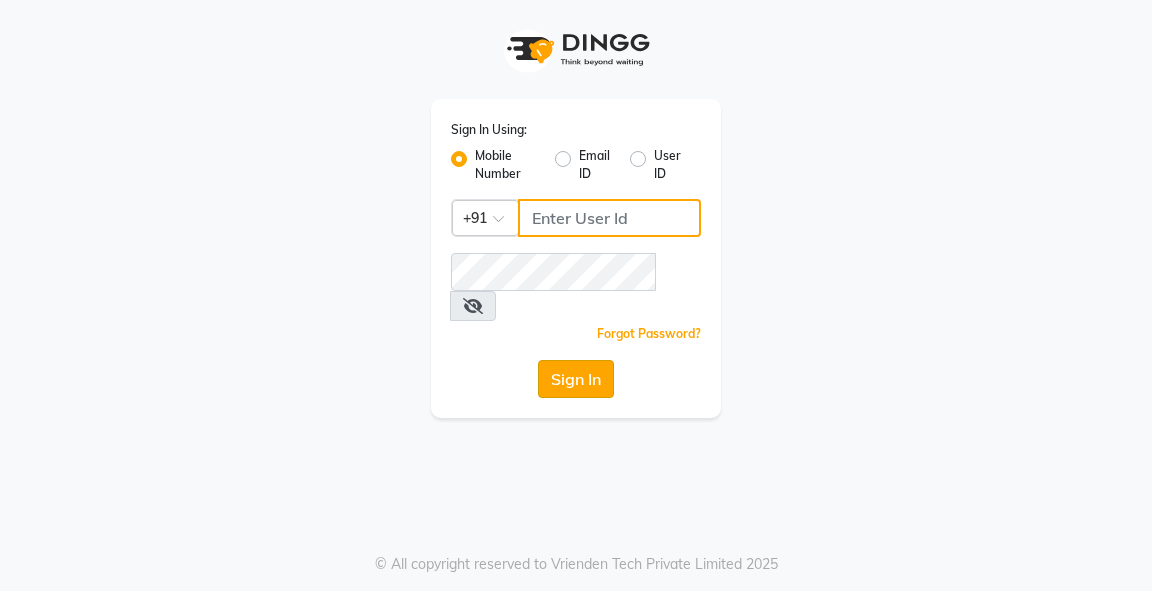 type on "9818659761" 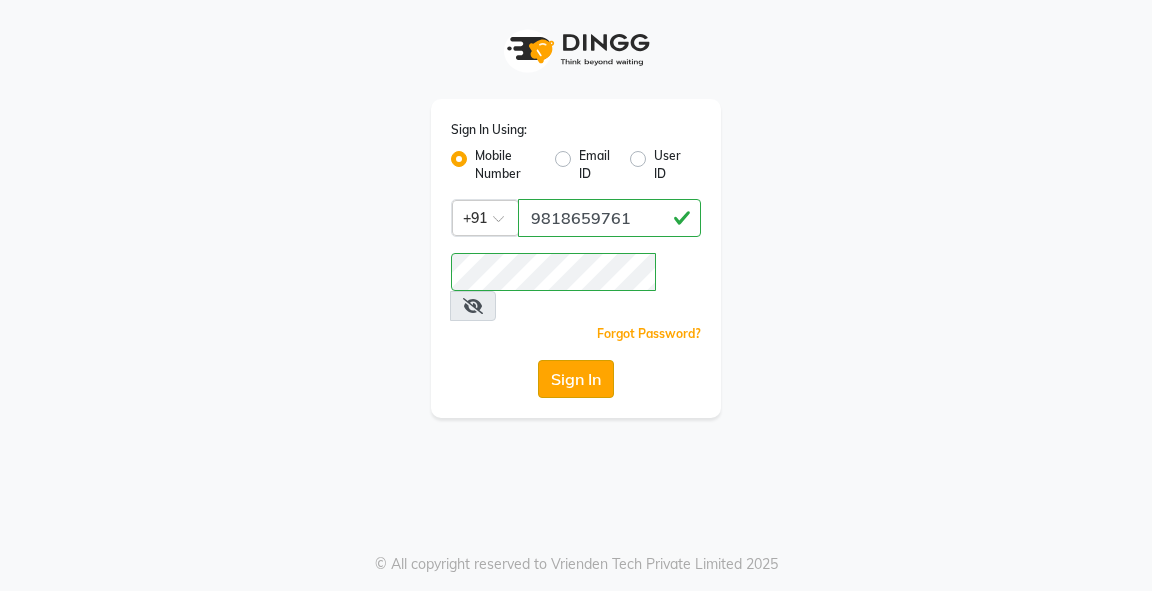 click on "Sign In" 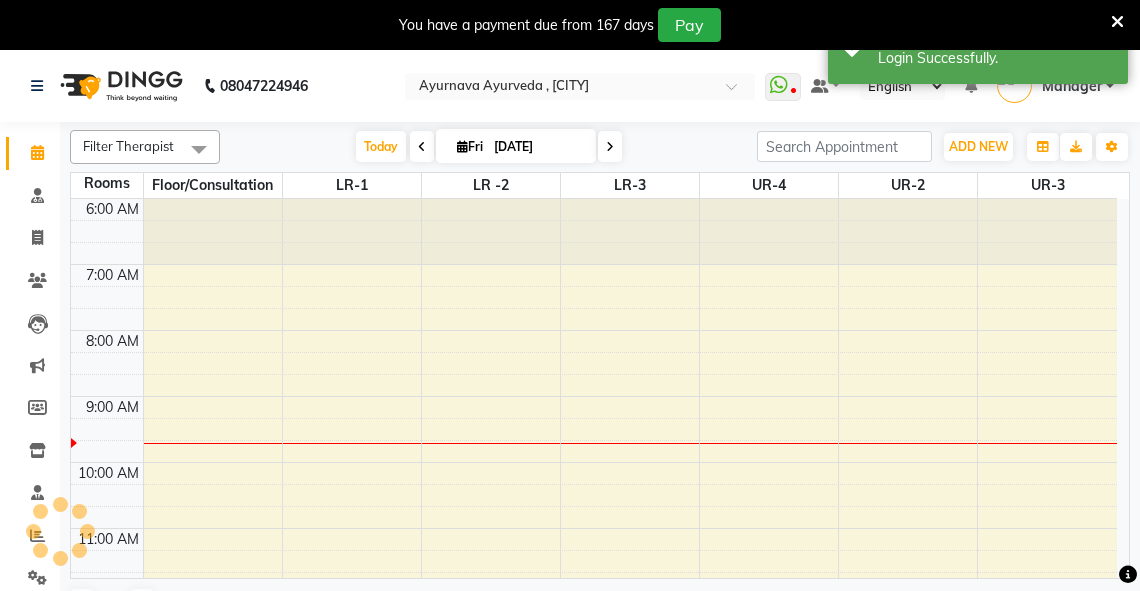 scroll, scrollTop: 0, scrollLeft: 0, axis: both 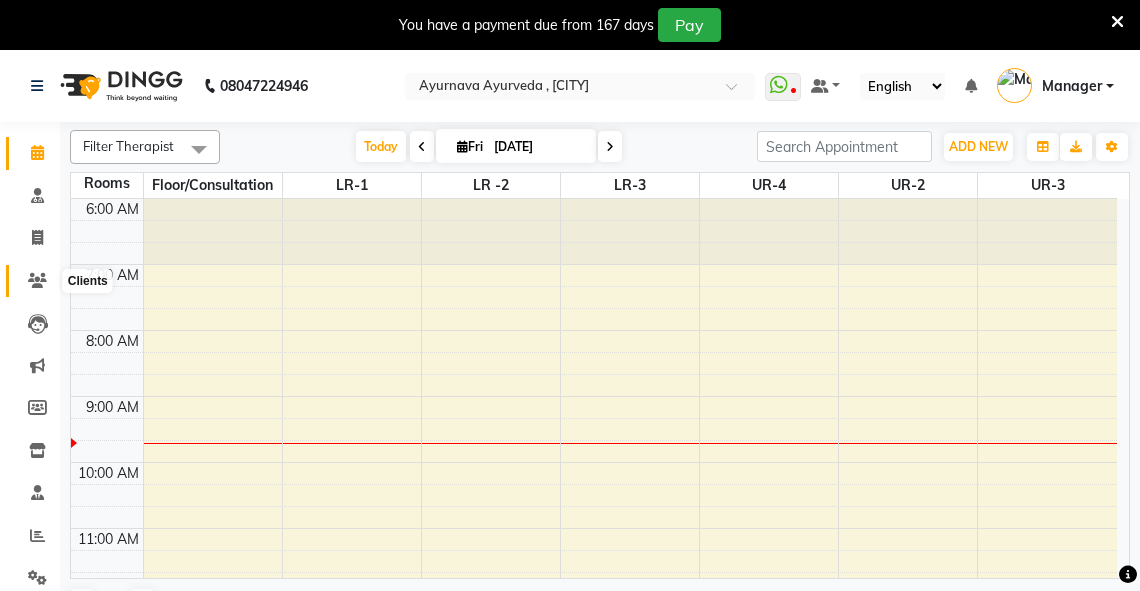 click 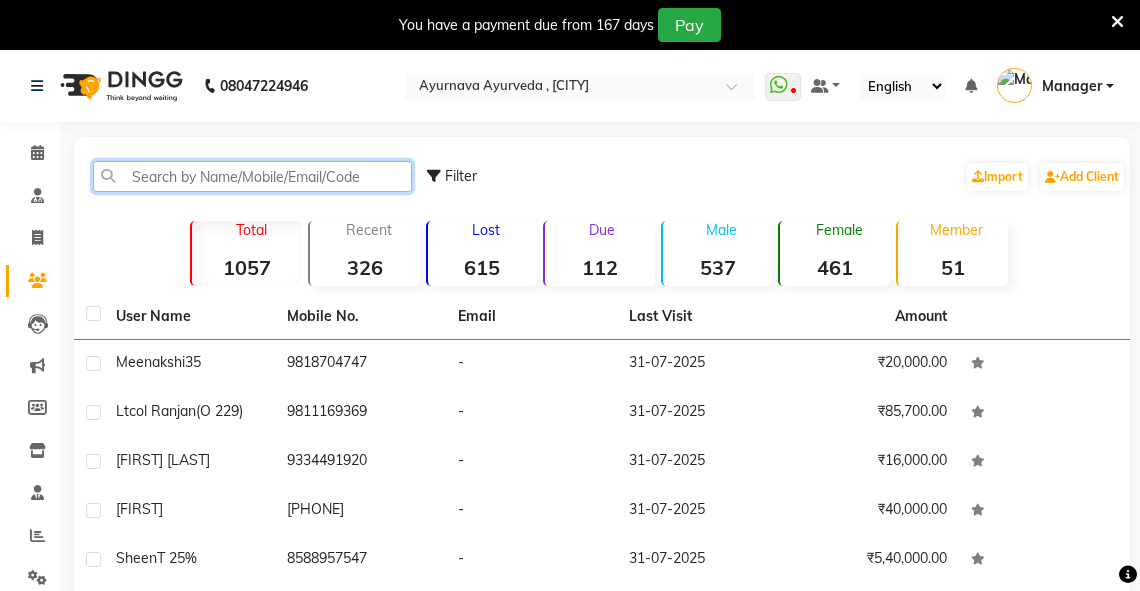 click 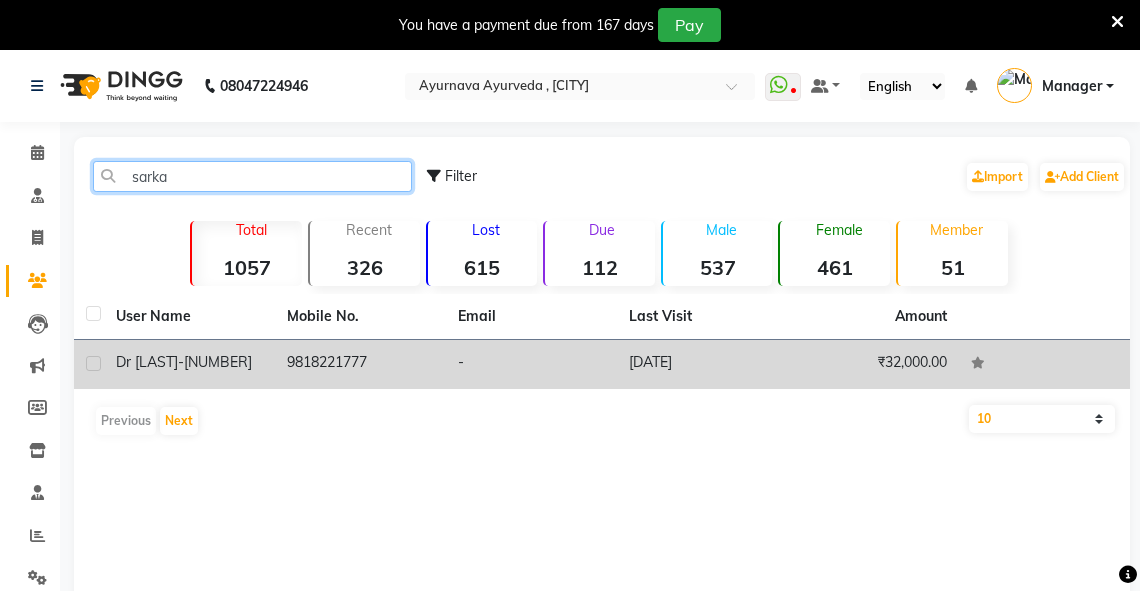 type on "sarka" 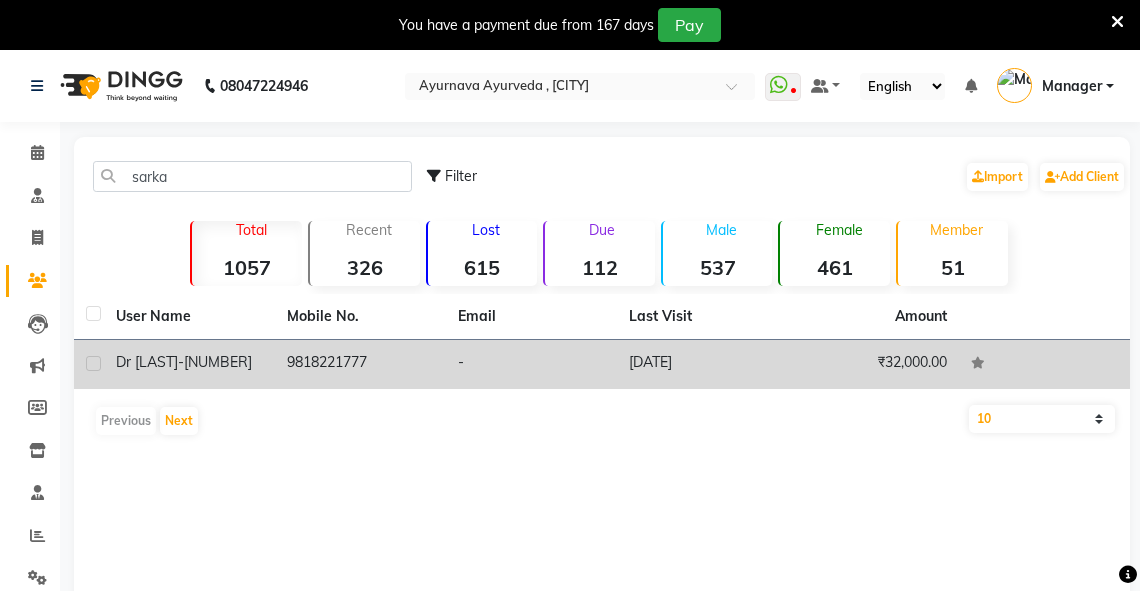 click on "Dr [LAST]  -[NUMBER]" 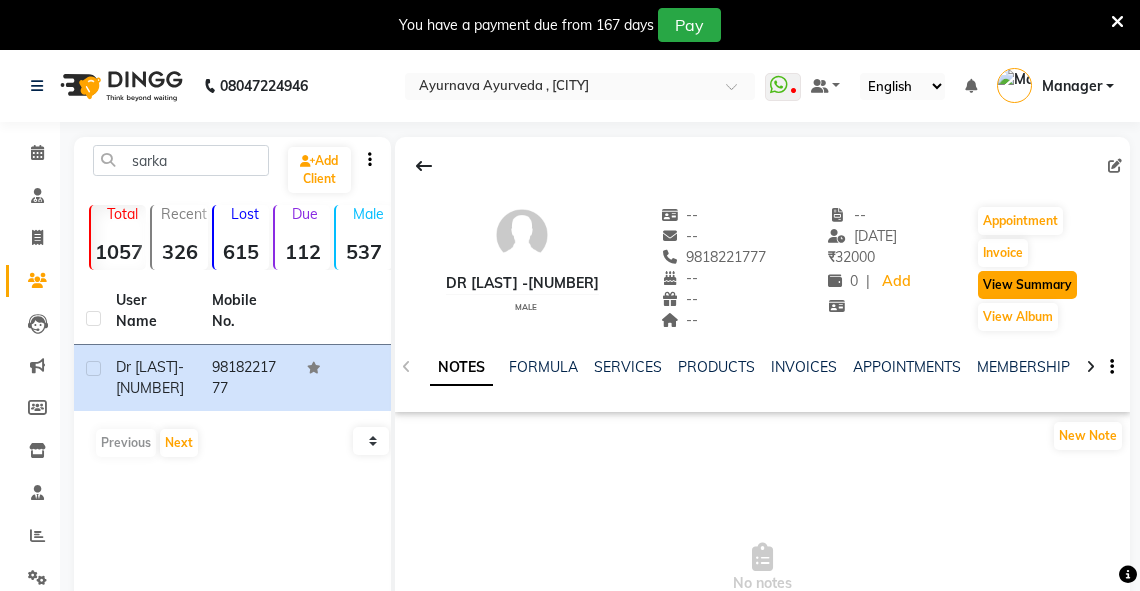 click on "View Summary" 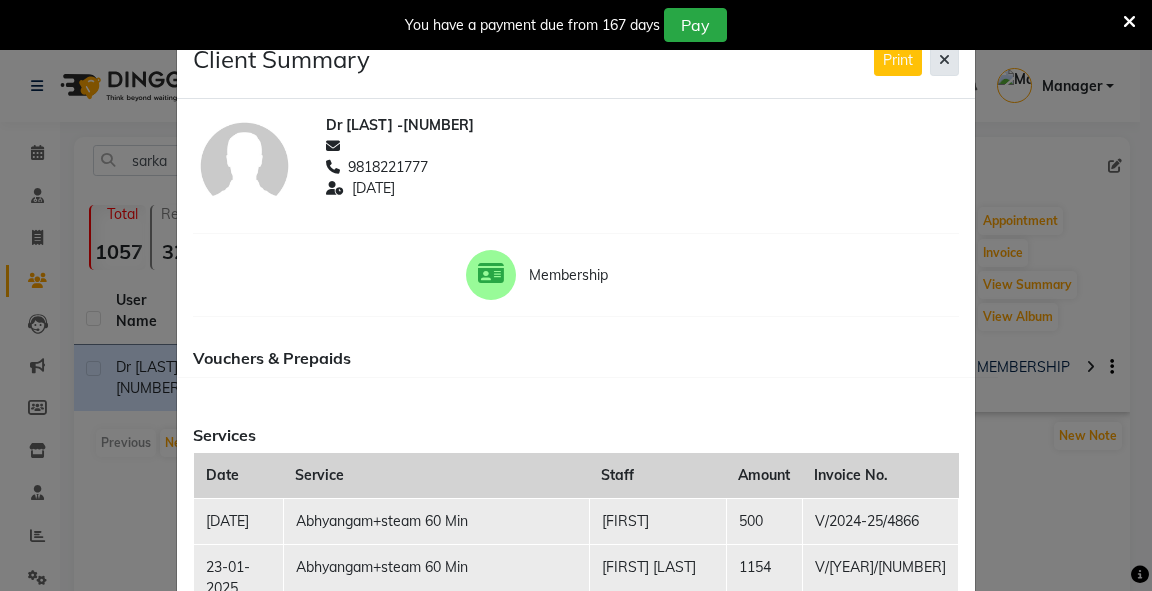 click 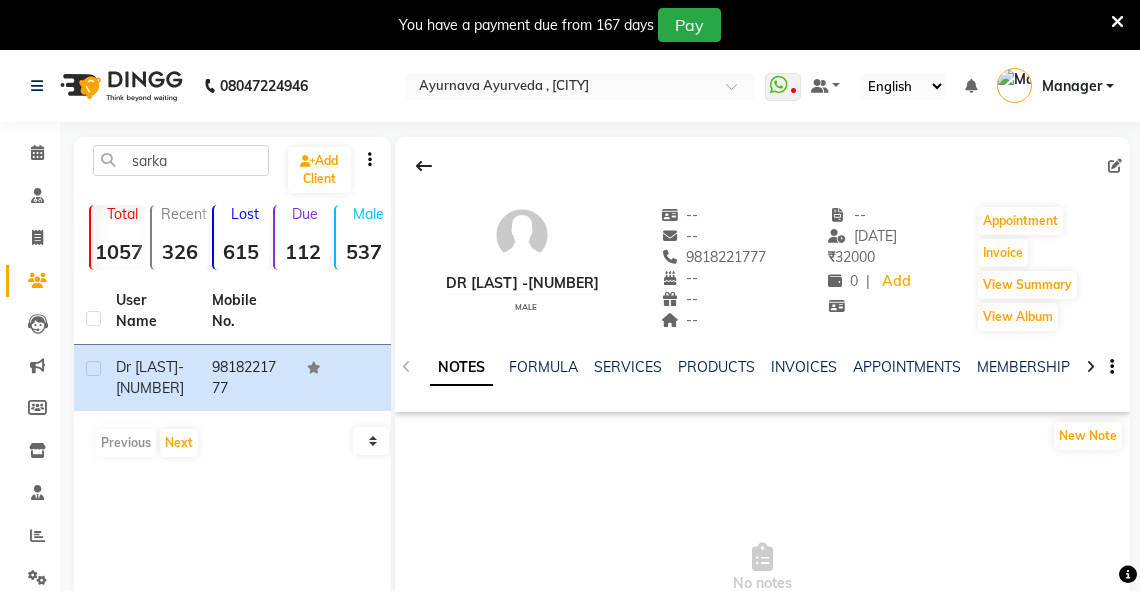 click 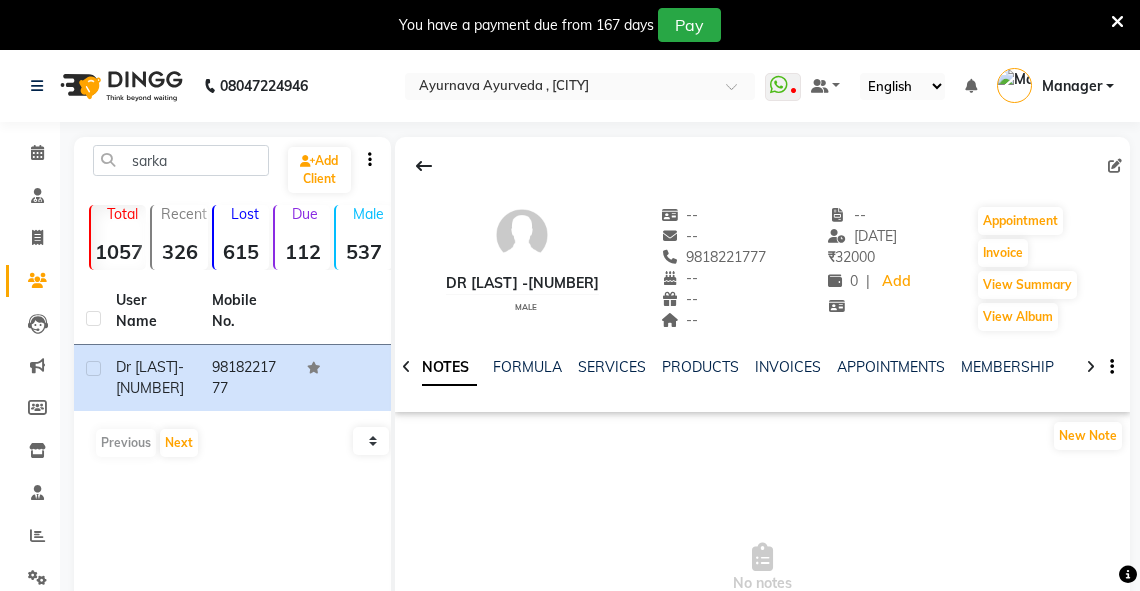 click 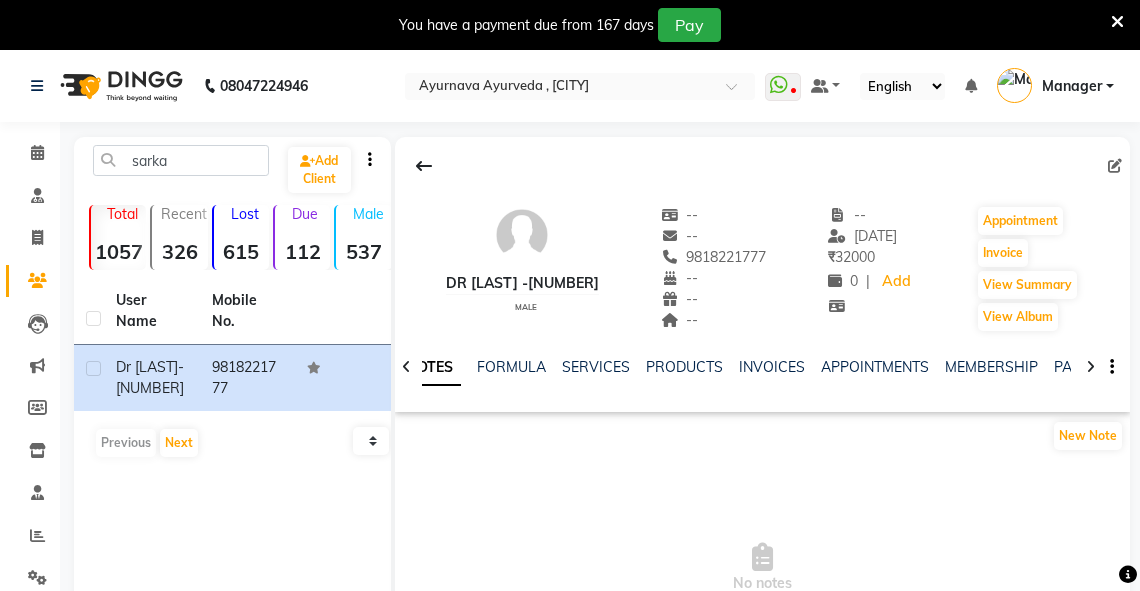 click 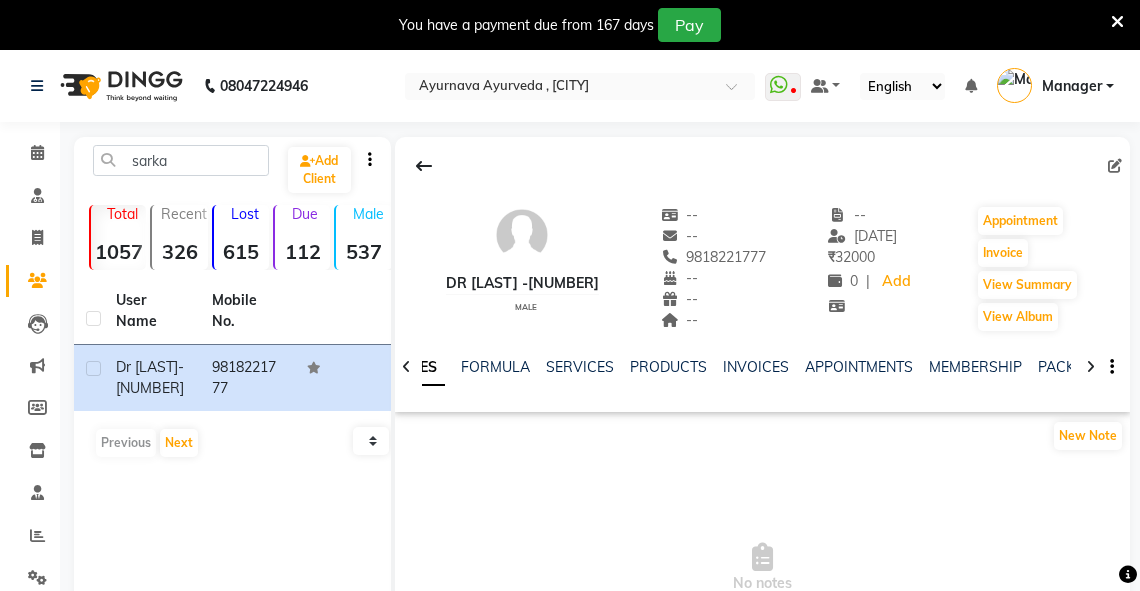 click 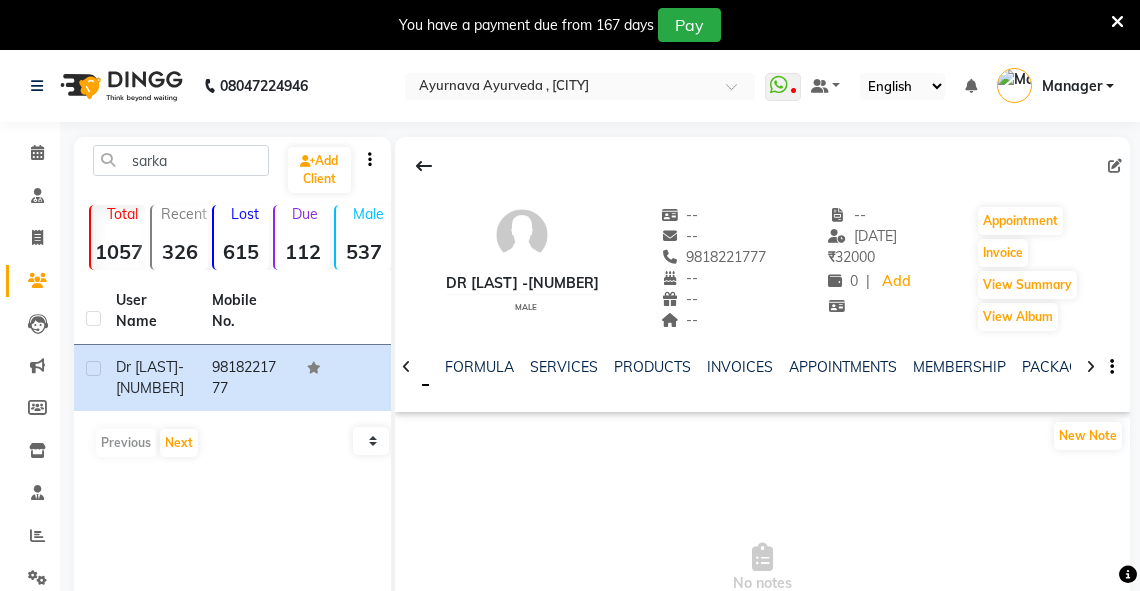 click 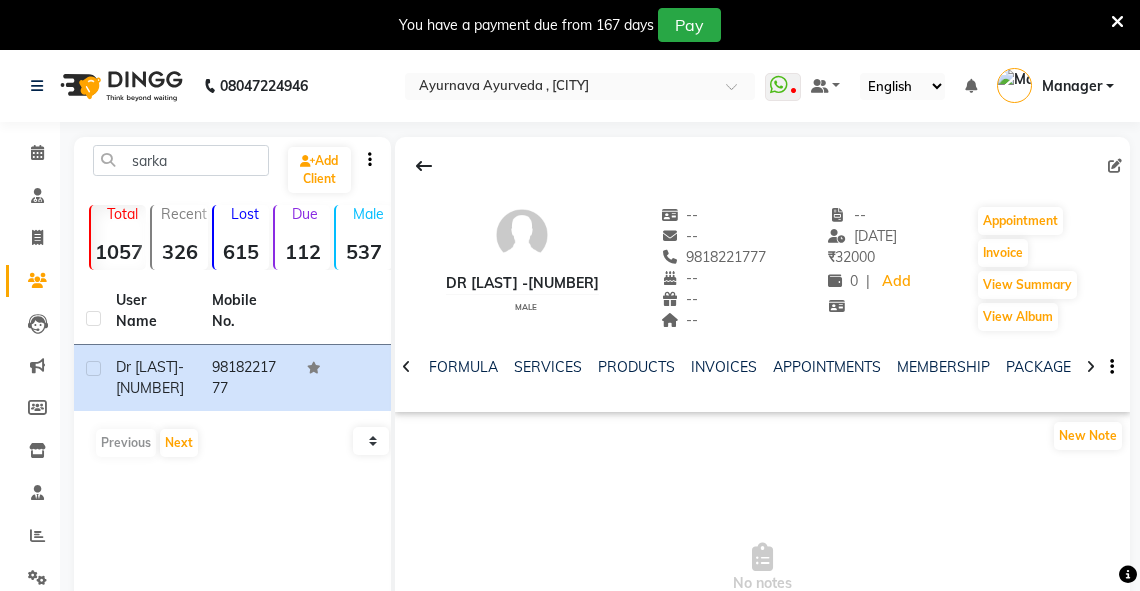 click 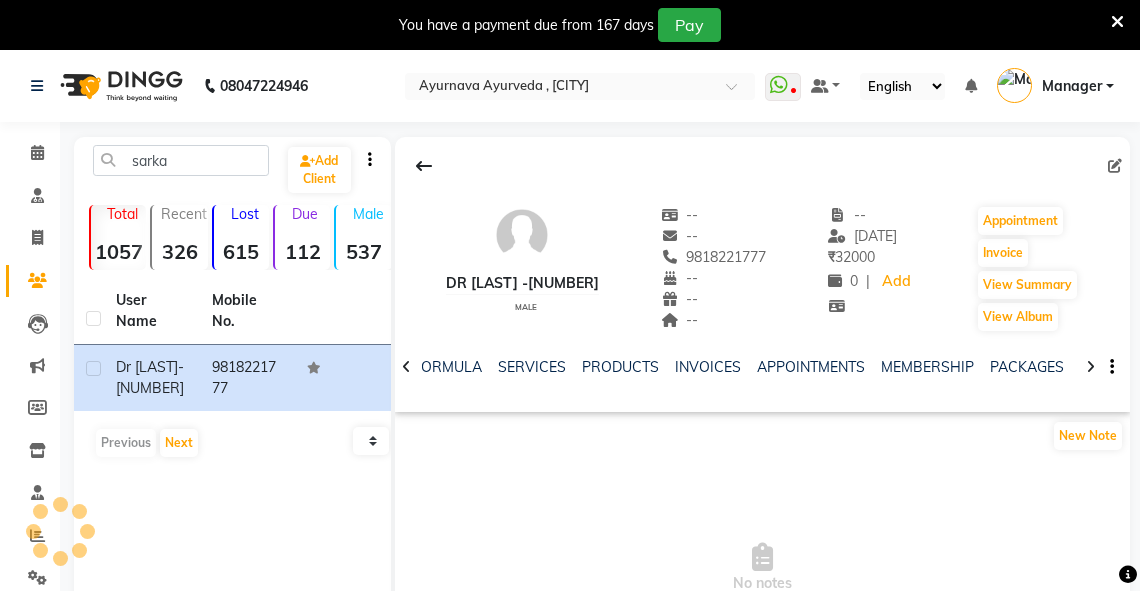 click 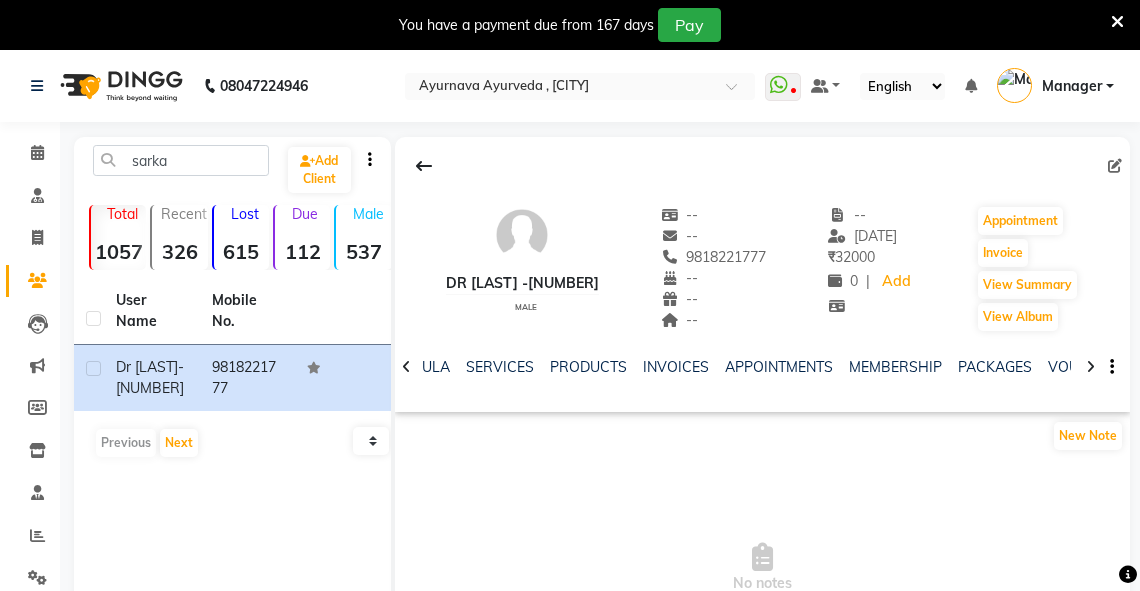 click 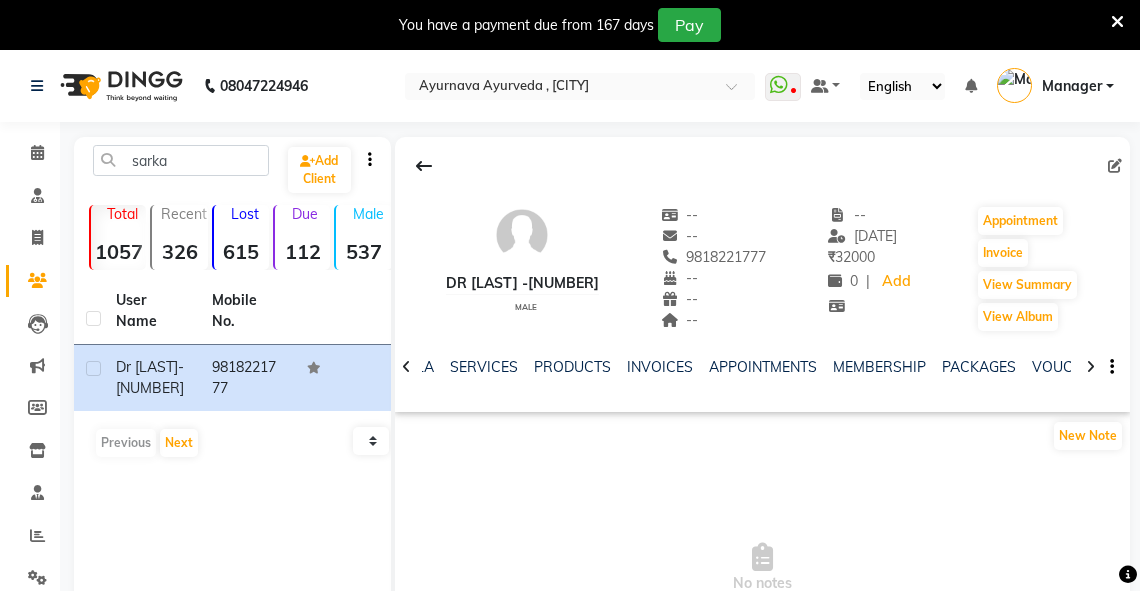 click 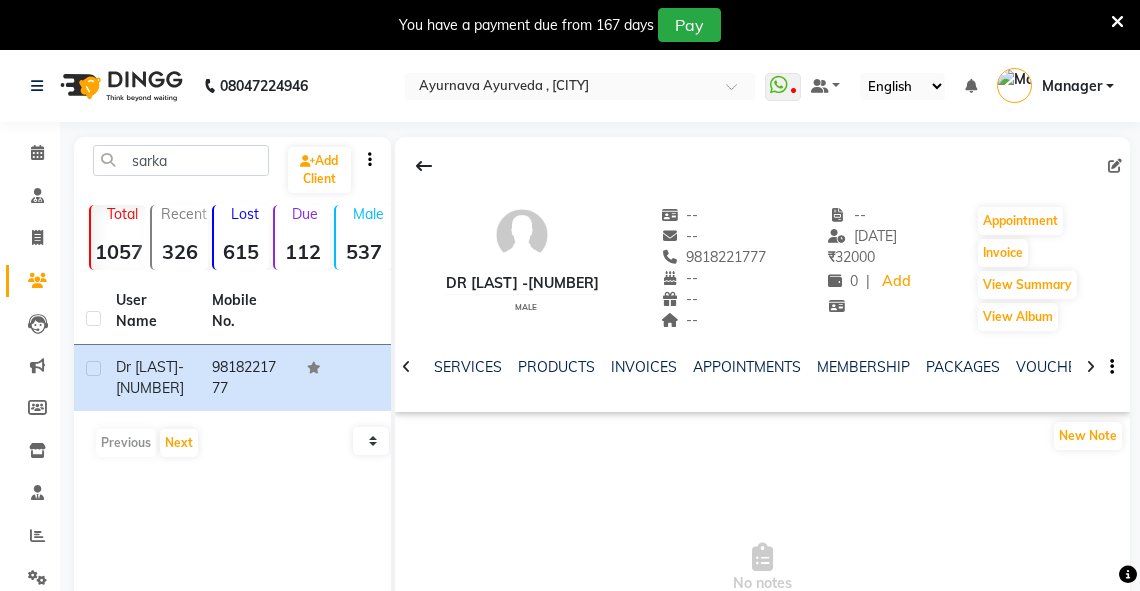 click 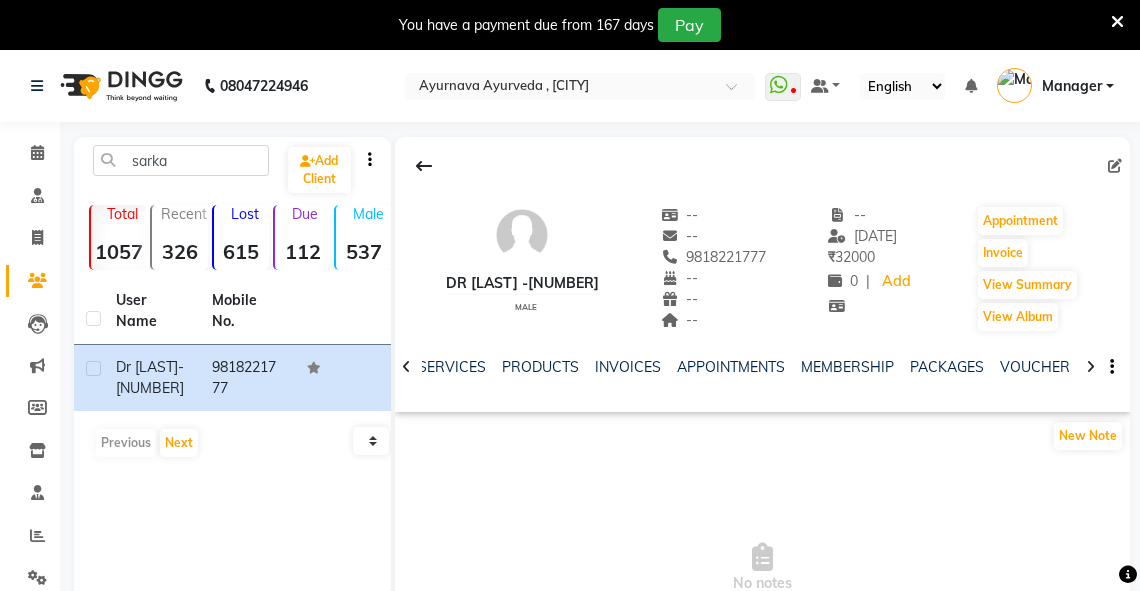 click 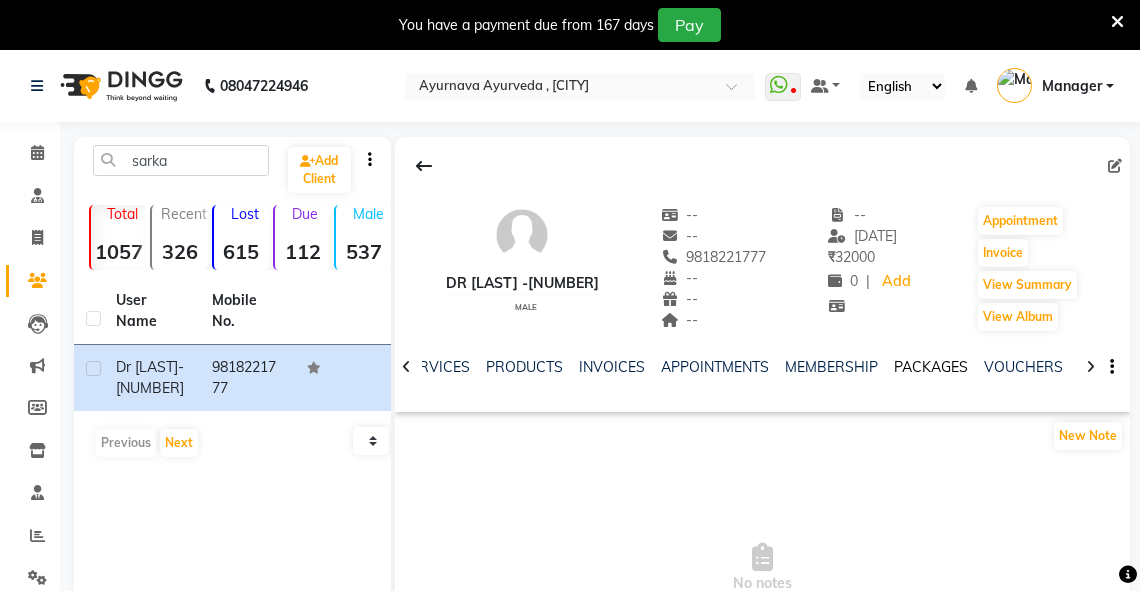 click on "PACKAGES" 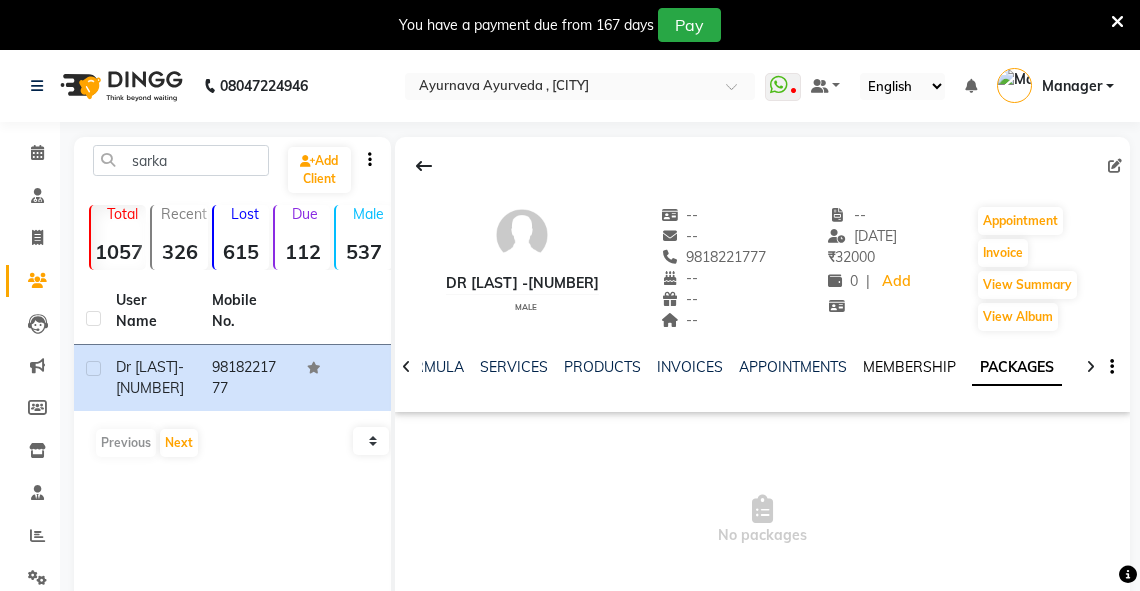 click on "MEMBERSHIP" 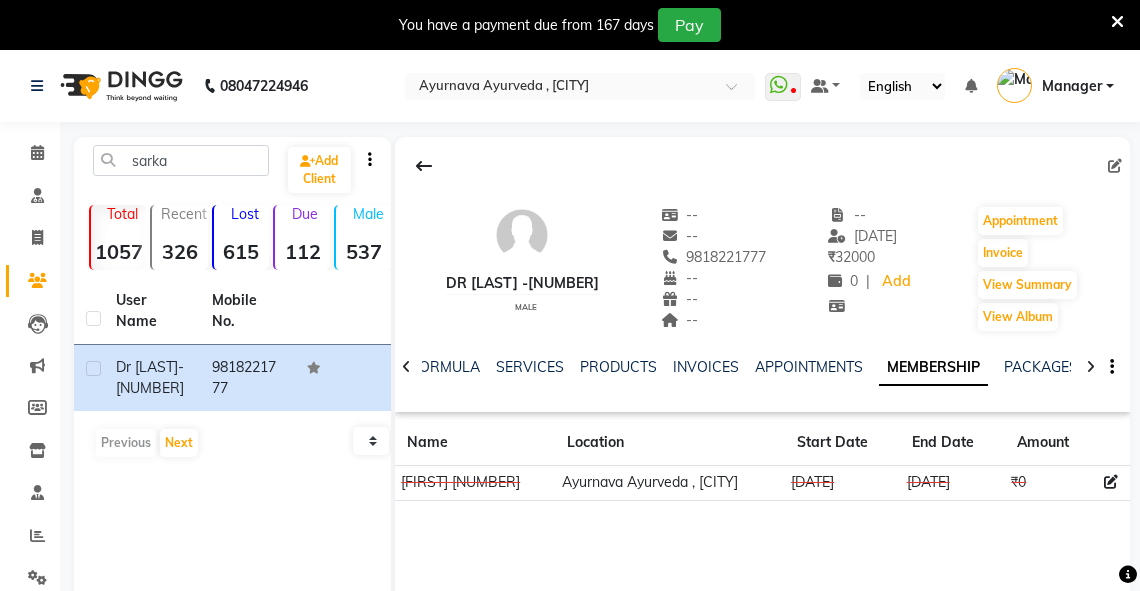 click 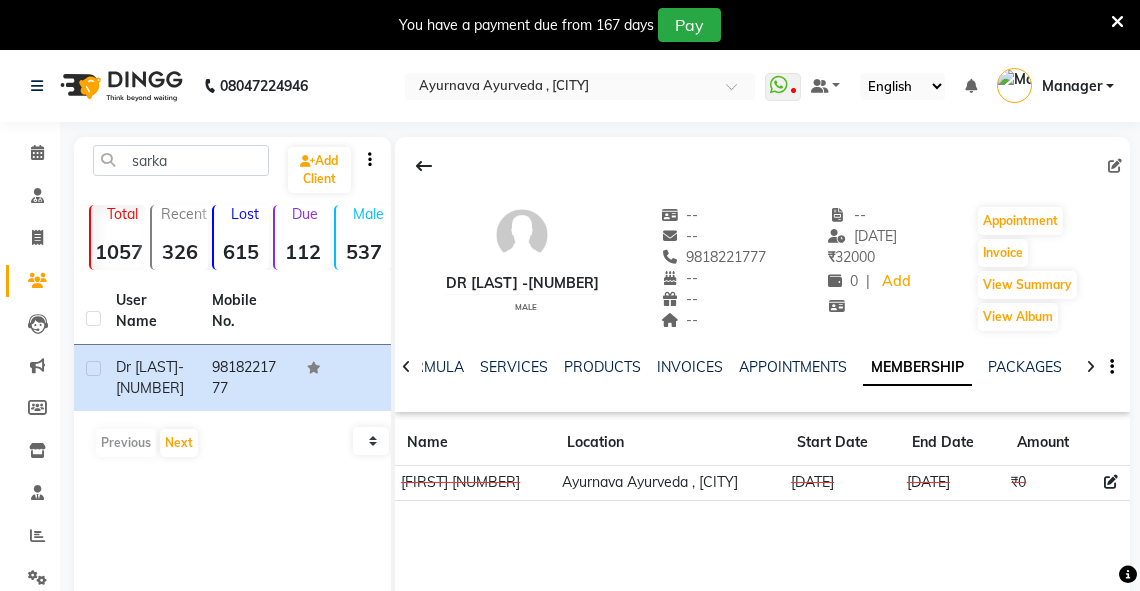 click 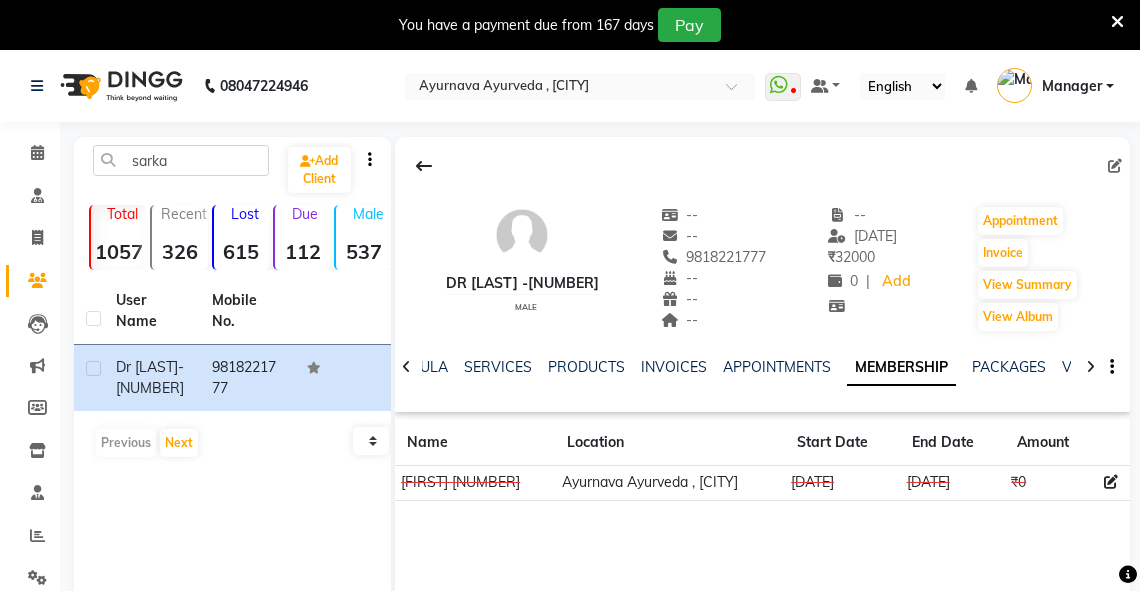 click 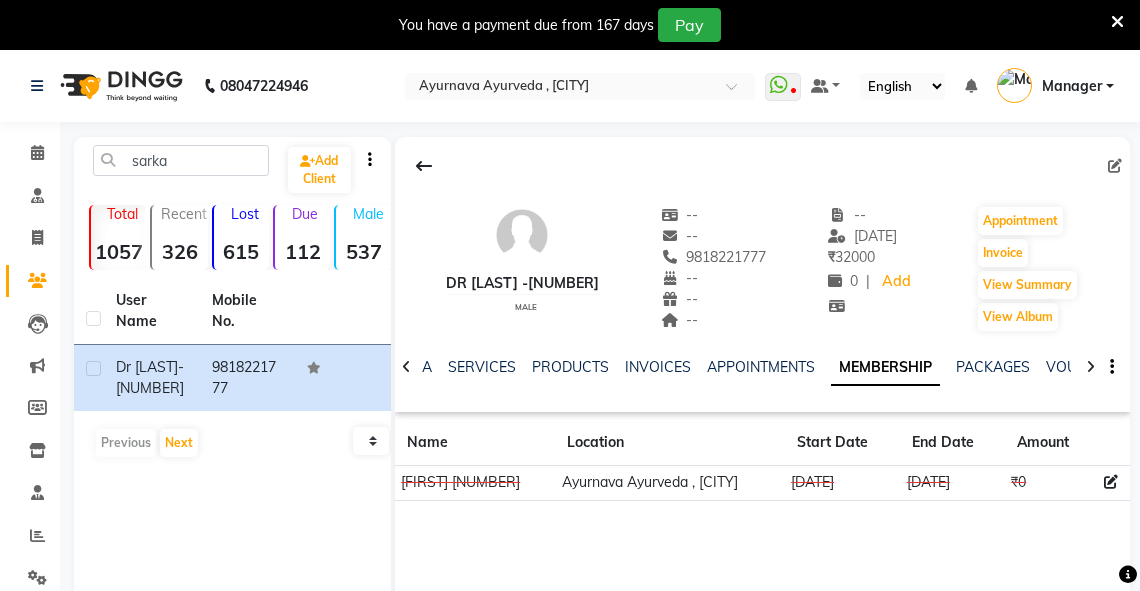 click 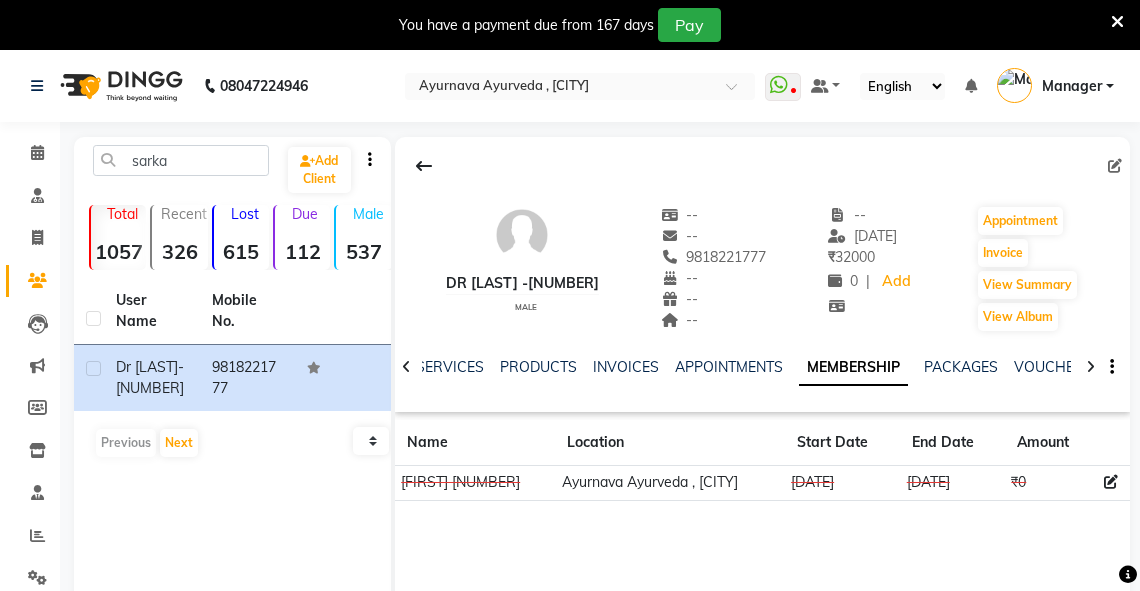 click 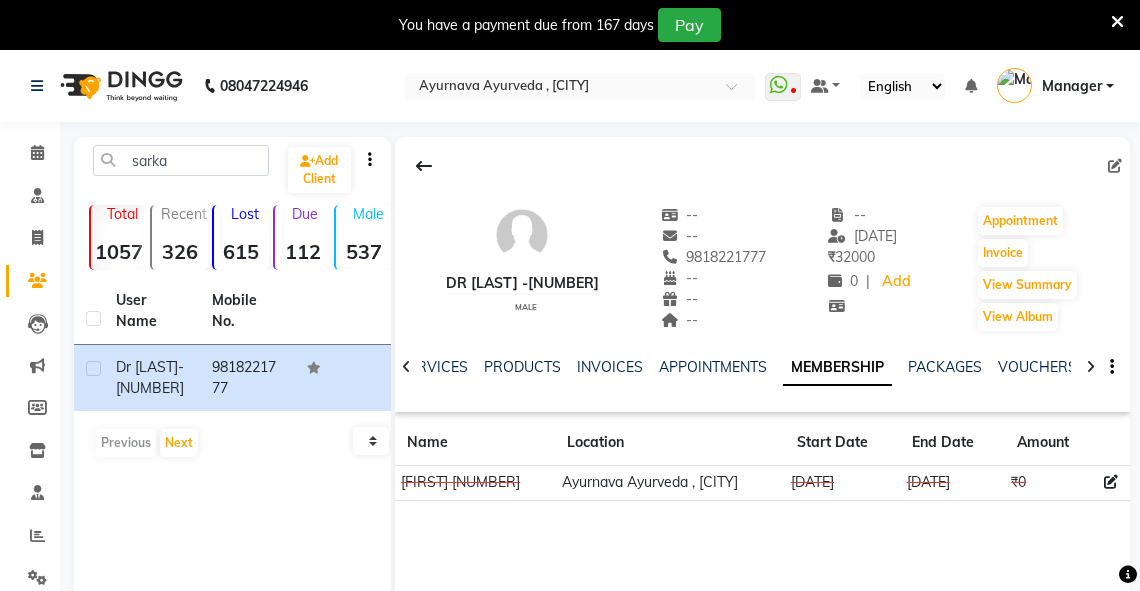 click 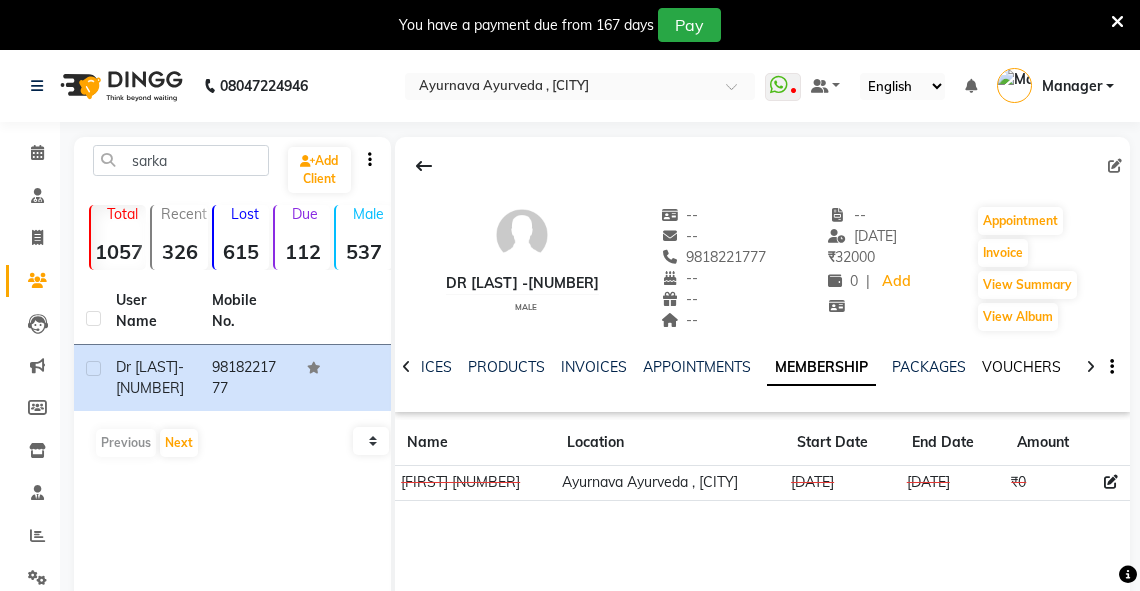 click on "VOUCHERS" 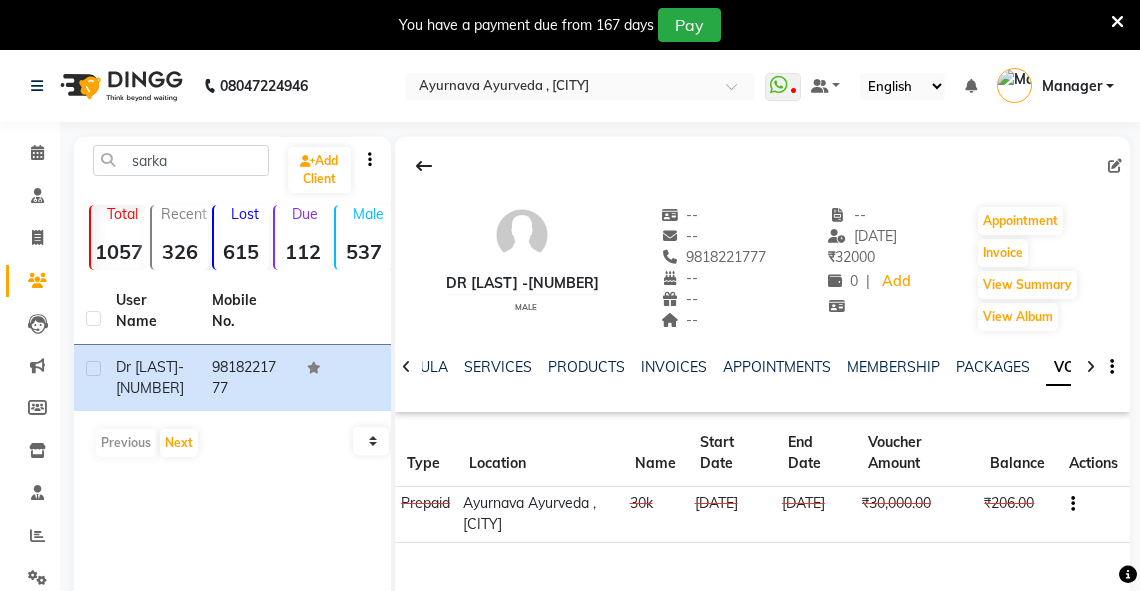 click 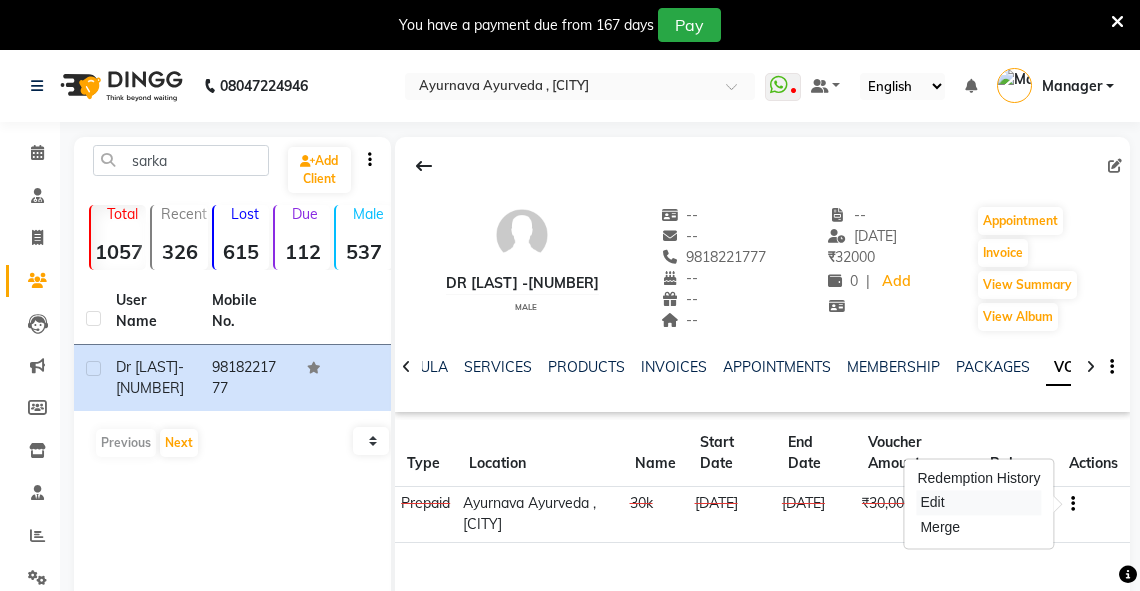 click on "Edit" at bounding box center (978, 502) 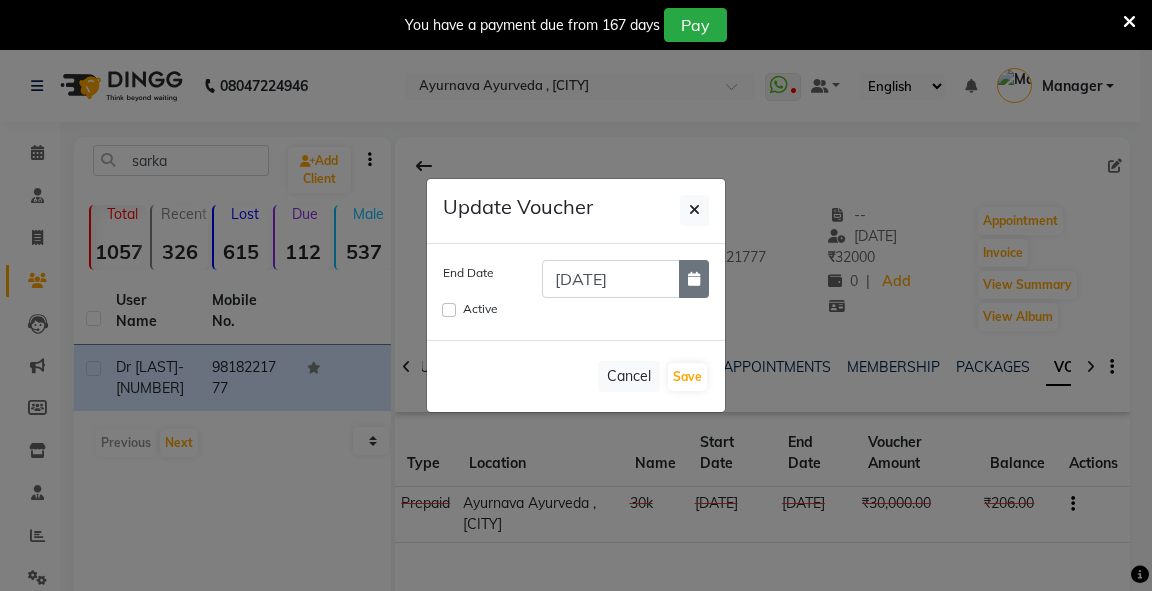 click 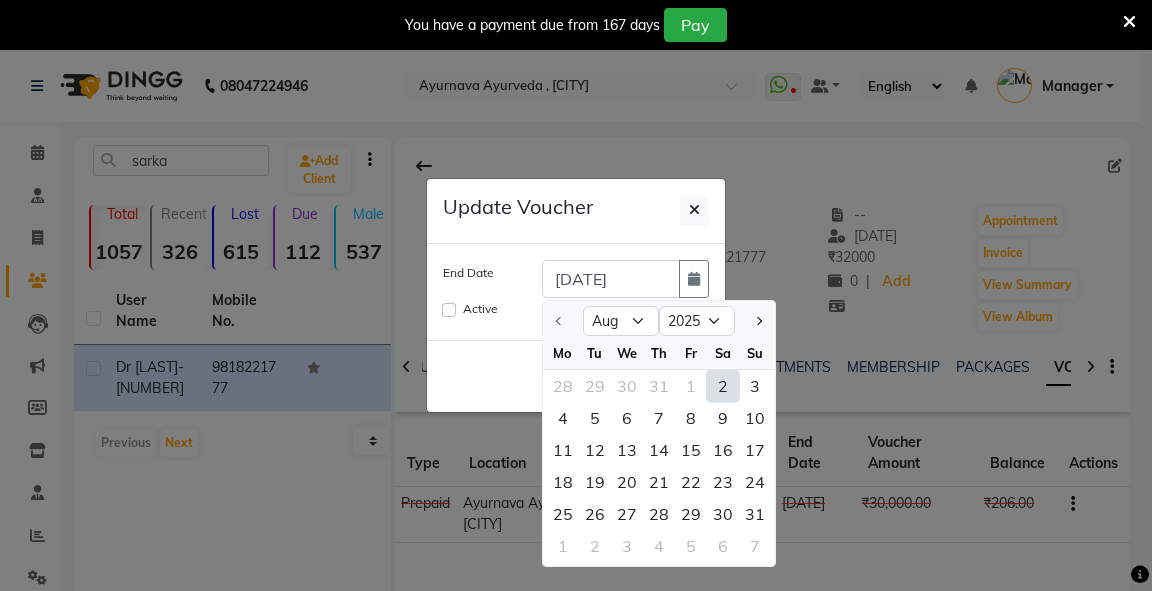 click on "2" 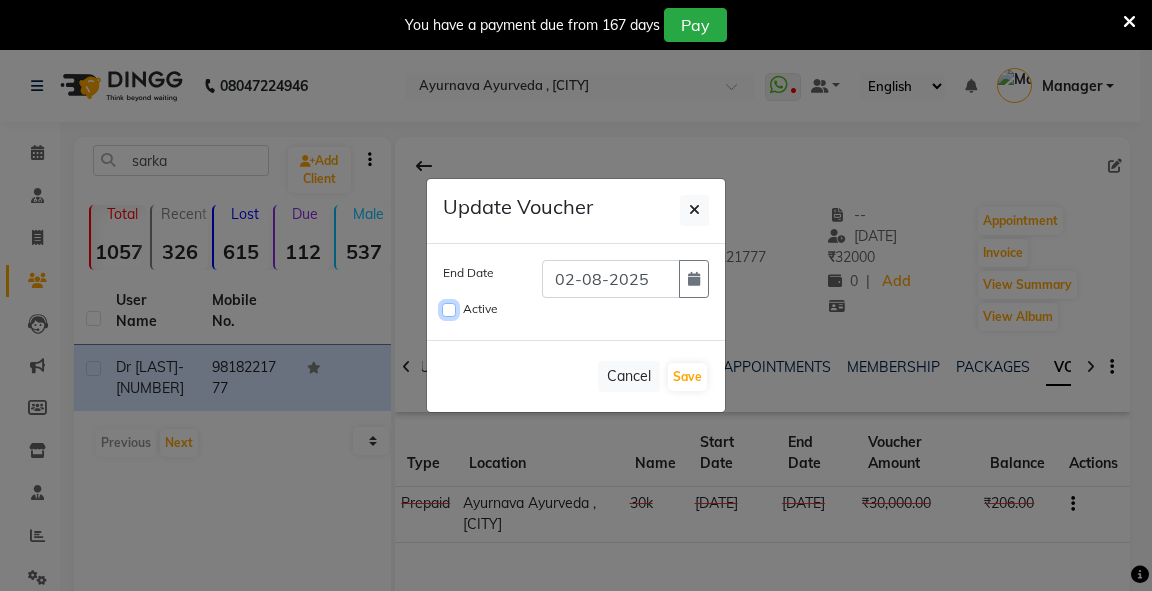 click on "Active" at bounding box center [449, 310] 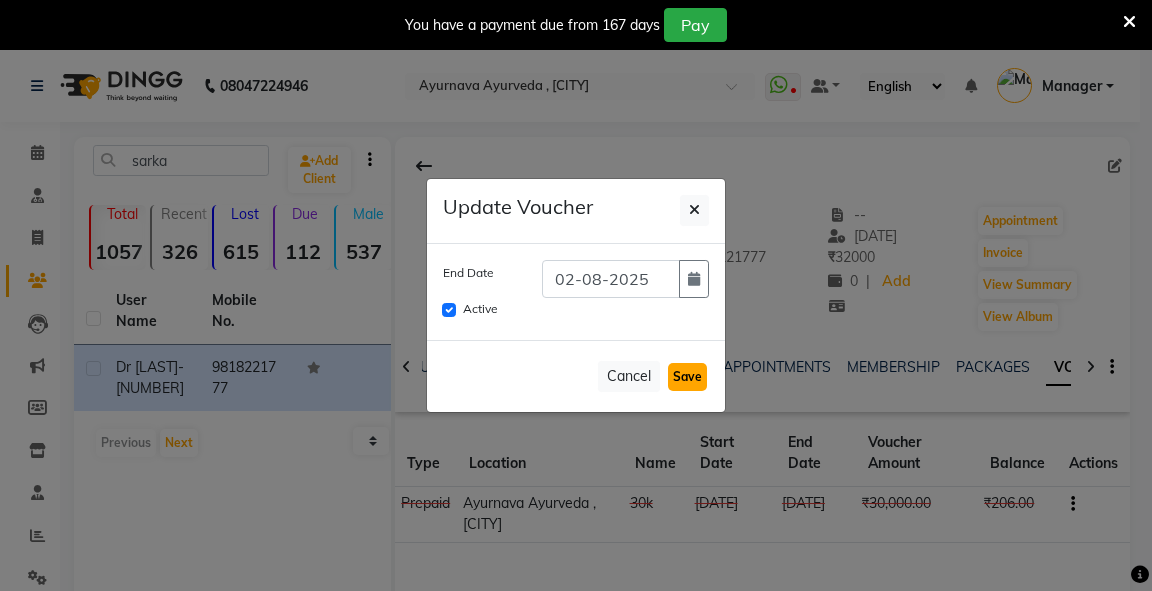 click on "Save" 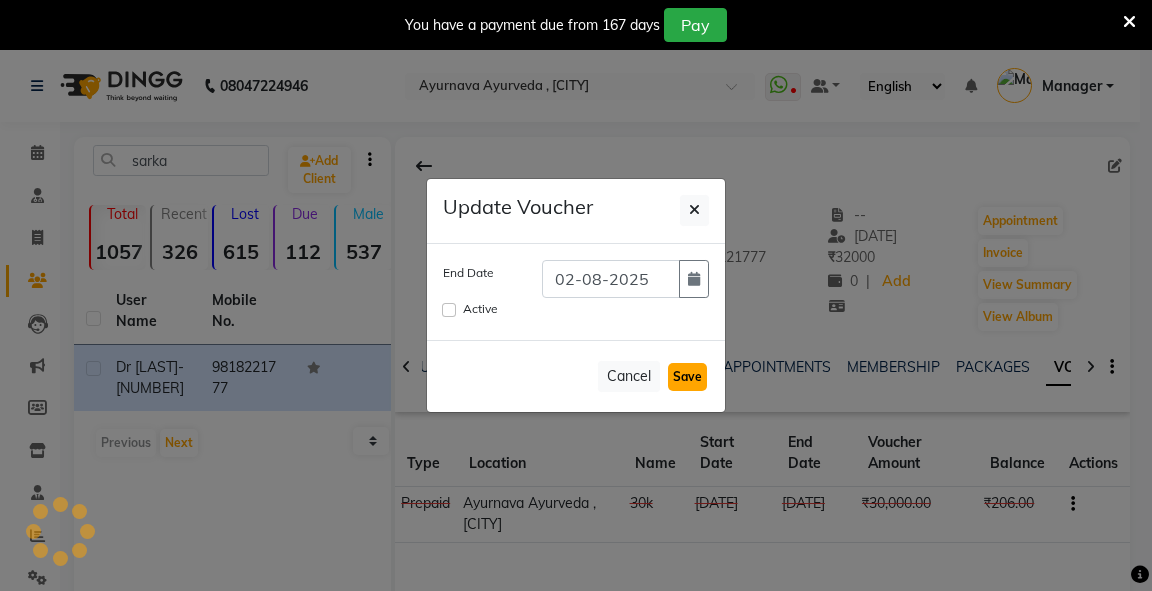 type 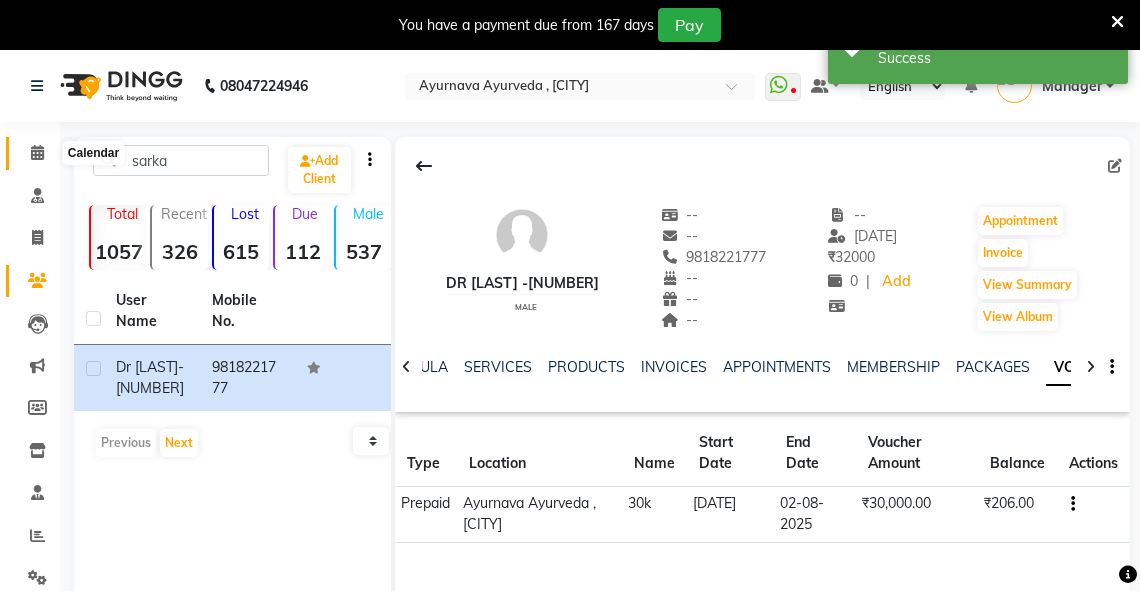 click 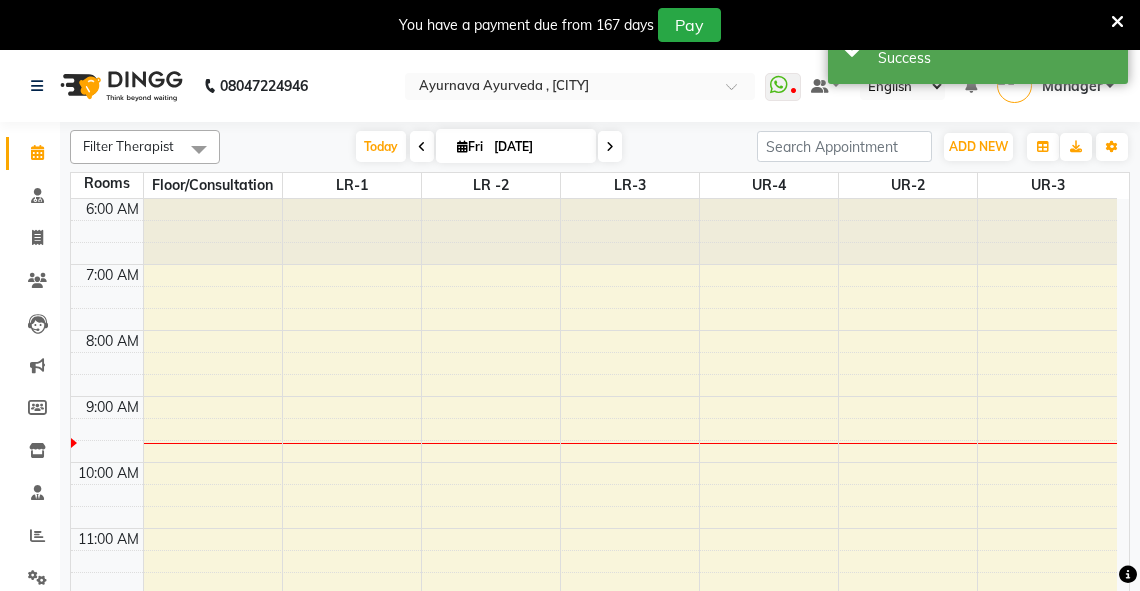 scroll, scrollTop: 0, scrollLeft: 0, axis: both 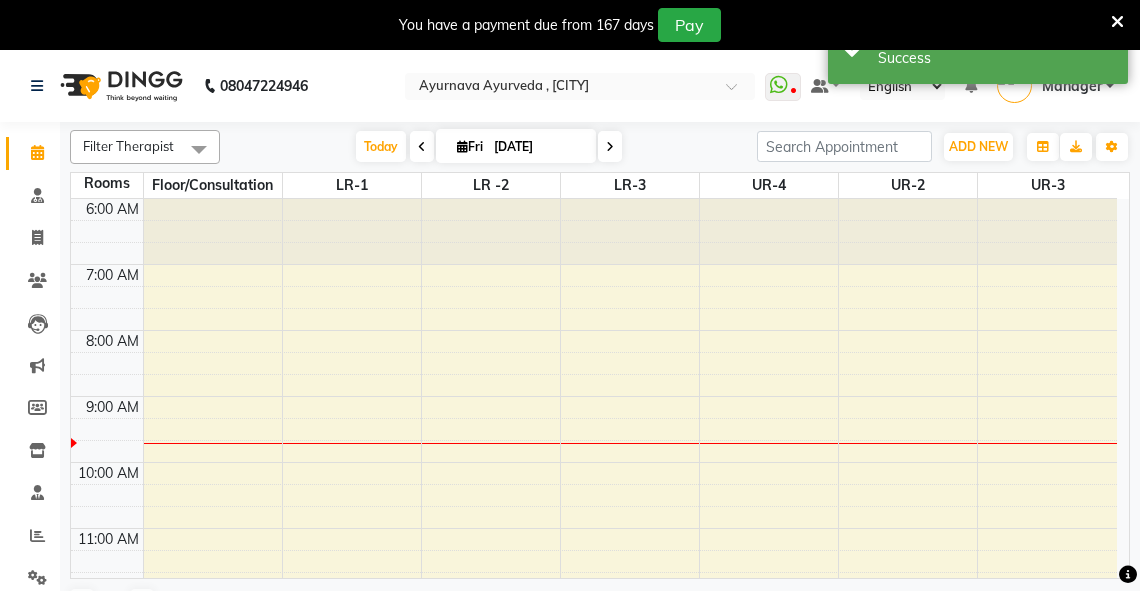 click on "6:00 AM 7:00 AM 8:00 AM 9:00 AM 10:00 AM 11:00 AM 12:00 PM 1:00 PM 2:00 PM 3:00 PM 4:00 PM 5:00 PM 6:00 PM 7:00 PM 8:00 PM" at bounding box center [594, 693] 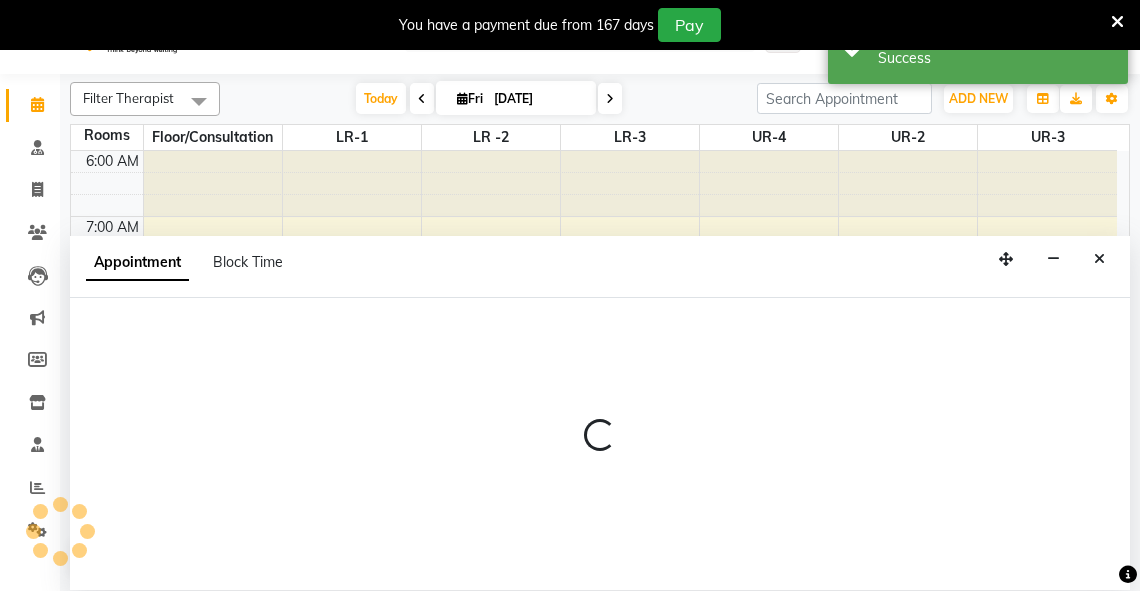 scroll, scrollTop: 50, scrollLeft: 0, axis: vertical 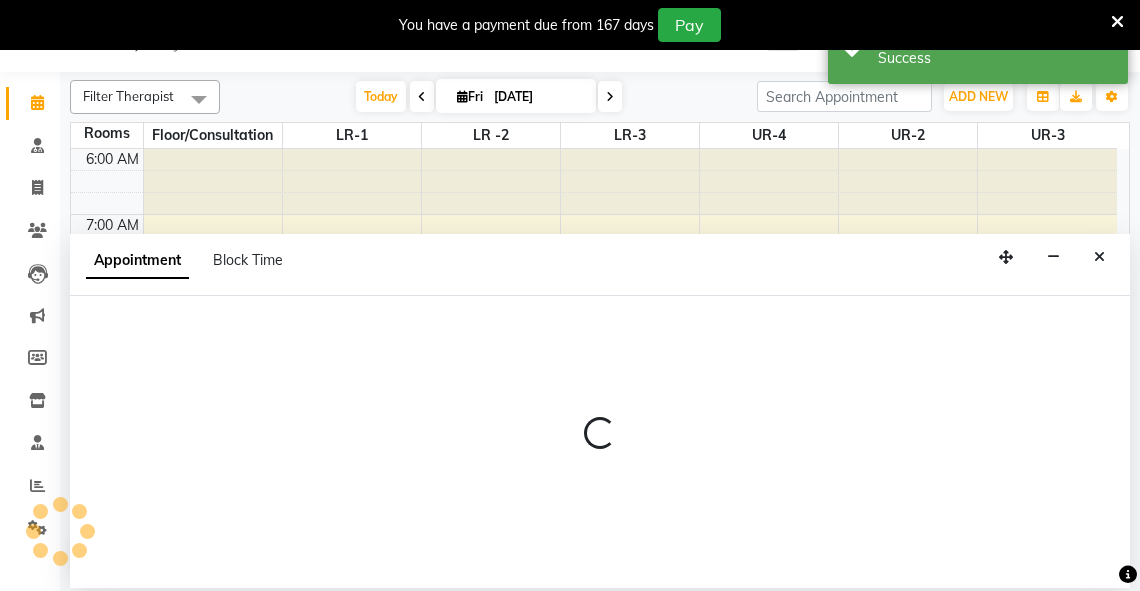 select on "480" 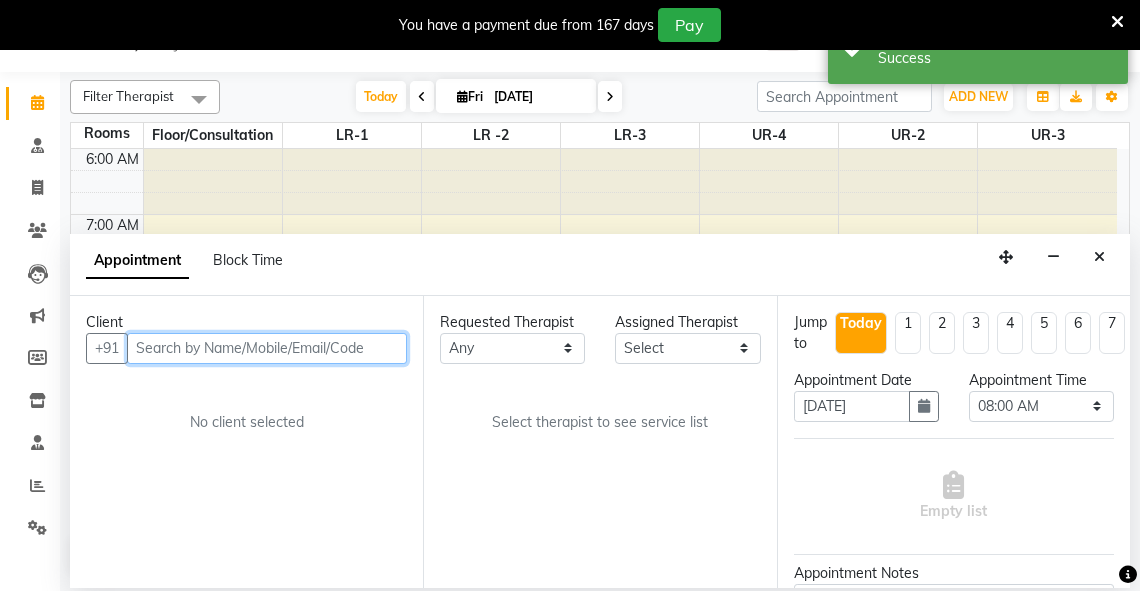 click at bounding box center (267, 348) 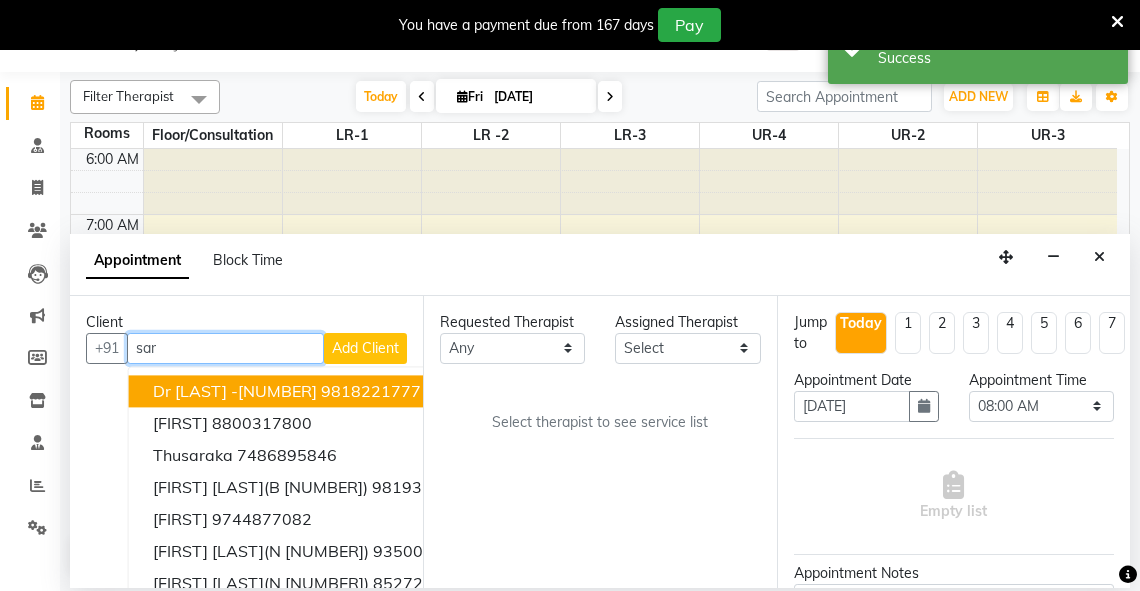 click on "Dr [LAST] -[NUMBER]" at bounding box center [235, 391] 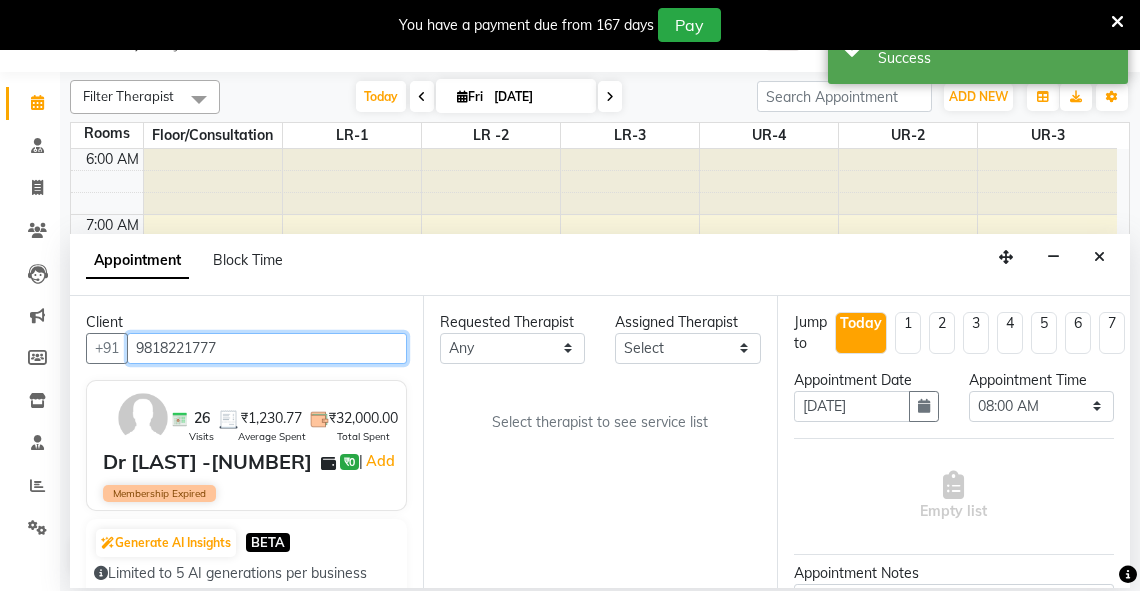 type on "9818221777" 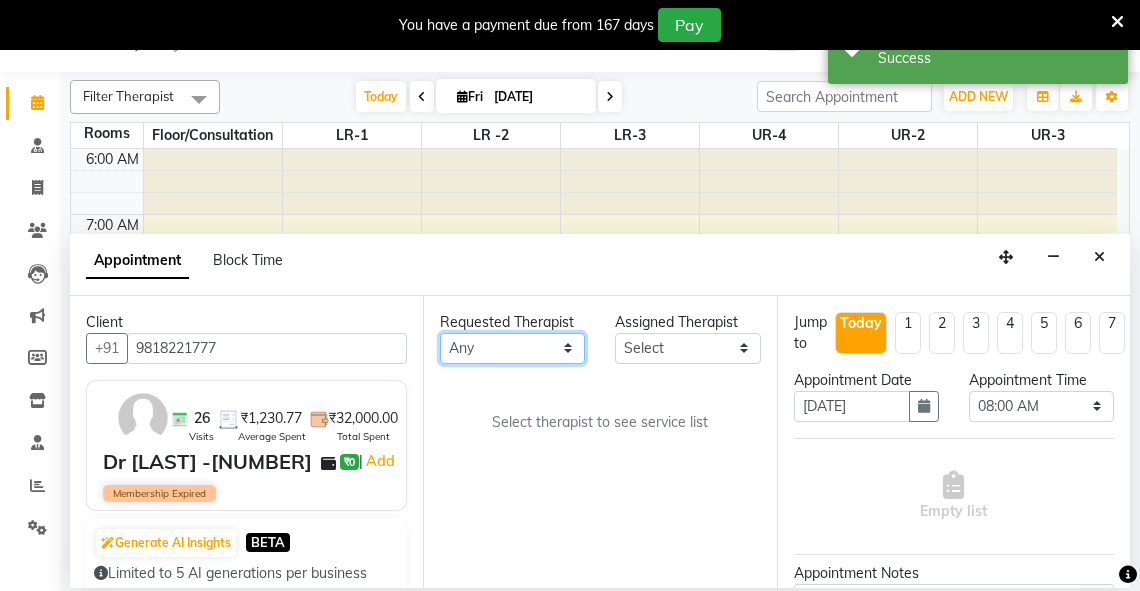 click on "Any [FIRST] [FIRST] [FIRST] [FIRST] [FIRST] [FIRST] [FIRST] [FIRST] [FIRST] [FIRST] [FIRST] [FIRST] [FIRST] [FIRST] [FIRST] [FIRST] [FIRST] [FIRST] [FIRST] [FIRST]" at bounding box center [512, 348] 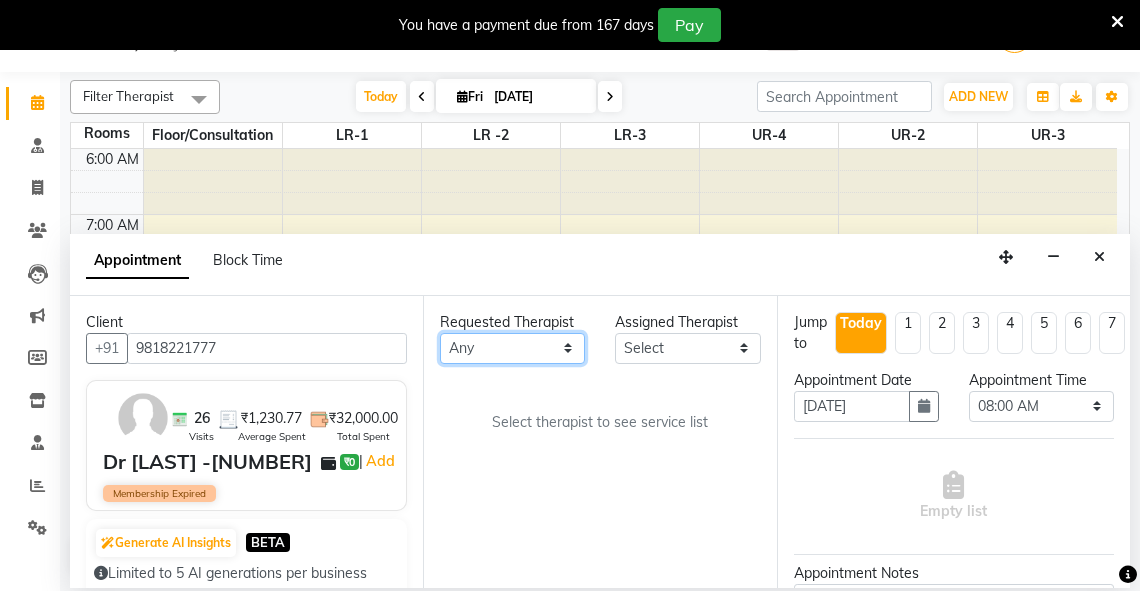 select on "[NUMBER]" 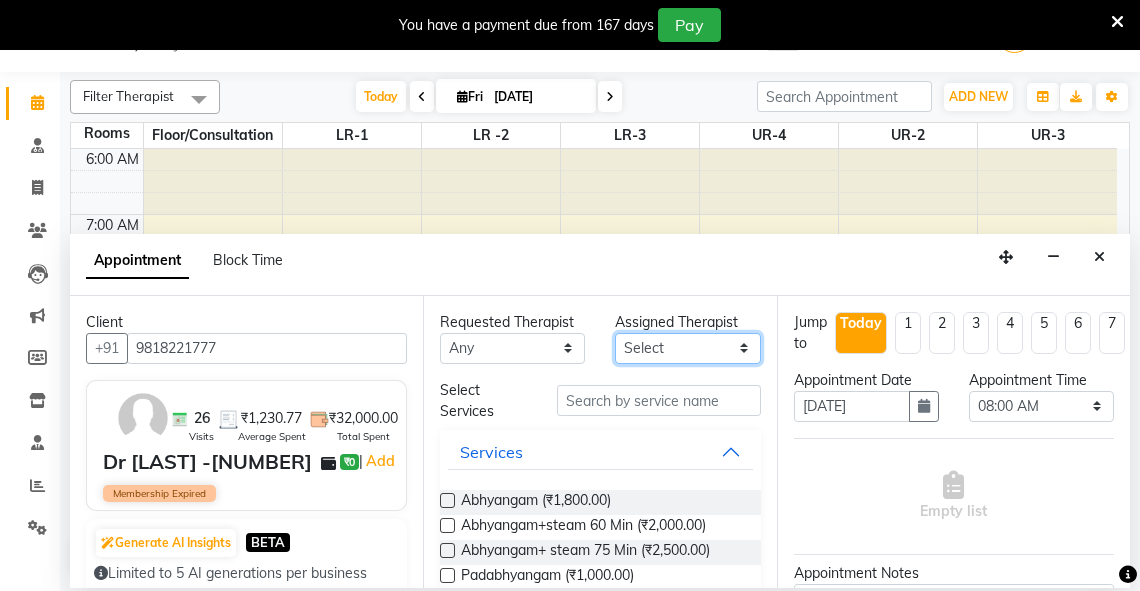 drag, startPoint x: 680, startPoint y: 346, endPoint x: 688, endPoint y: 335, distance: 13.601471 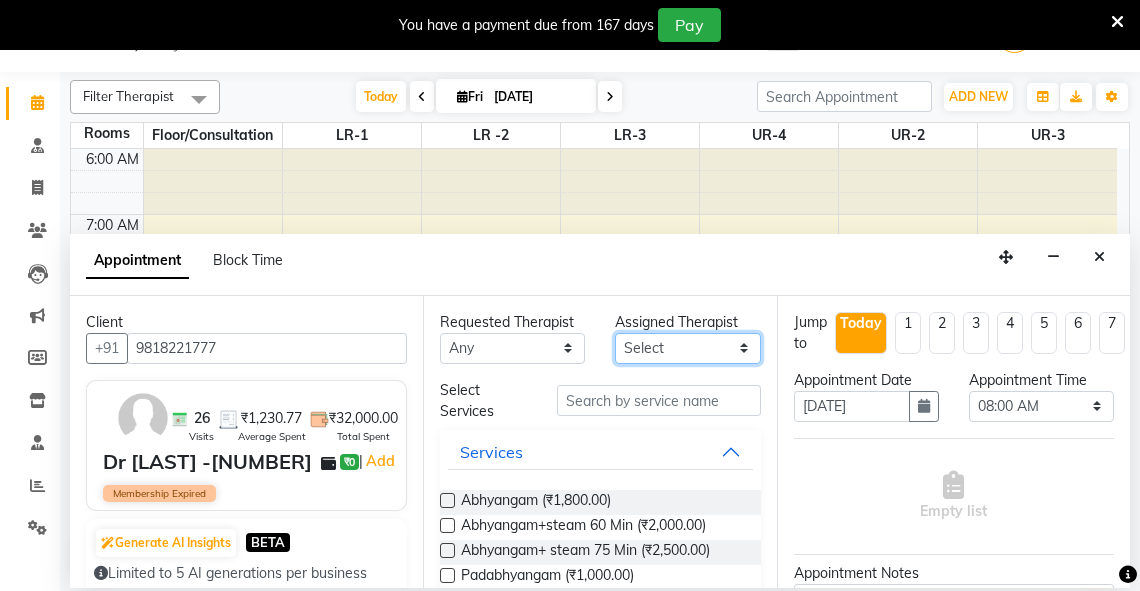 select on "72191" 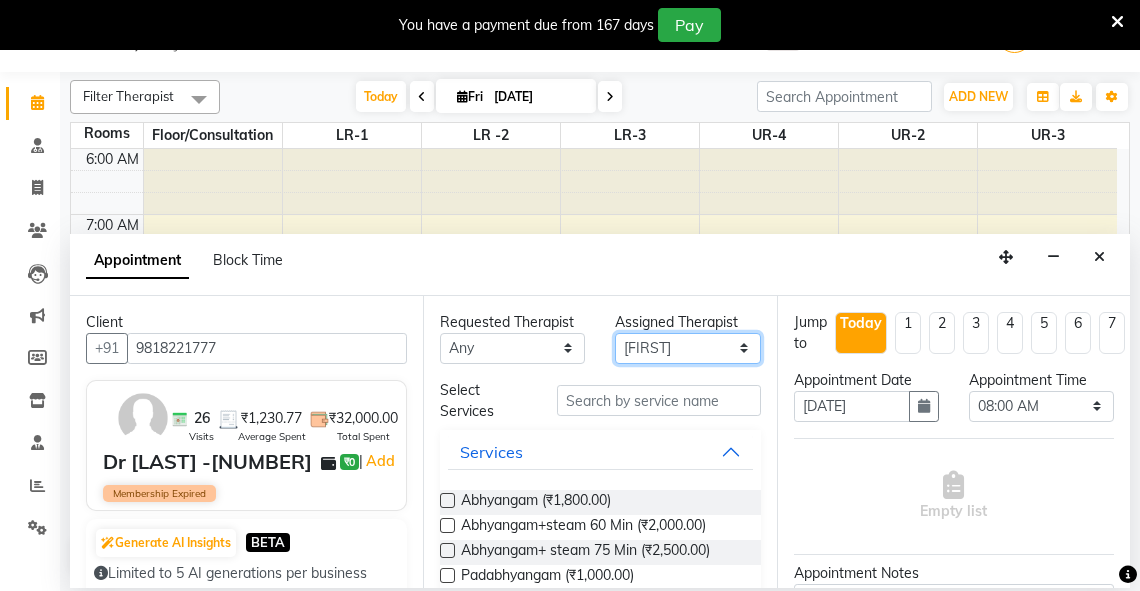 click on "Select [FIRST] [FIRST] [FIRST] [FIRST] [FIRST] [FIRST] [FIRST] [FIRST] [FIRST] [FIRST] [FIRST] [FIRST] [FIRST] [FIRST] [FIRST] [FIRST] [FIRST] [FIRST] [FIRST] [FIRST]" at bounding box center (687, 348) 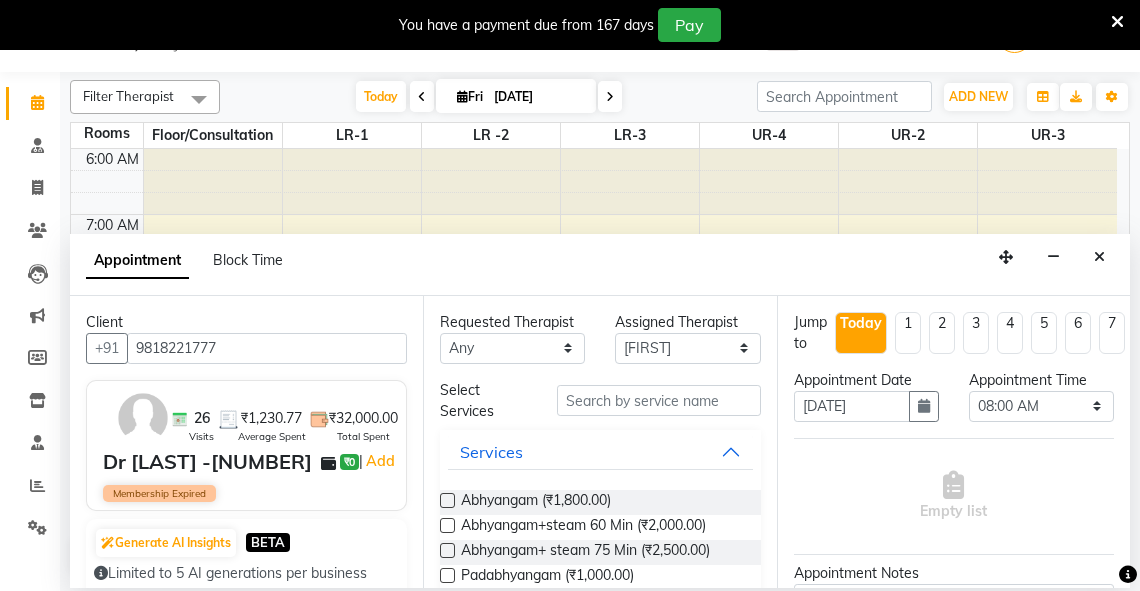 click at bounding box center [447, 500] 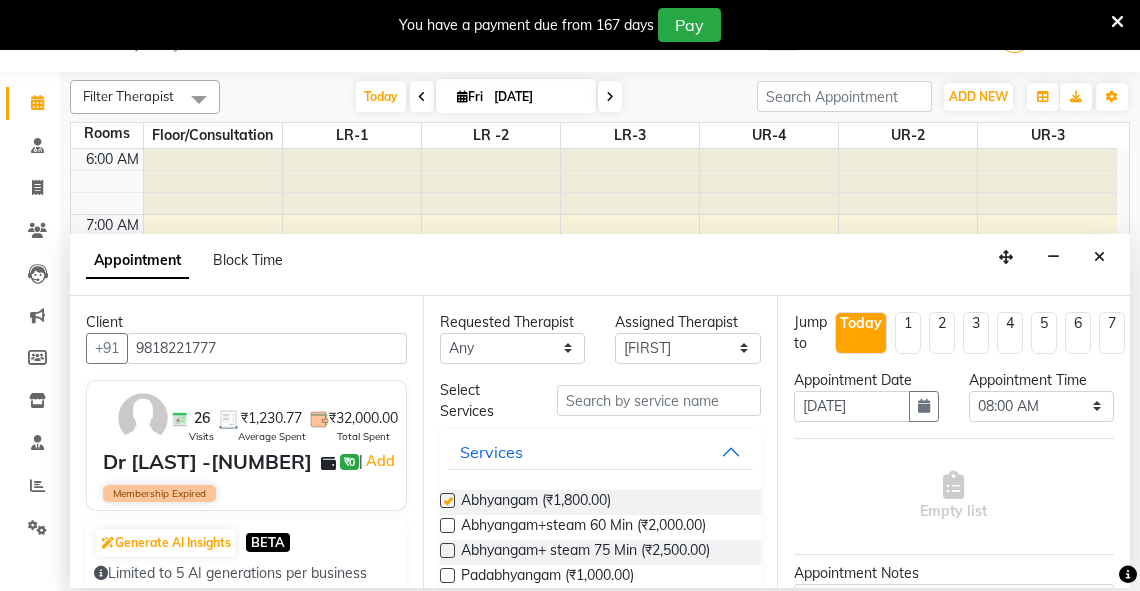select on "2647" 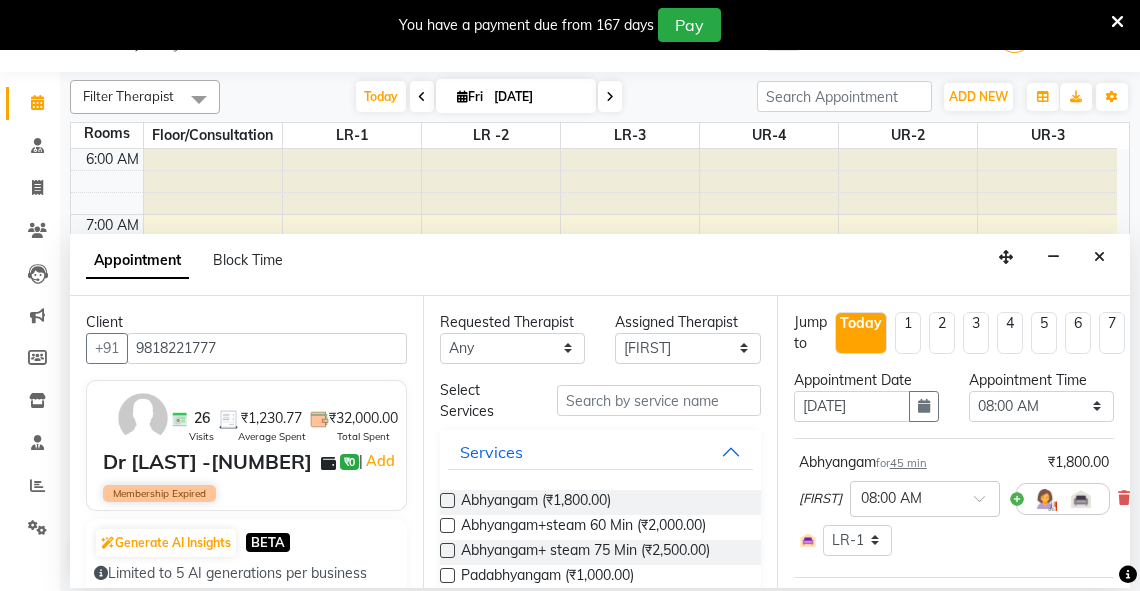 checkbox on "false" 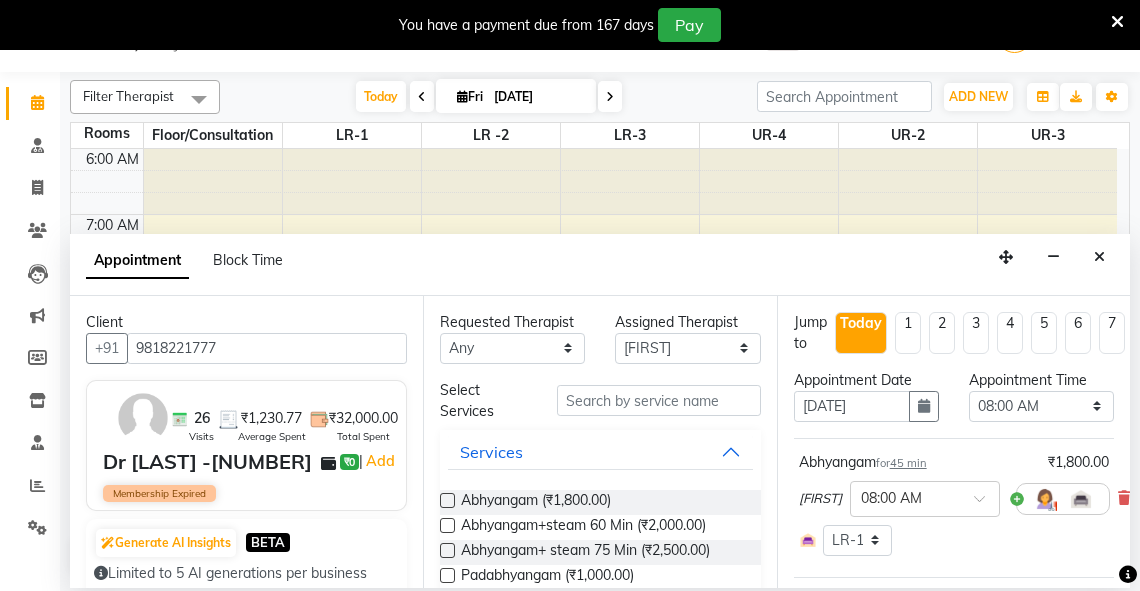 scroll, scrollTop: 313, scrollLeft: 0, axis: vertical 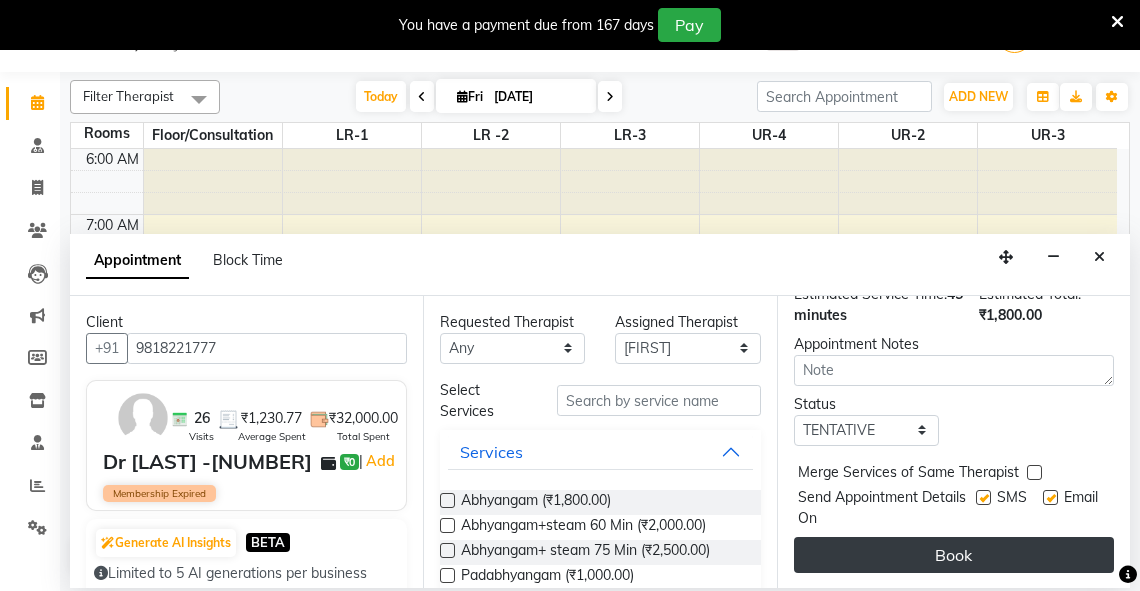 click on "Book" at bounding box center (954, 555) 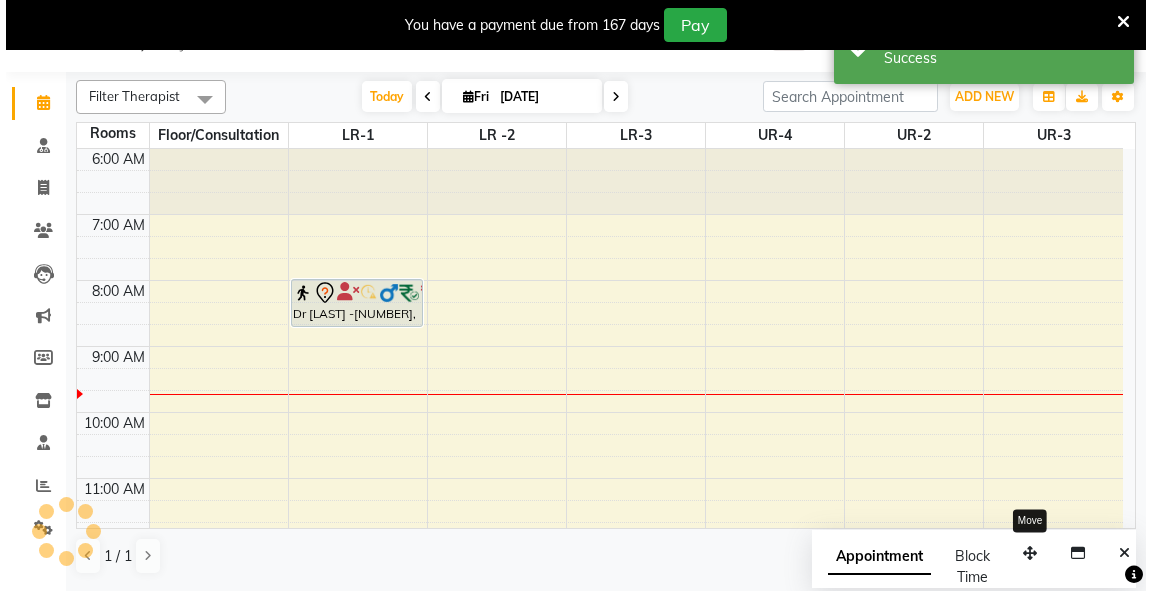 scroll, scrollTop: 0, scrollLeft: 0, axis: both 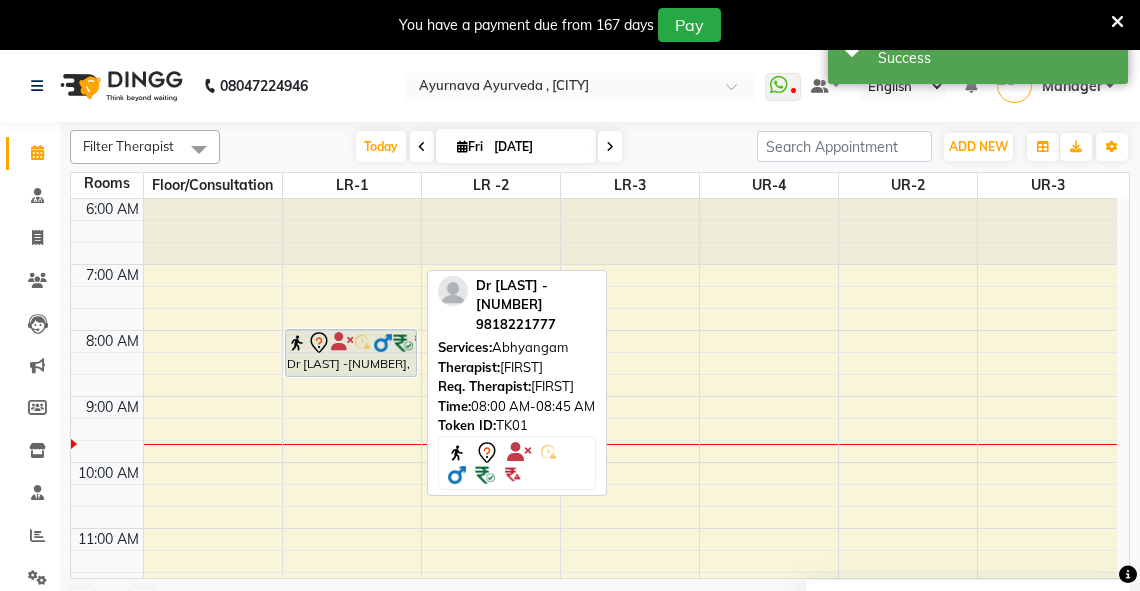 click on "Dr [LAST] -[NUMBER], TK01, 08:00 AM-08:45 AM, Abhyangam" at bounding box center (351, 353) 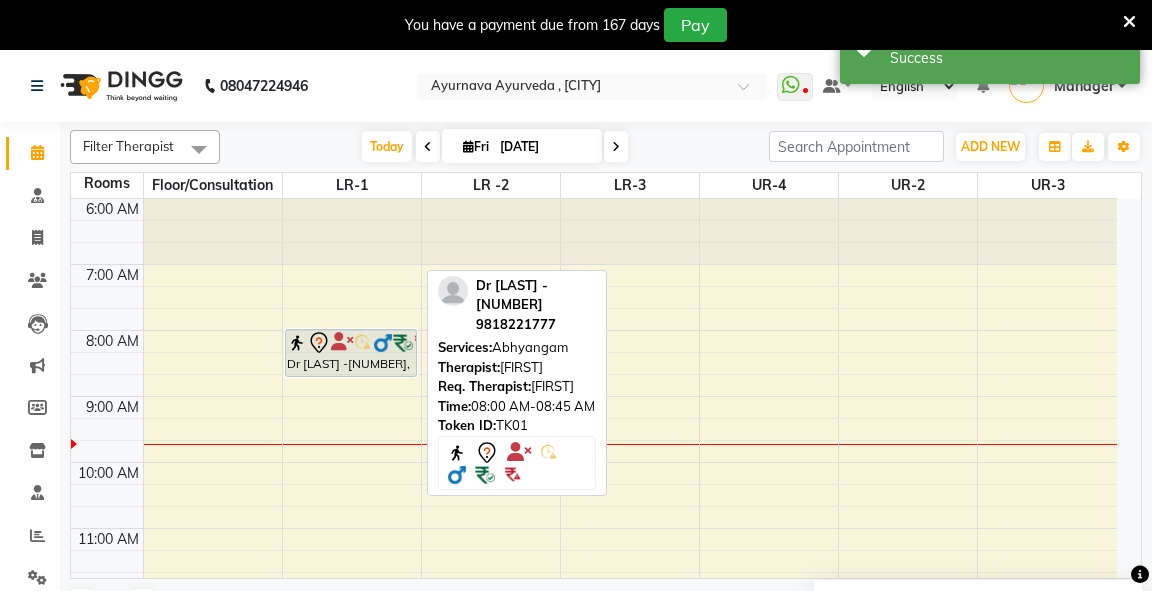 select on "7" 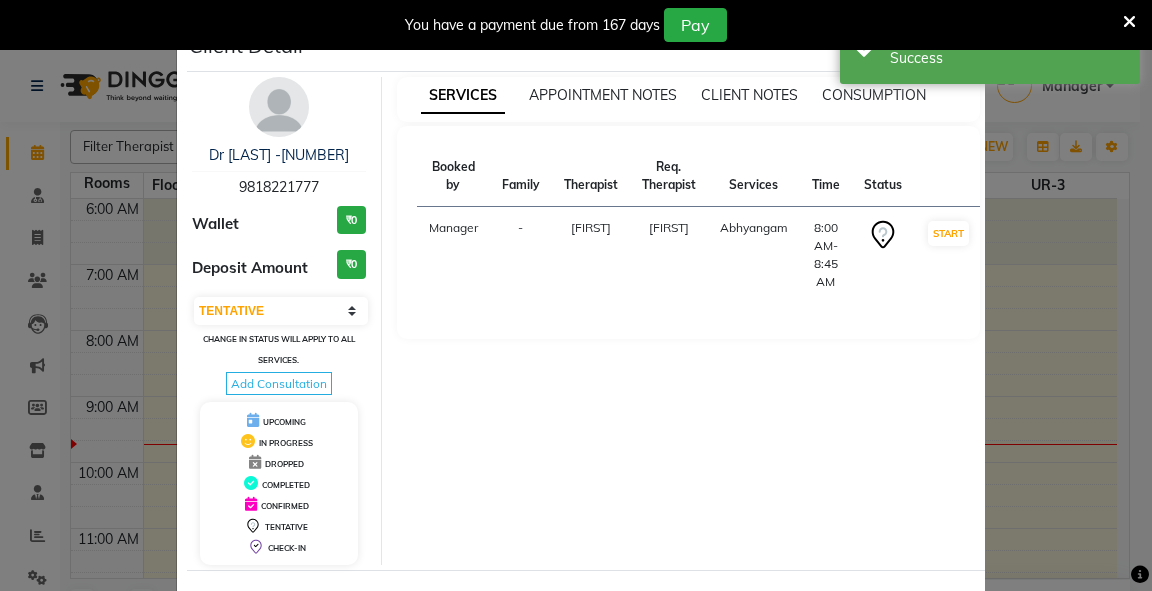 drag, startPoint x: 1118, startPoint y: 344, endPoint x: 1118, endPoint y: 360, distance: 16 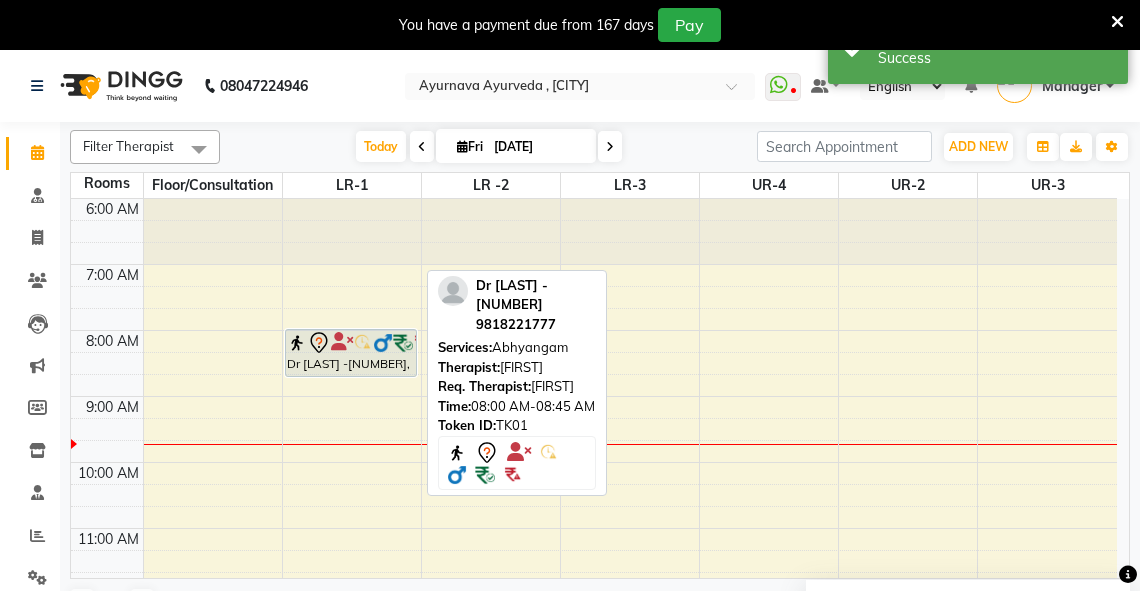 click on "Dr [LAST] -[NUMBER], TK01, 08:00 AM-08:45 AM, Abhyangam" at bounding box center [351, 353] 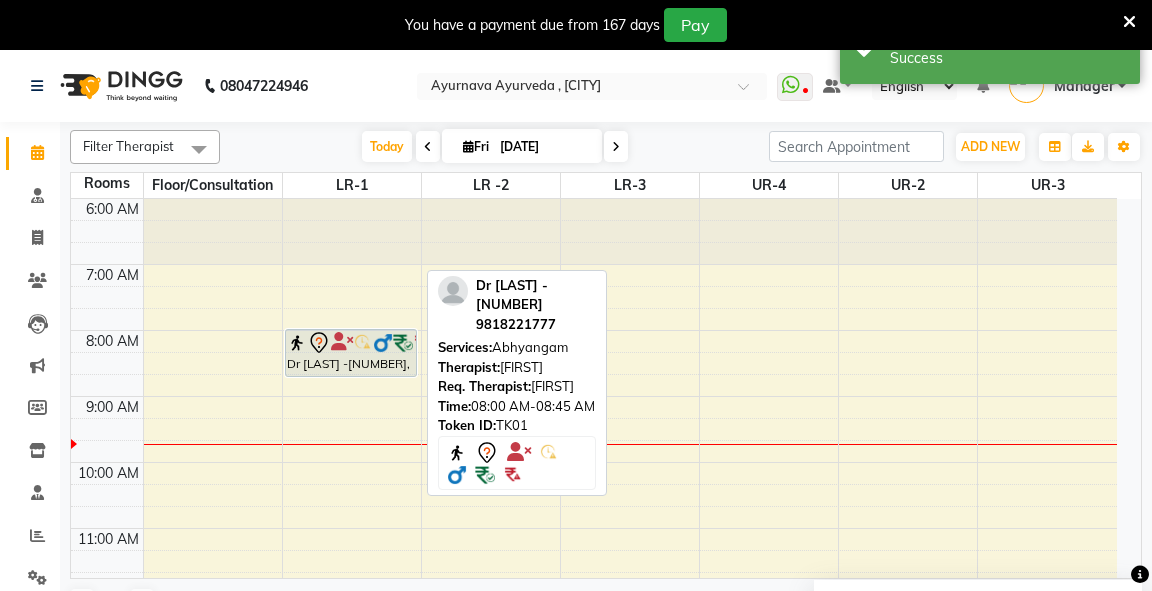 select on "7" 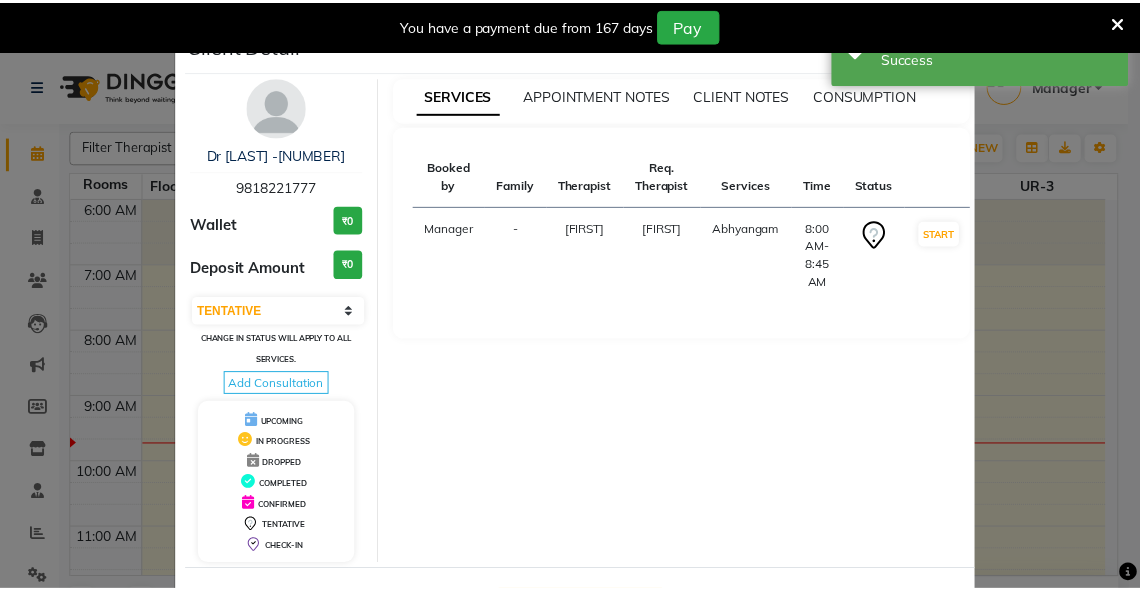 scroll, scrollTop: 78, scrollLeft: 0, axis: vertical 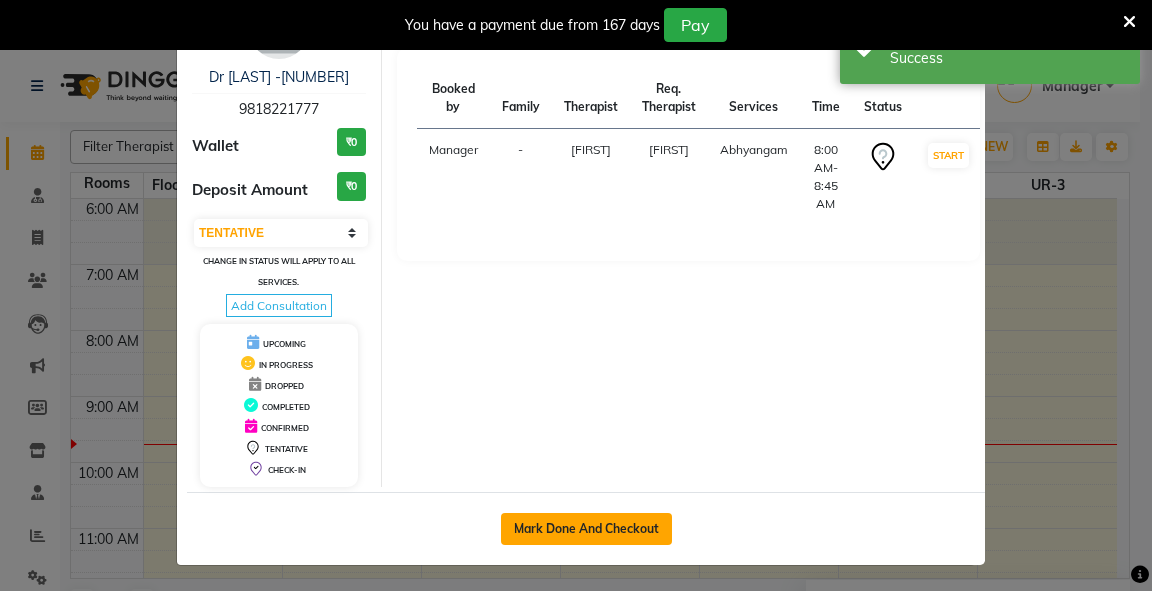click on "Mark Done And Checkout" 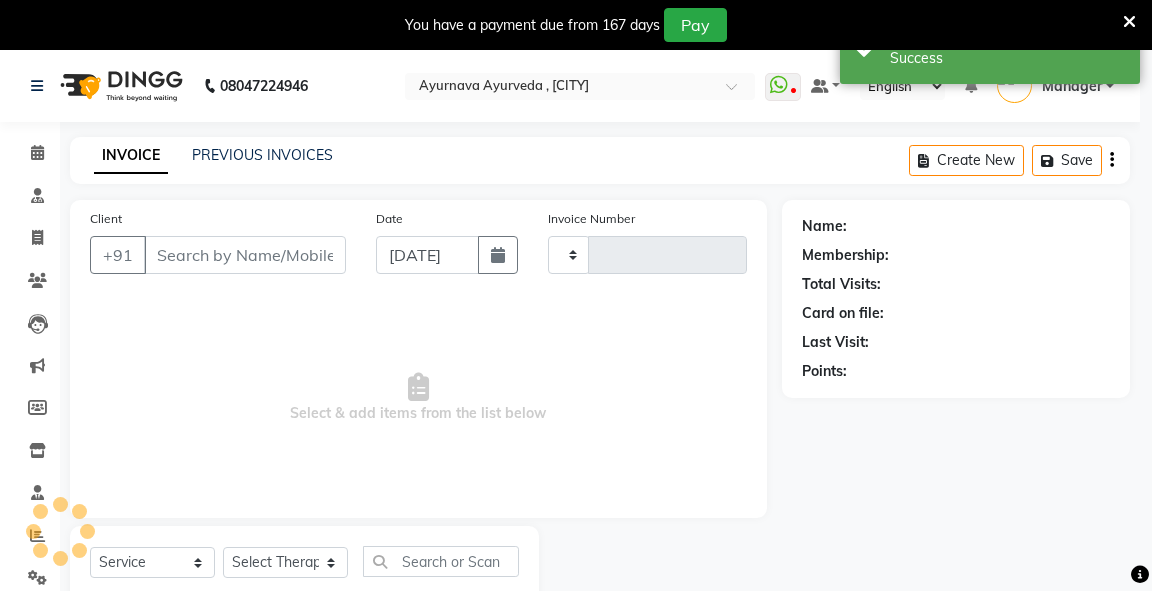 type on "2246" 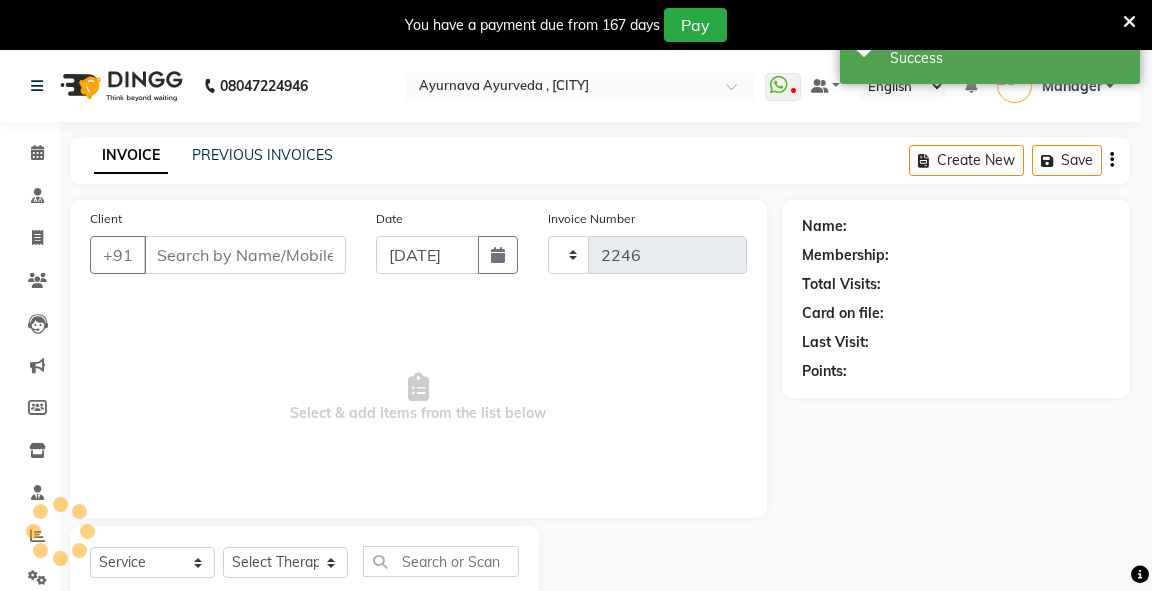 select on "5571" 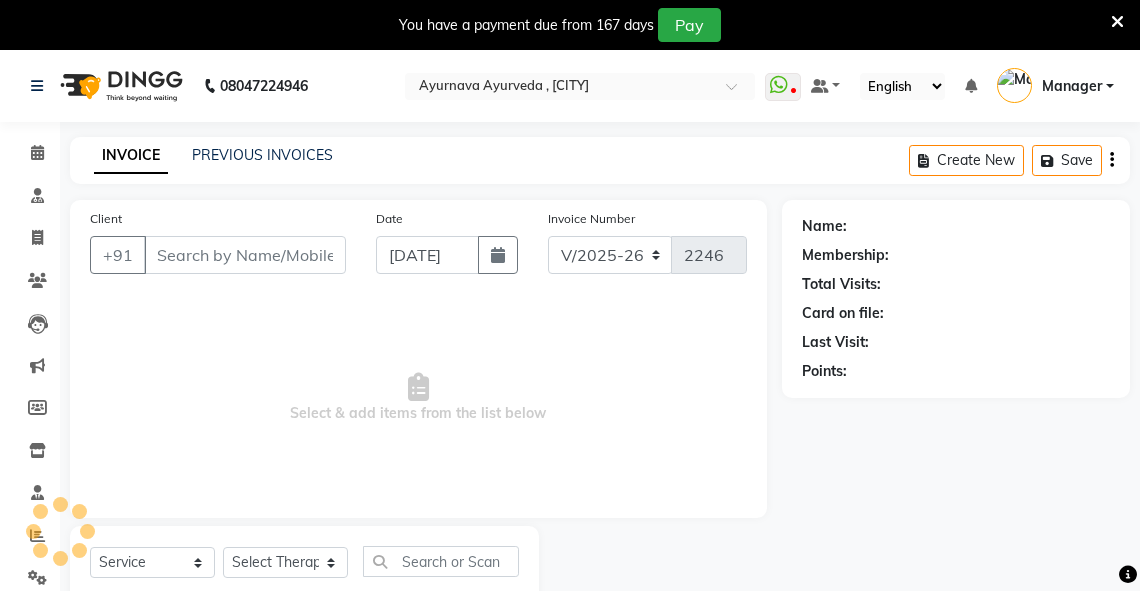 type on "9818221777" 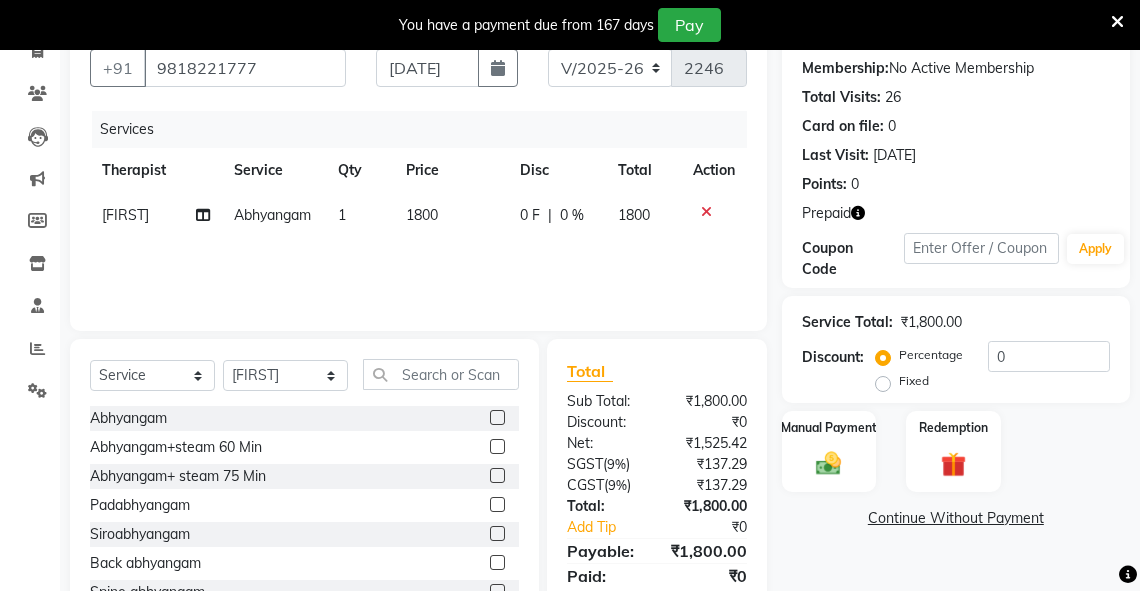 scroll, scrollTop: 208, scrollLeft: 0, axis: vertical 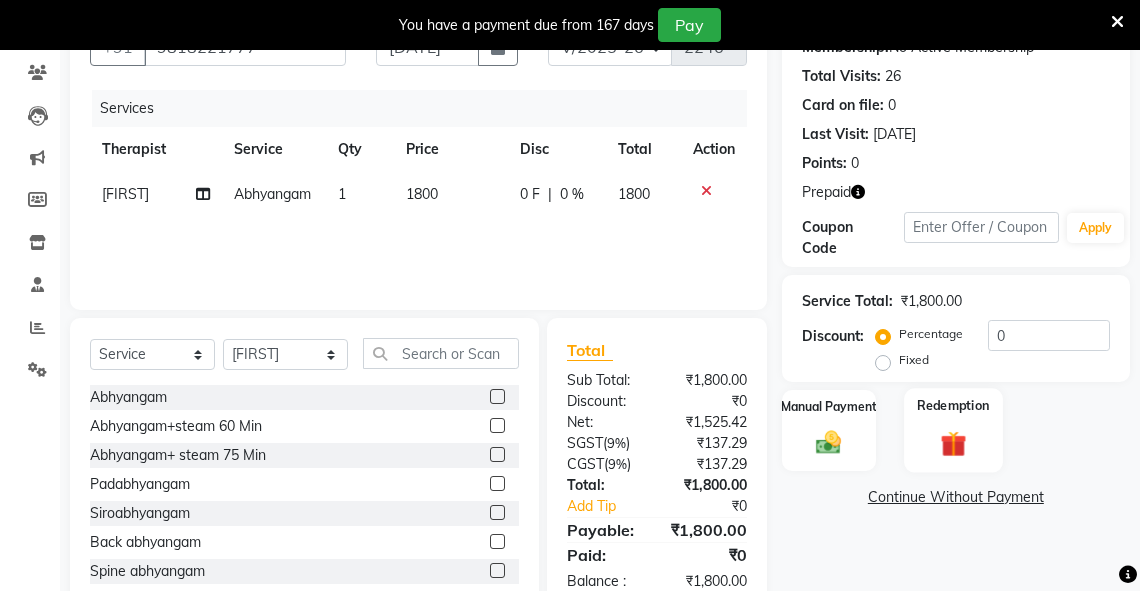 click 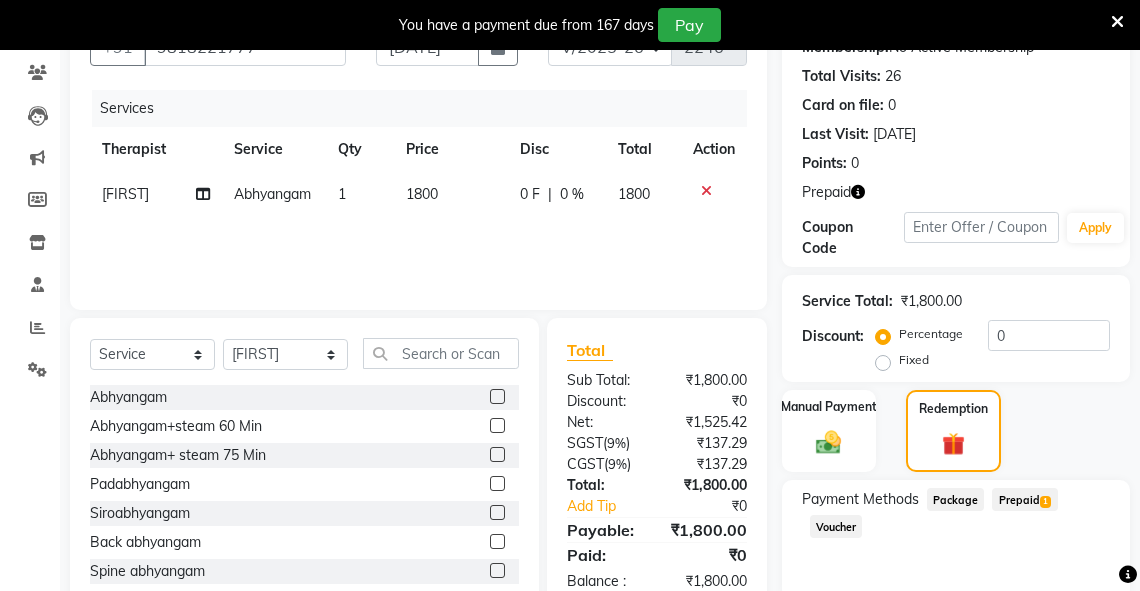 click on "Prepaid  1" 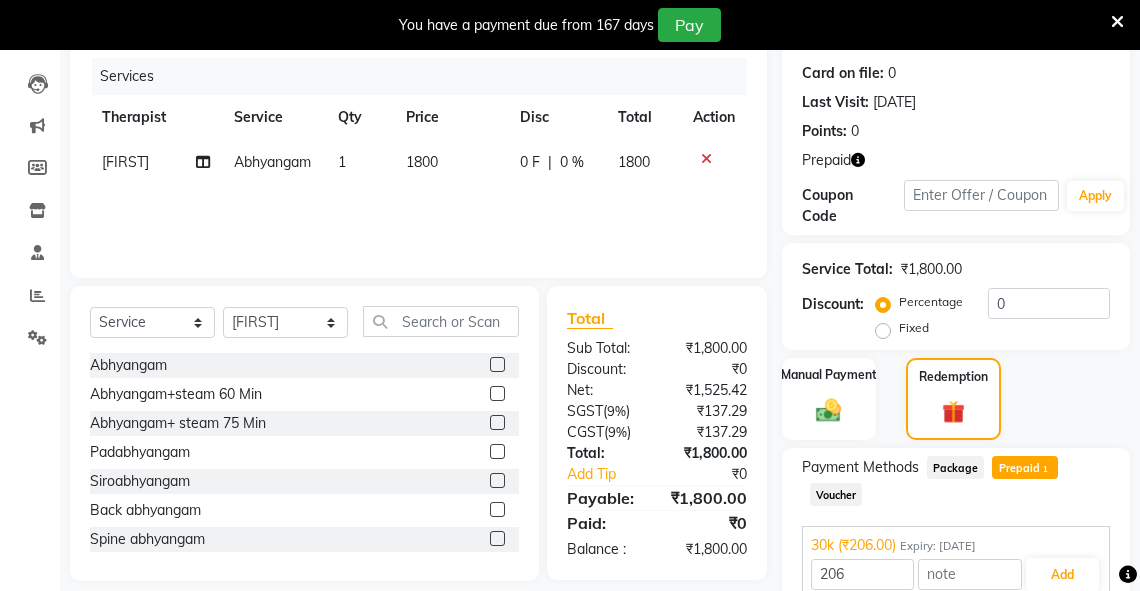 scroll, scrollTop: 220, scrollLeft: 0, axis: vertical 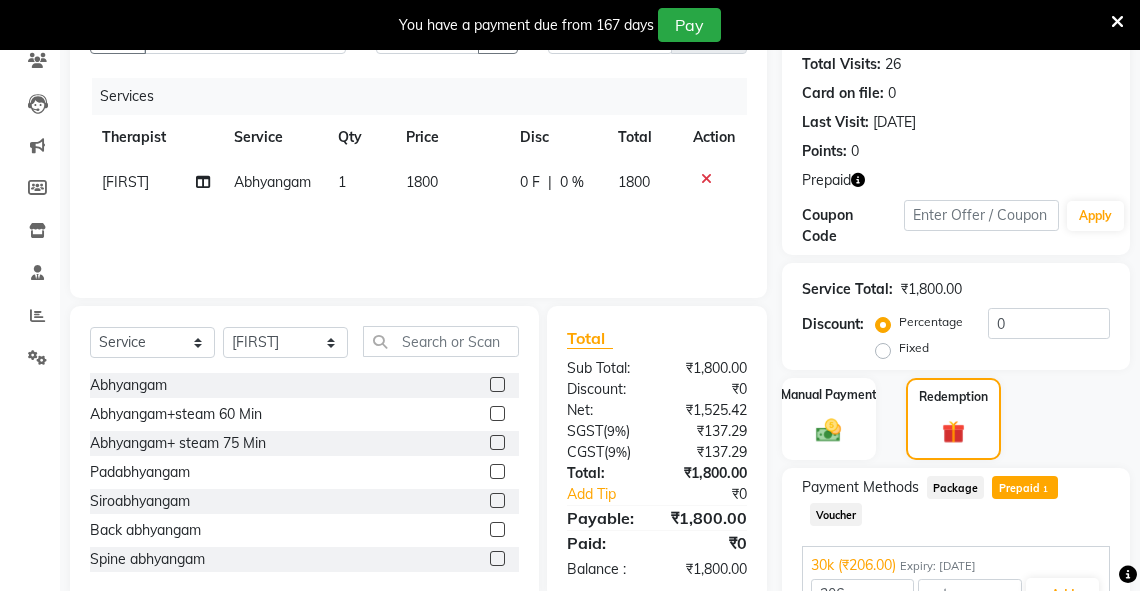click on "Fixed" 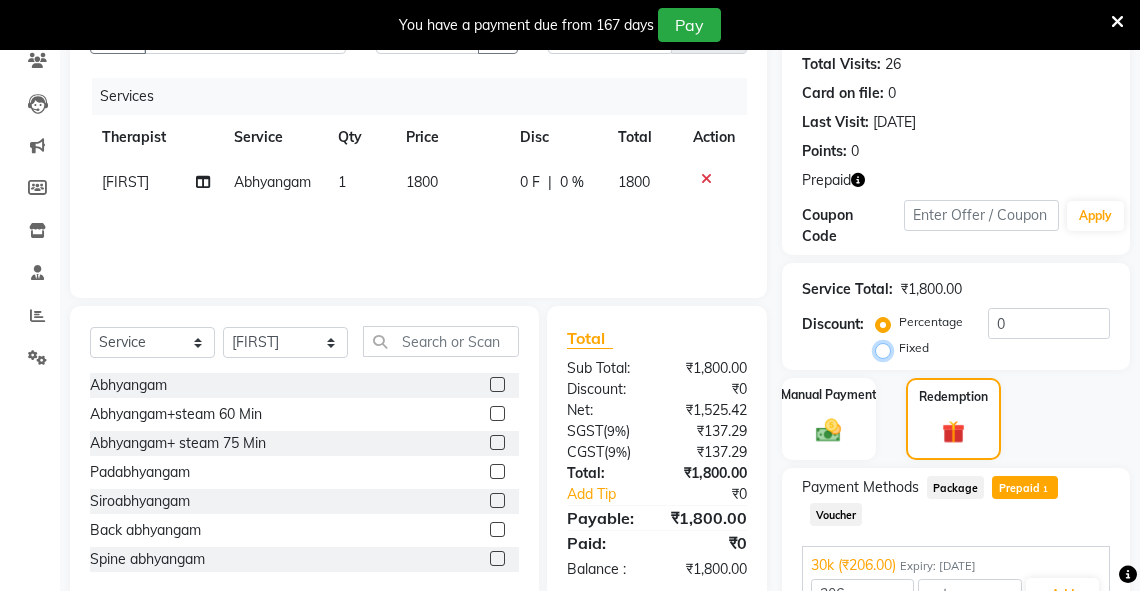 click on "Fixed" at bounding box center [887, 348] 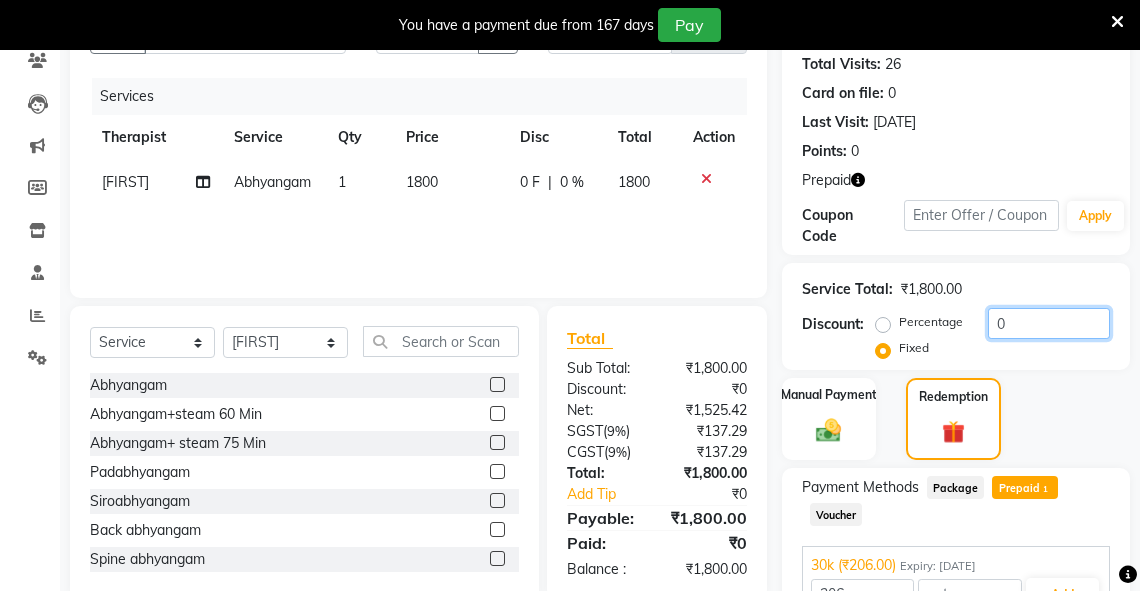 drag, startPoint x: 1048, startPoint y: 325, endPoint x: 950, endPoint y: 328, distance: 98.045906 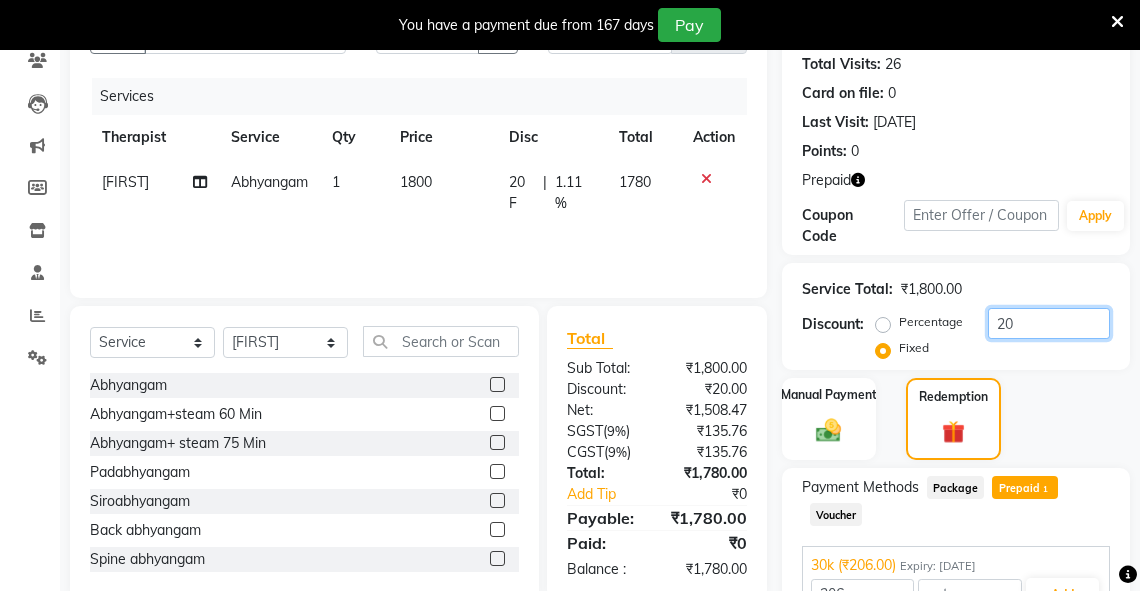 type on "2" 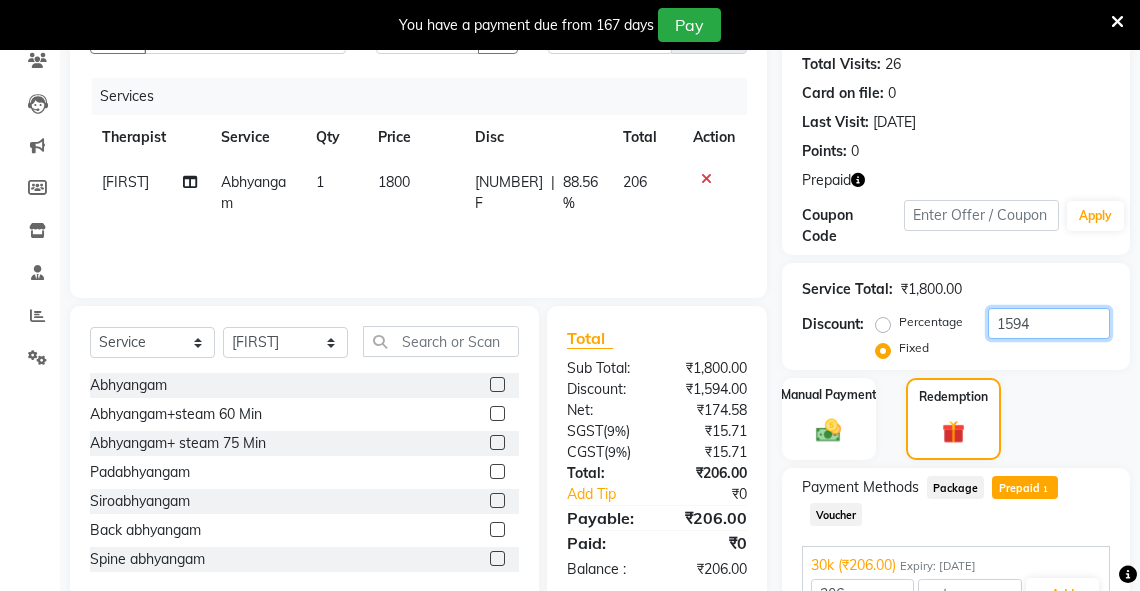 scroll, scrollTop: 331, scrollLeft: 0, axis: vertical 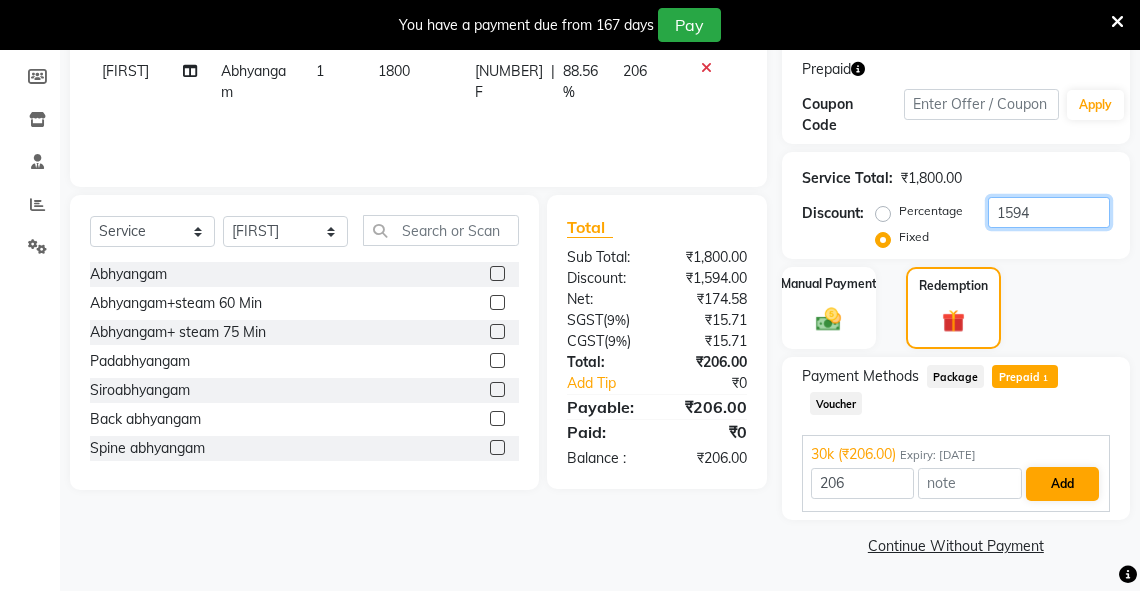 type on "1594" 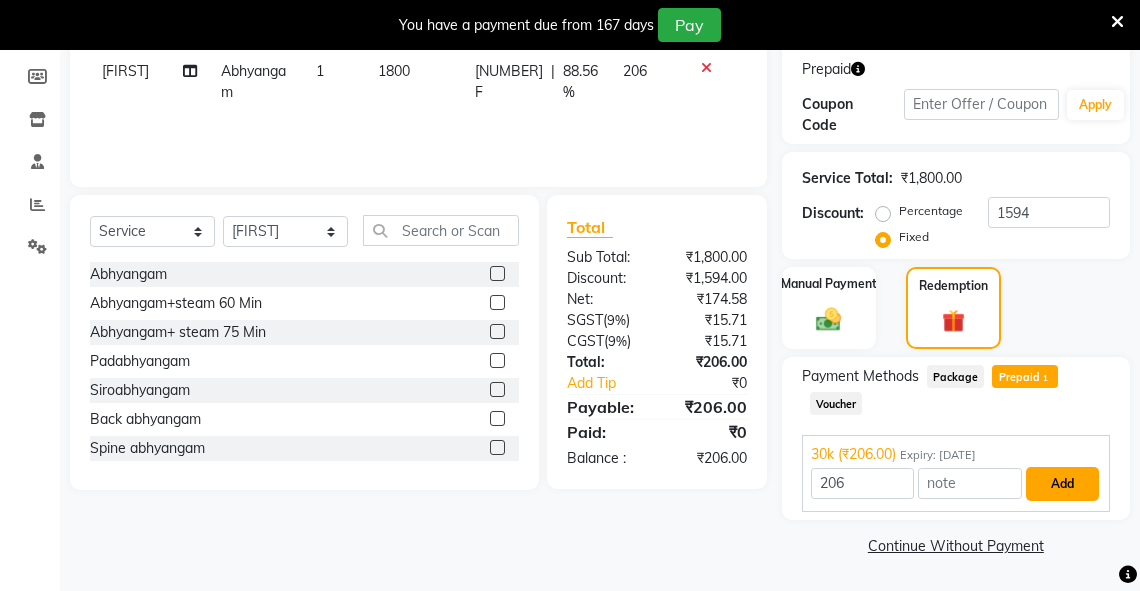 click on "Add" at bounding box center (1062, 484) 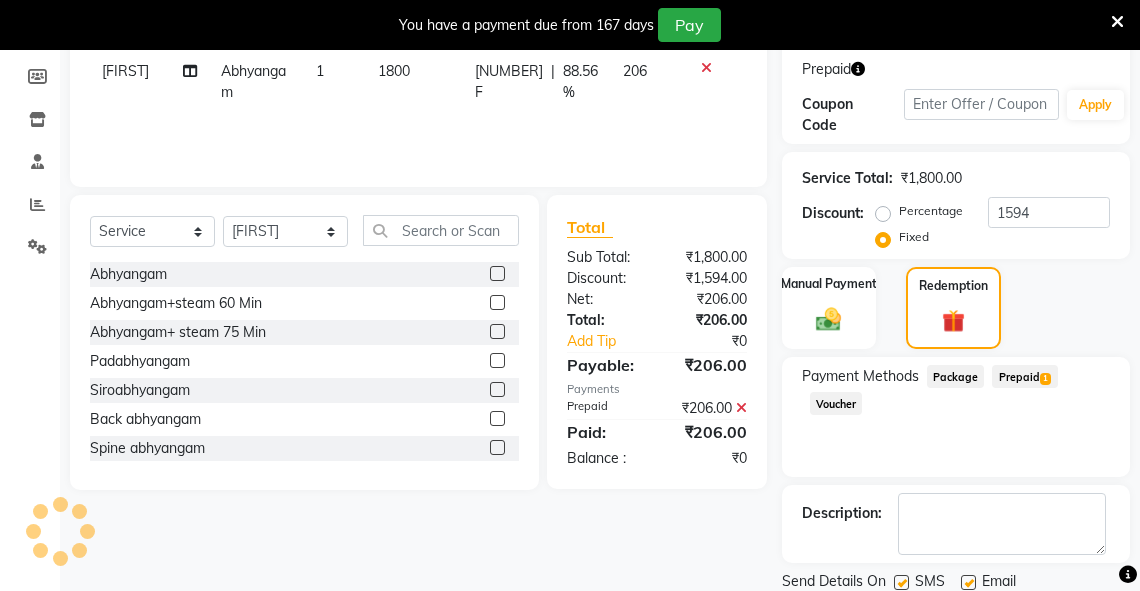 scroll, scrollTop: 399, scrollLeft: 0, axis: vertical 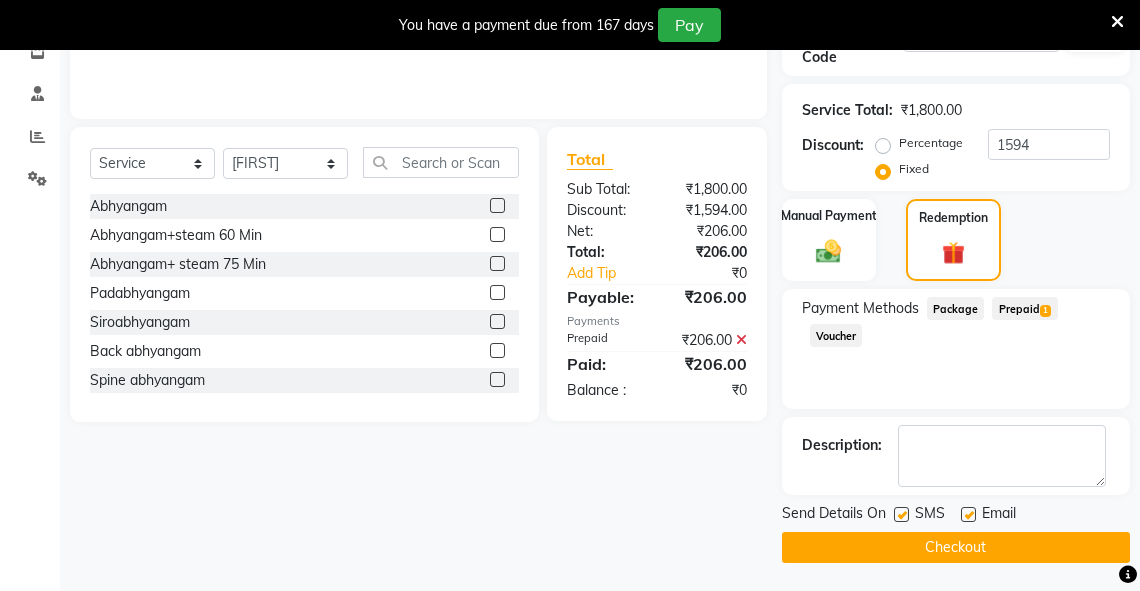 click on "Checkout" 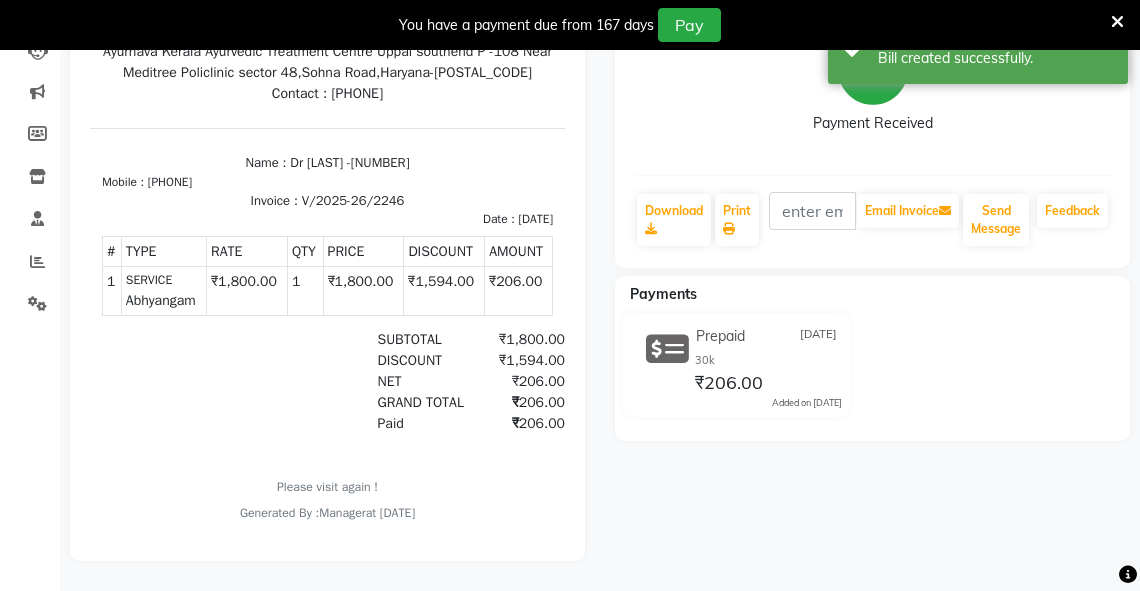 scroll, scrollTop: 0, scrollLeft: 0, axis: both 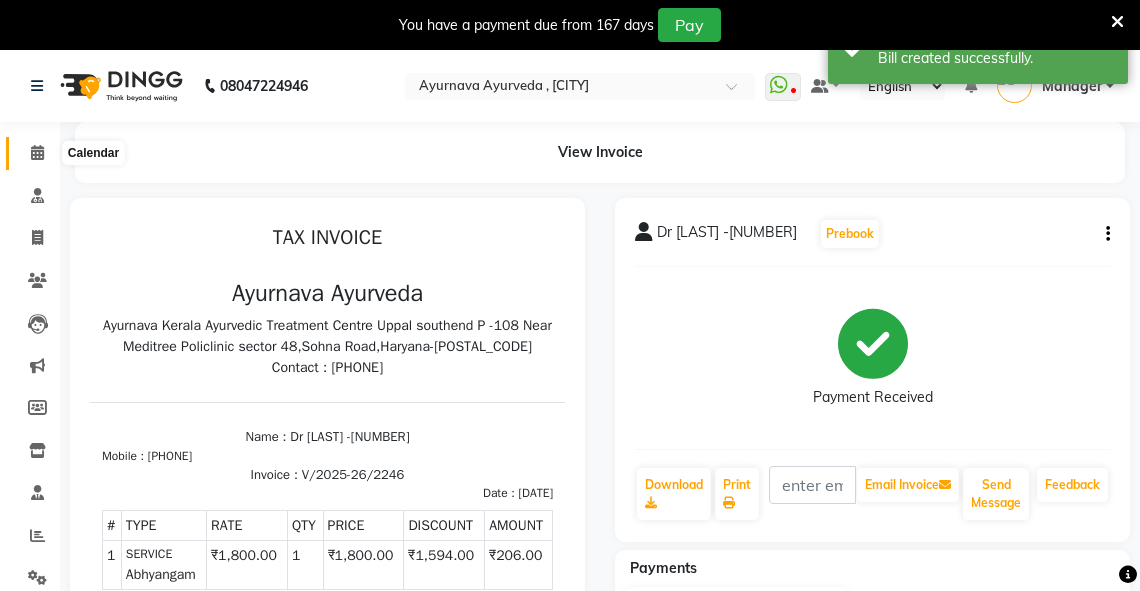 click 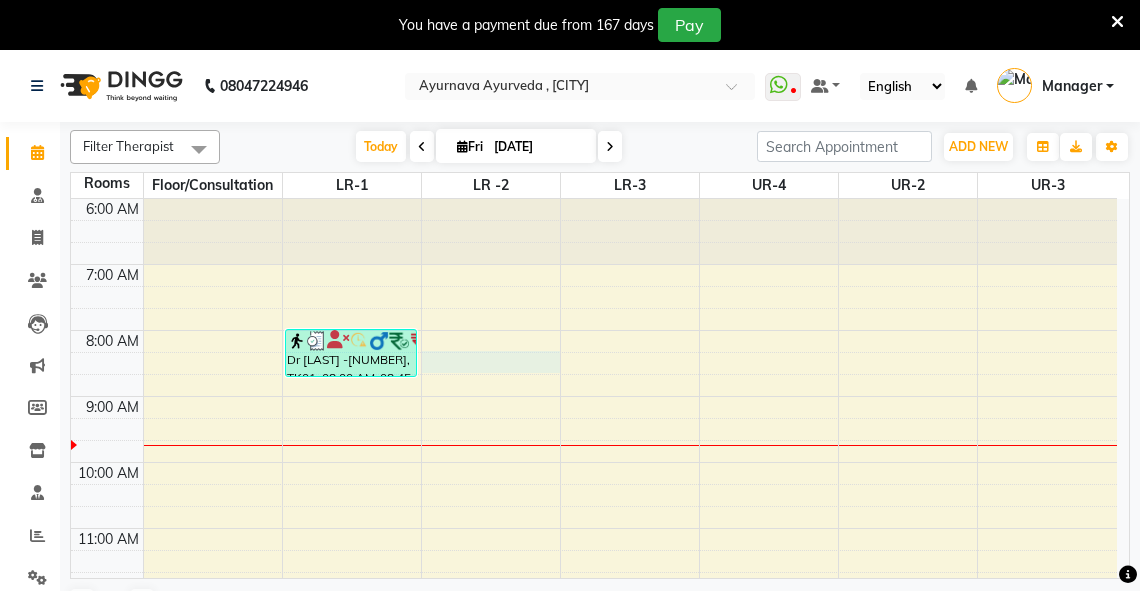 click on "Dr [LAST] -[NUMBER], TK01, 08:00 AM-08:45 AM, Abhyangam" at bounding box center (594, 693) 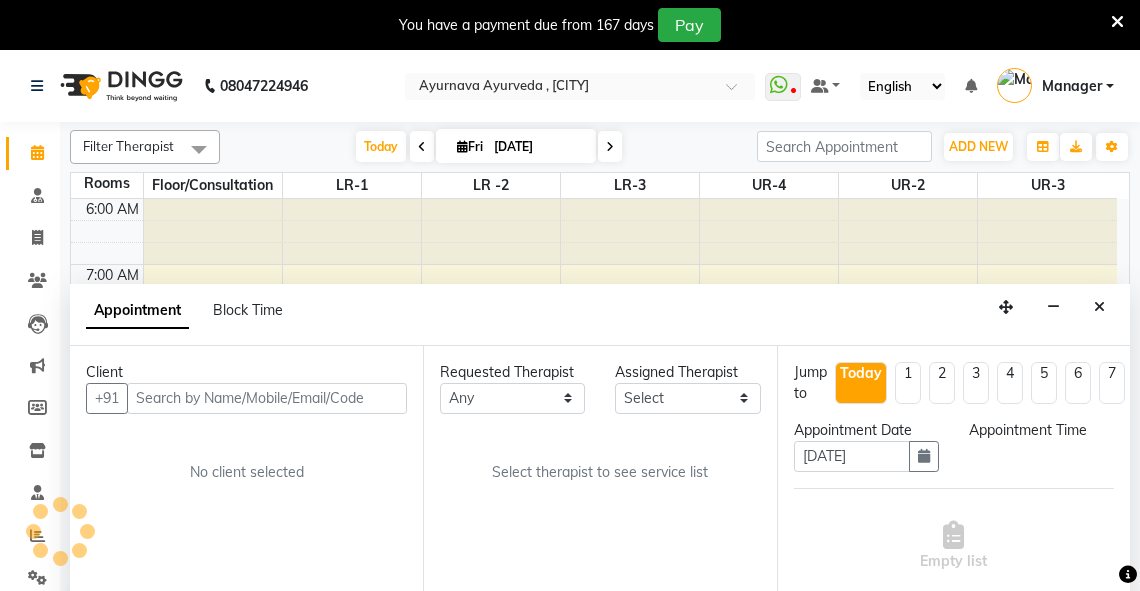 scroll, scrollTop: 50, scrollLeft: 0, axis: vertical 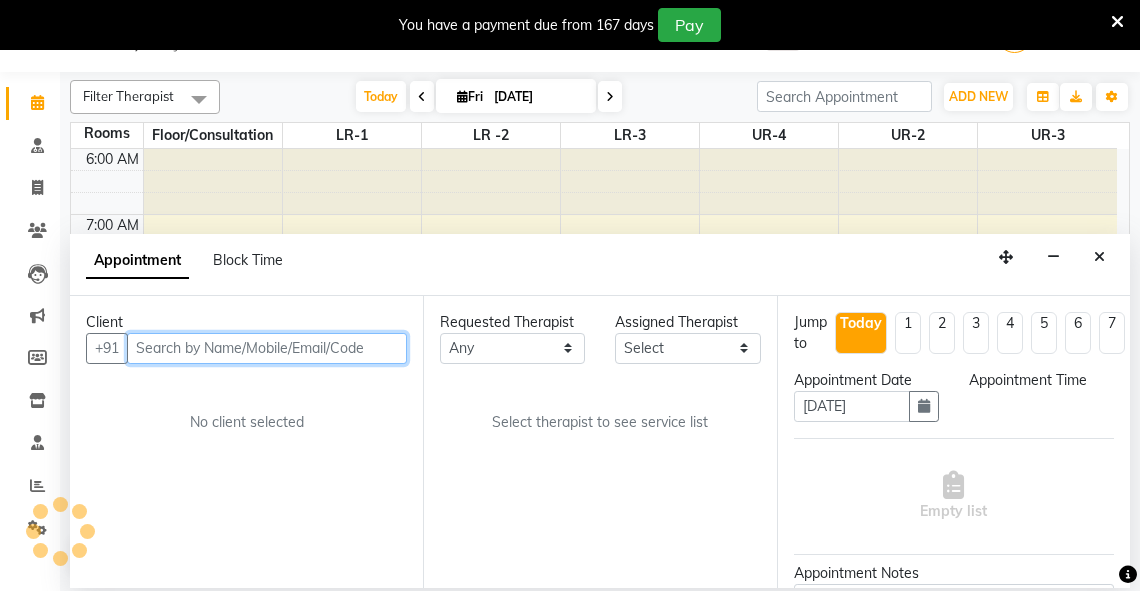 select on "495" 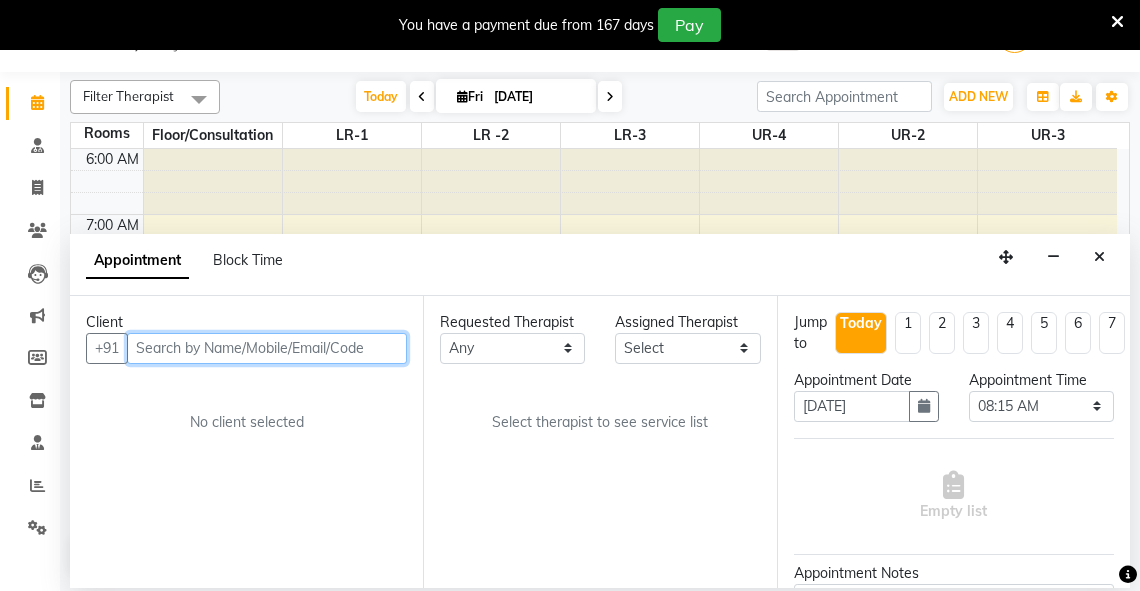 click at bounding box center (267, 348) 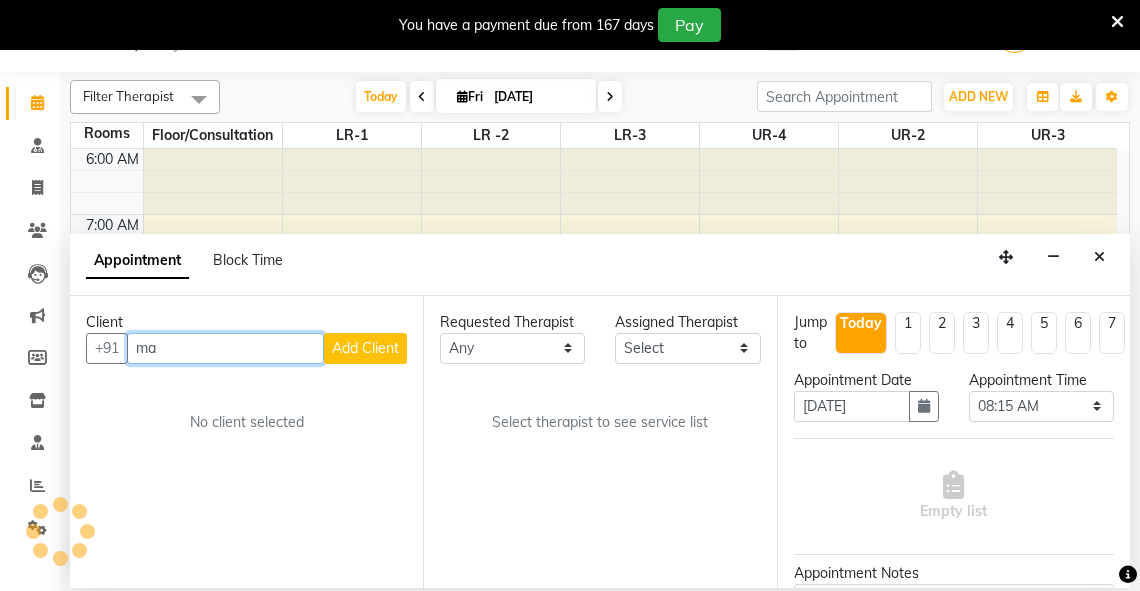type on "m" 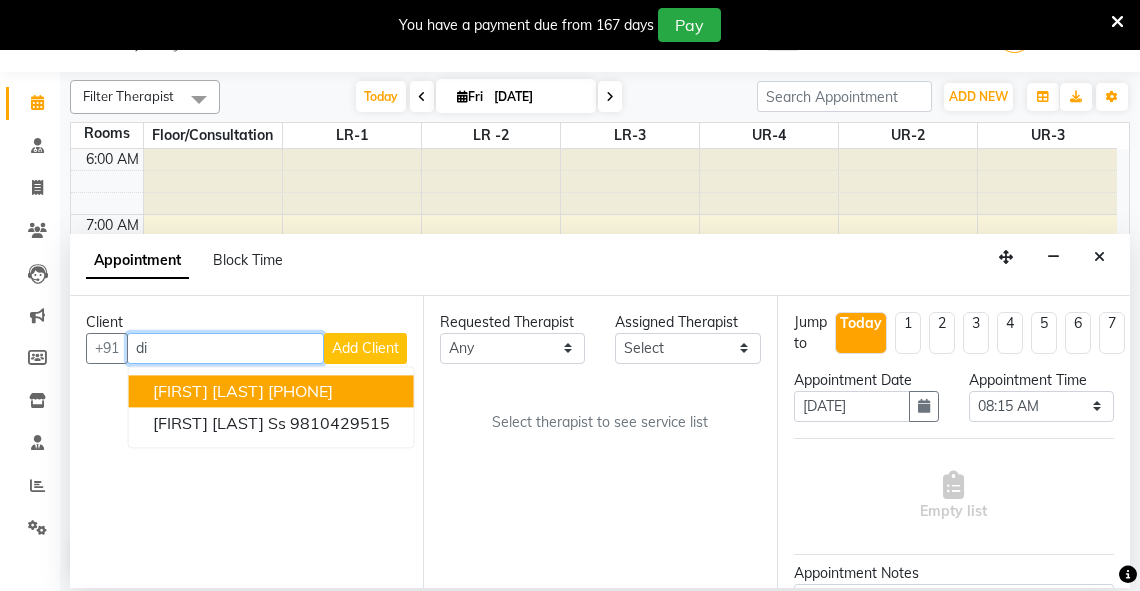 type on "d" 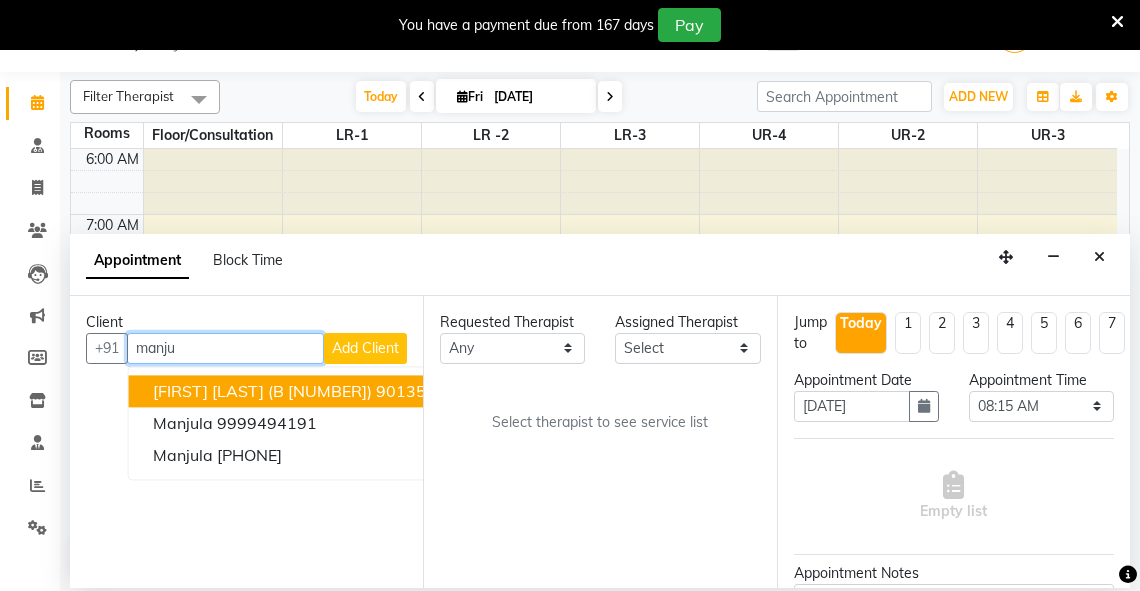 click on "[FIRST] [LAST] (b [NUMBER])" at bounding box center [262, 391] 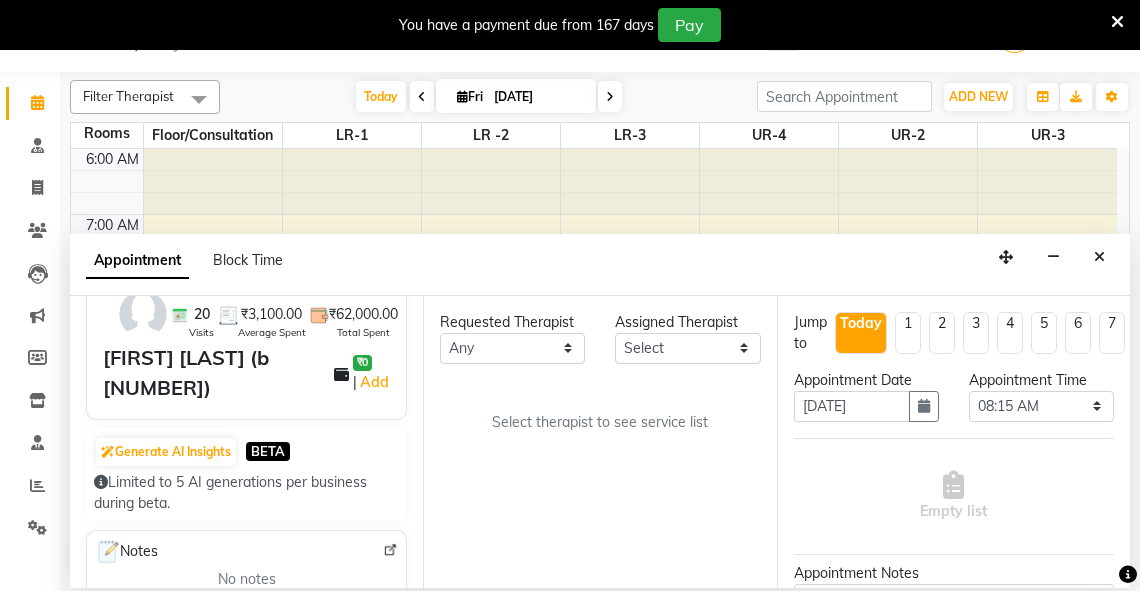 scroll, scrollTop: 0, scrollLeft: 0, axis: both 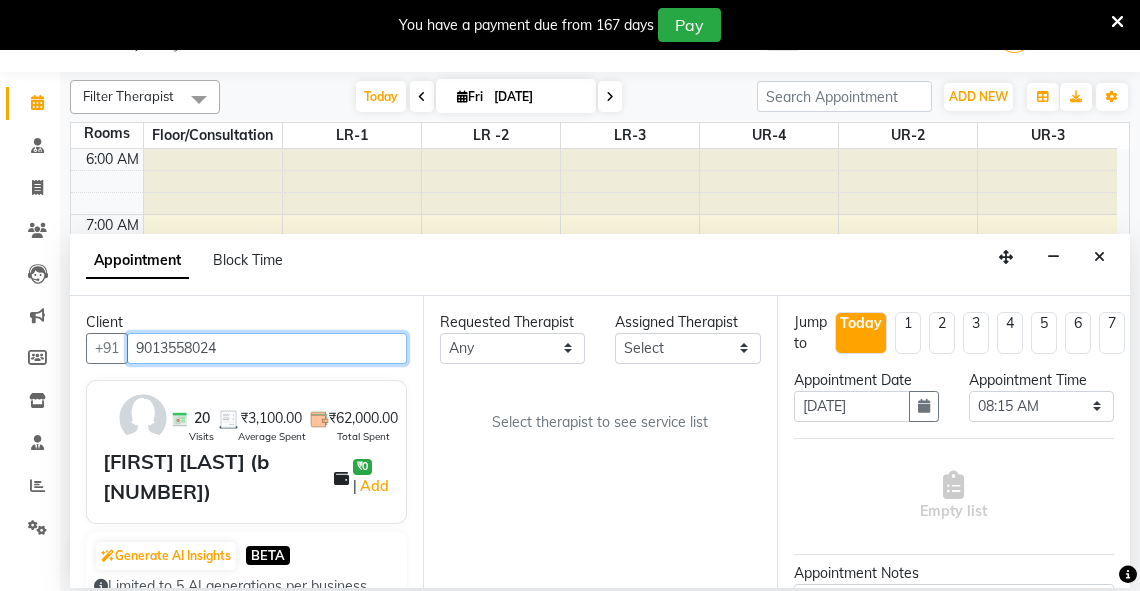 type on "9013558024" 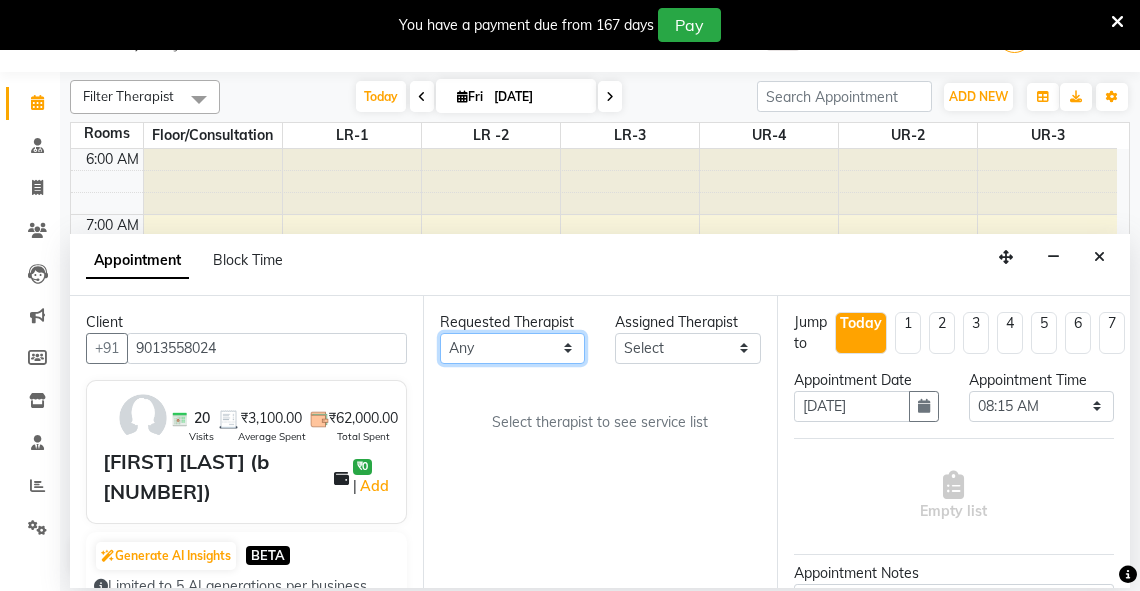 click on "Any [FIRST] [FIRST] [FIRST] [FIRST] [FIRST] [FIRST] [FIRST] [FIRST] [FIRST] [FIRST] [FIRST] [FIRST] [FIRST] [FIRST] [FIRST] [FIRST] [FIRST] [FIRST] [FIRST] [FIRST]" at bounding box center [512, 348] 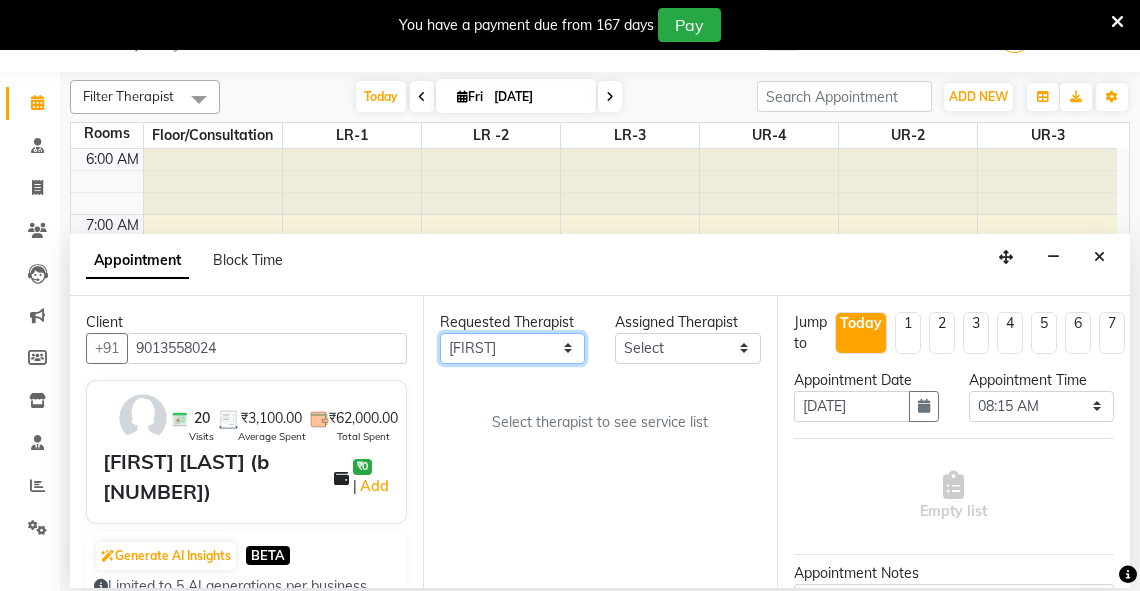 click on "Any [FIRST] [FIRST] [FIRST] [FIRST] [FIRST] [FIRST] [FIRST] [FIRST] [FIRST] [FIRST] [FIRST] [FIRST] [FIRST] [FIRST] [FIRST] [FIRST] [FIRST] [FIRST] [FIRST] [FIRST]" at bounding box center (512, 348) 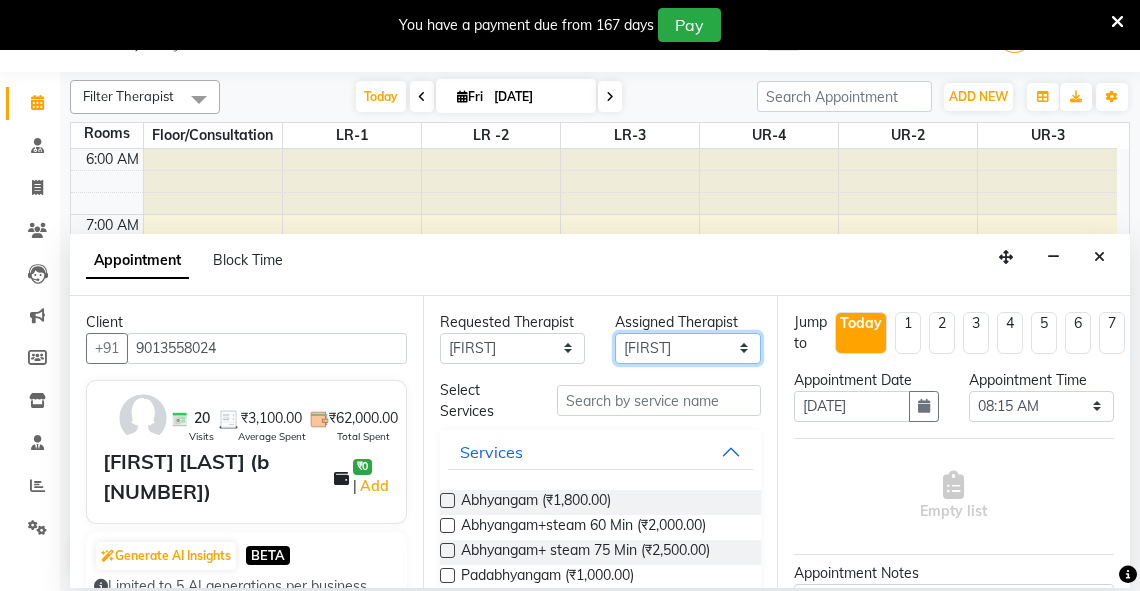 click on "Select [FIRST] [FIRST] [FIRST] [FIRST] [FIRST] [FIRST] [FIRST] [FIRST] [FIRST] [FIRST] [FIRST] [FIRST] [FIRST] [FIRST] [FIRST] [FIRST] [FIRST] [FIRST] [FIRST] [FIRST]" at bounding box center [687, 348] 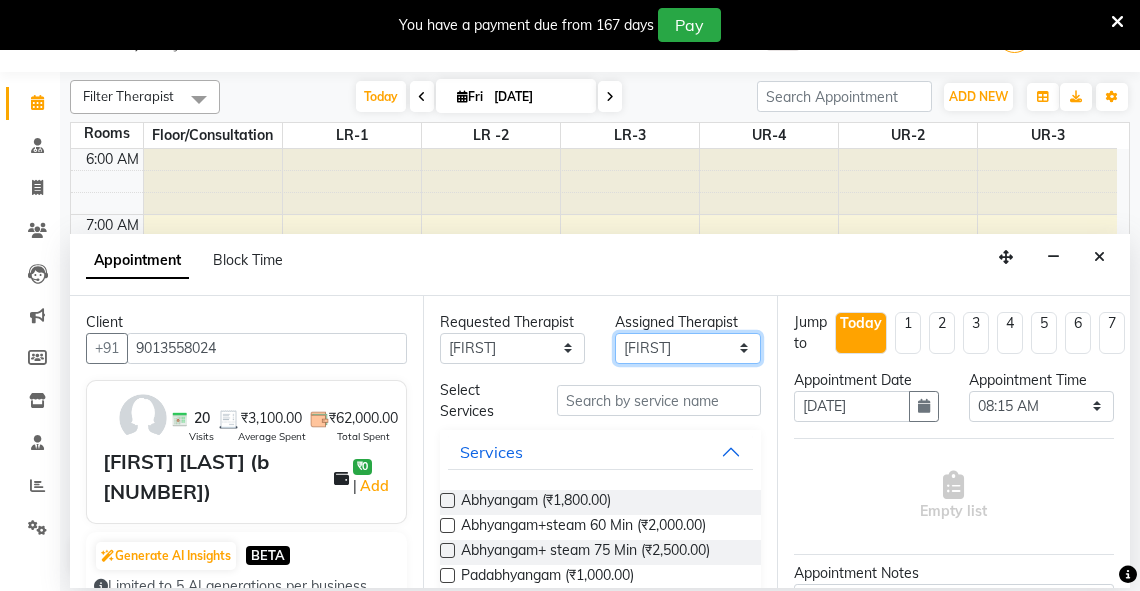 select on "79270" 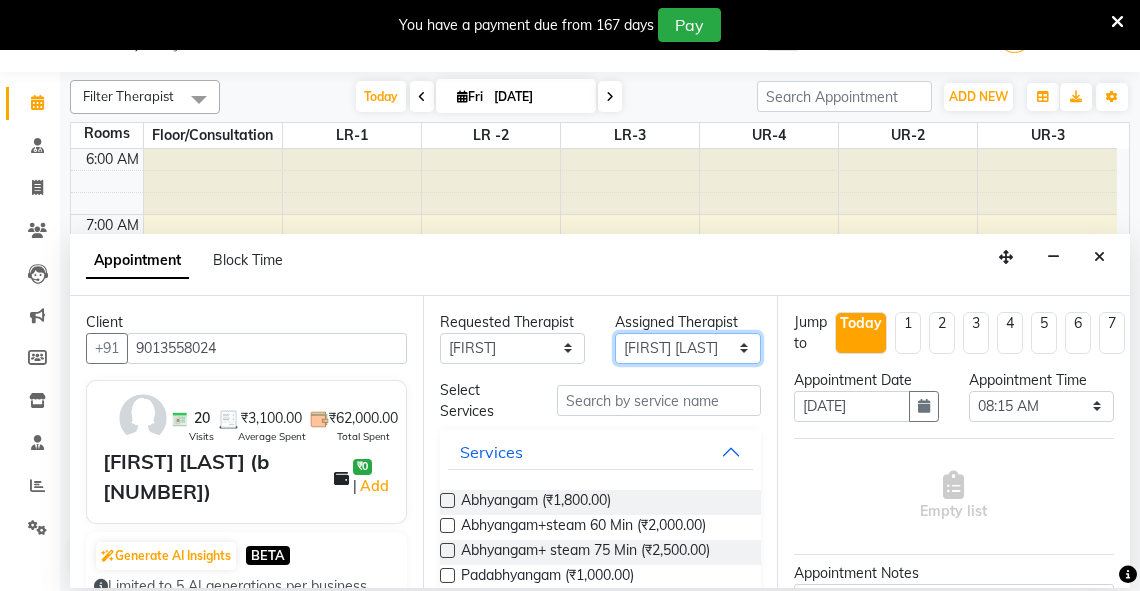 click on "Select [FIRST] [FIRST] [FIRST] [FIRST] [FIRST] [FIRST] [FIRST] [FIRST] [FIRST] [FIRST] [FIRST] [FIRST] [FIRST] [FIRST] [FIRST] [FIRST] [FIRST] [FIRST] [FIRST] [FIRST]" at bounding box center [687, 348] 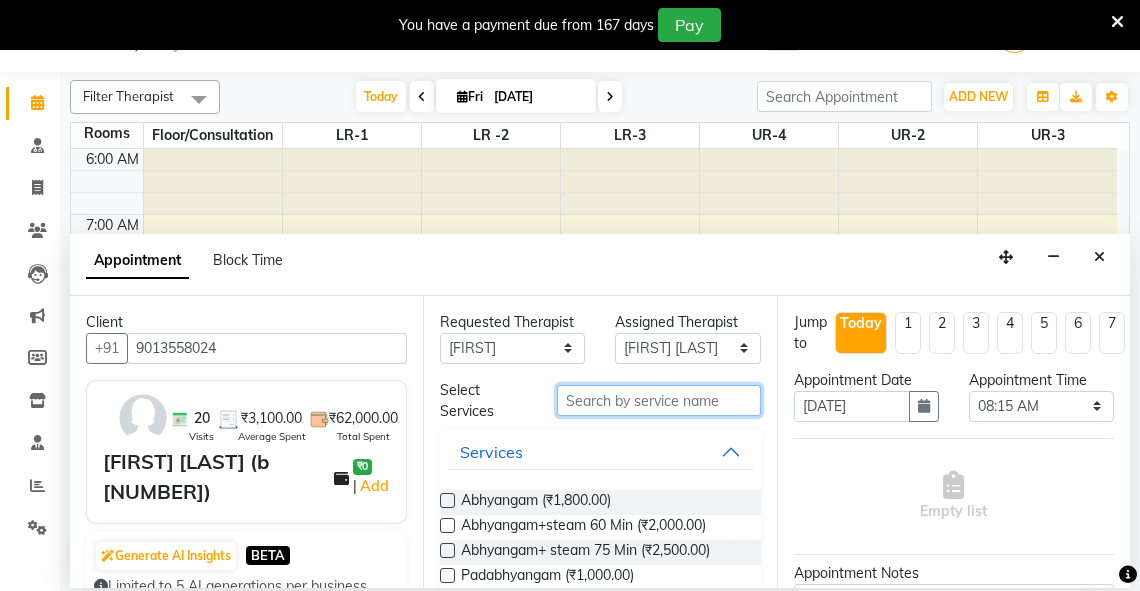 click at bounding box center (659, 400) 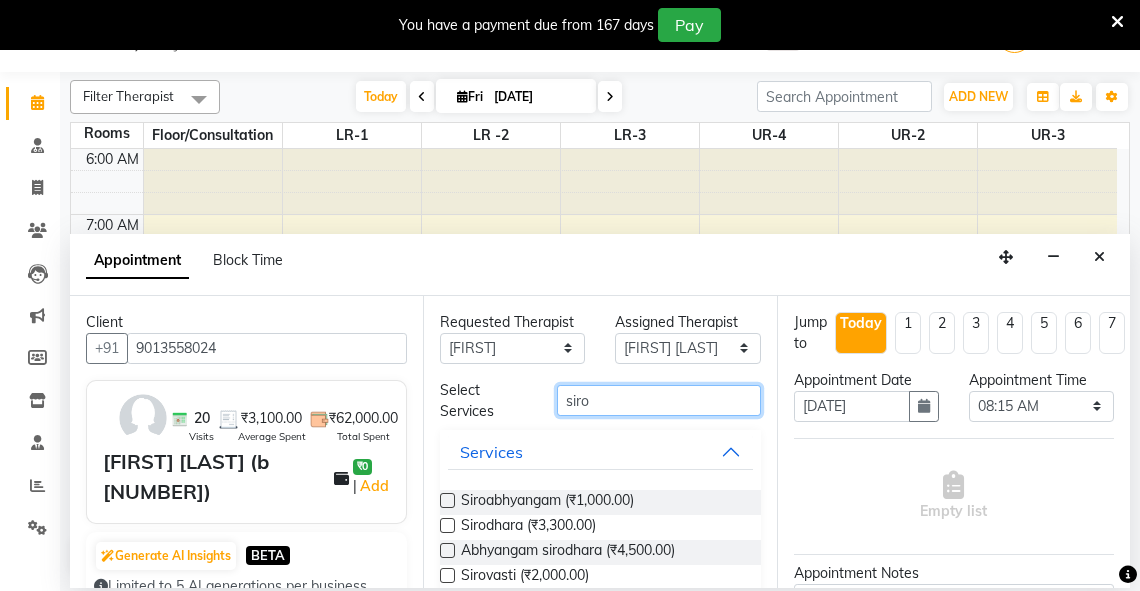 type on "siro" 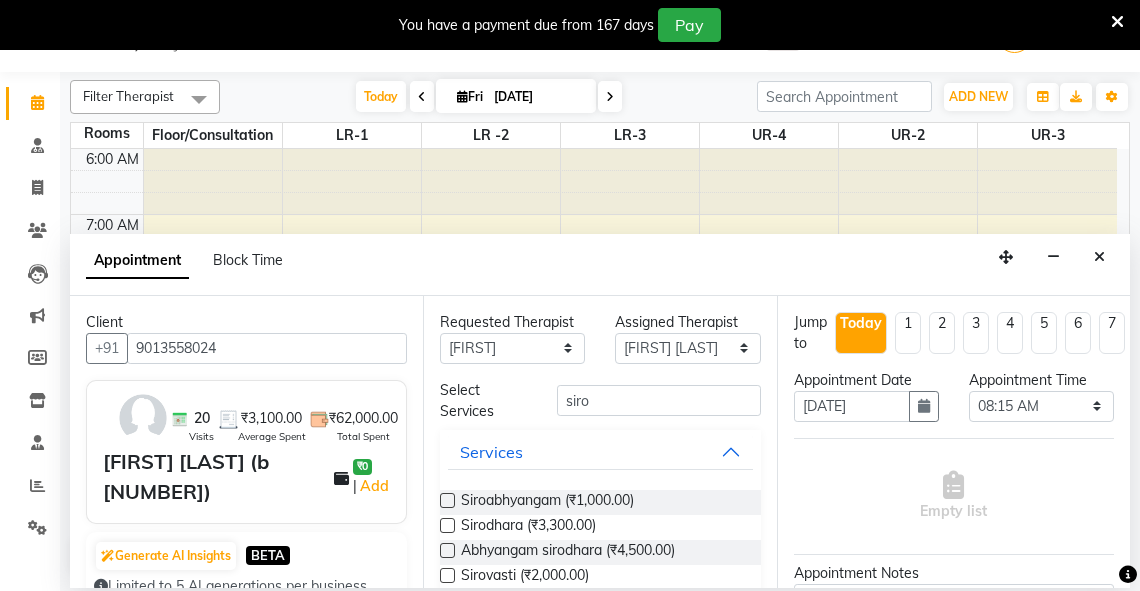 click at bounding box center (447, 550) 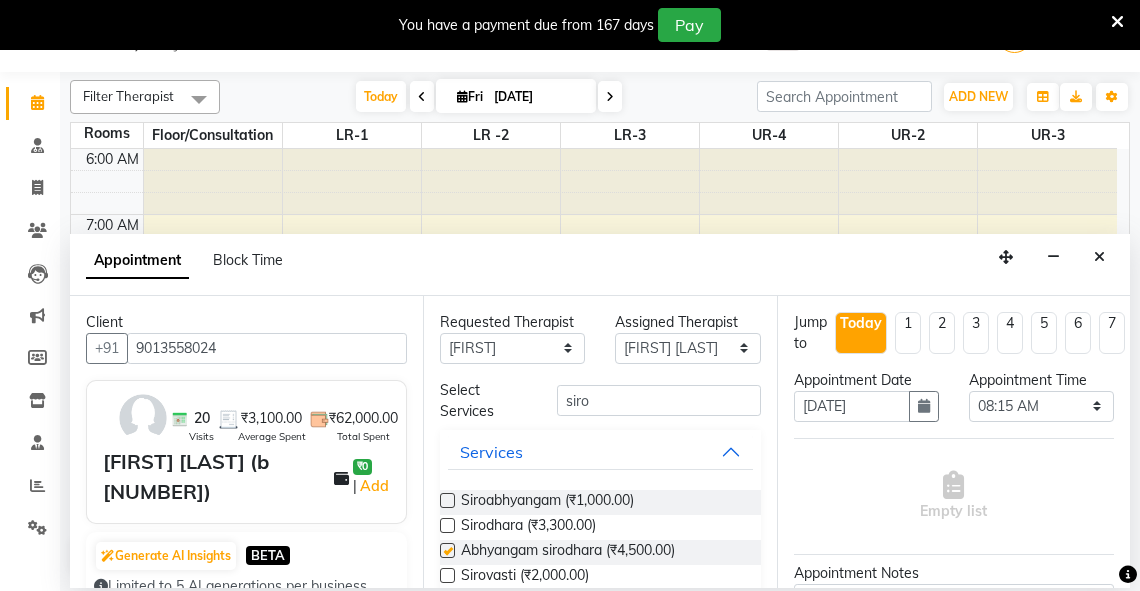 select on "2648" 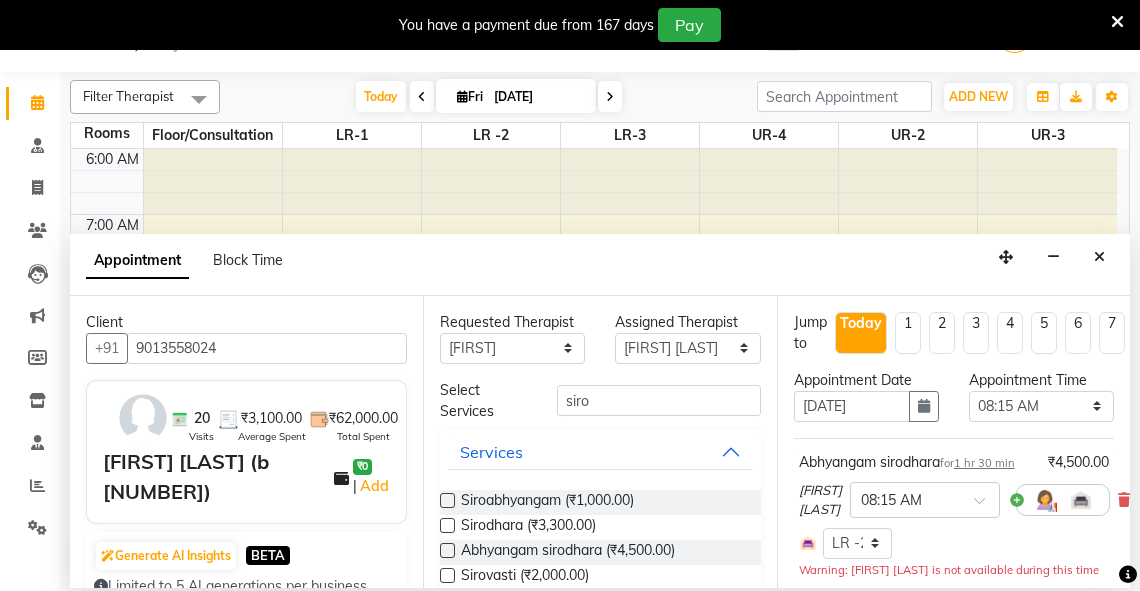 checkbox on "false" 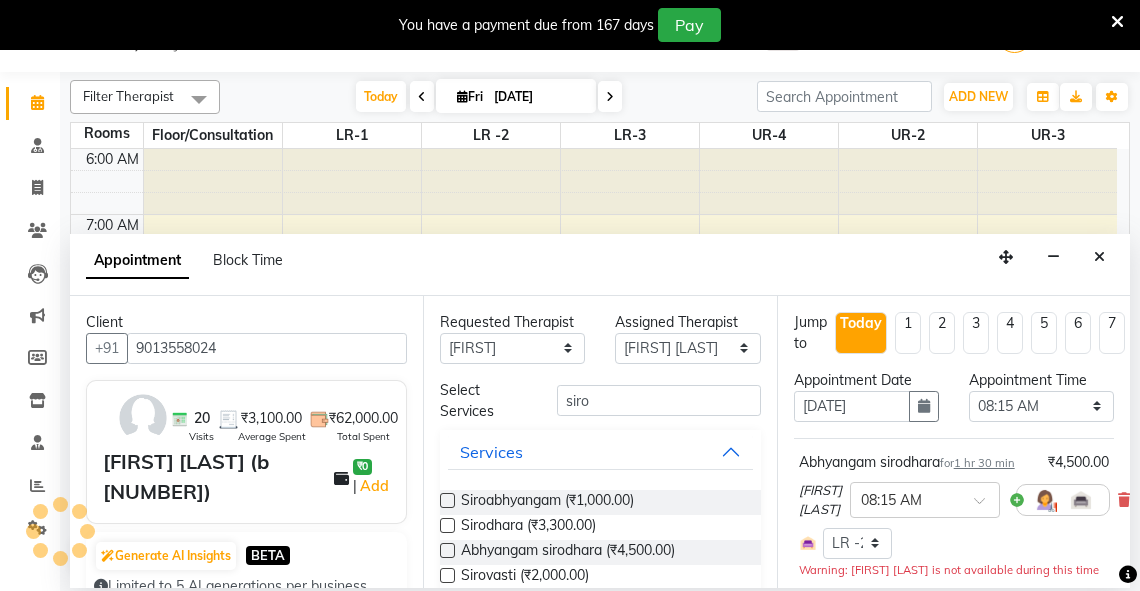 scroll, scrollTop: 337, scrollLeft: 0, axis: vertical 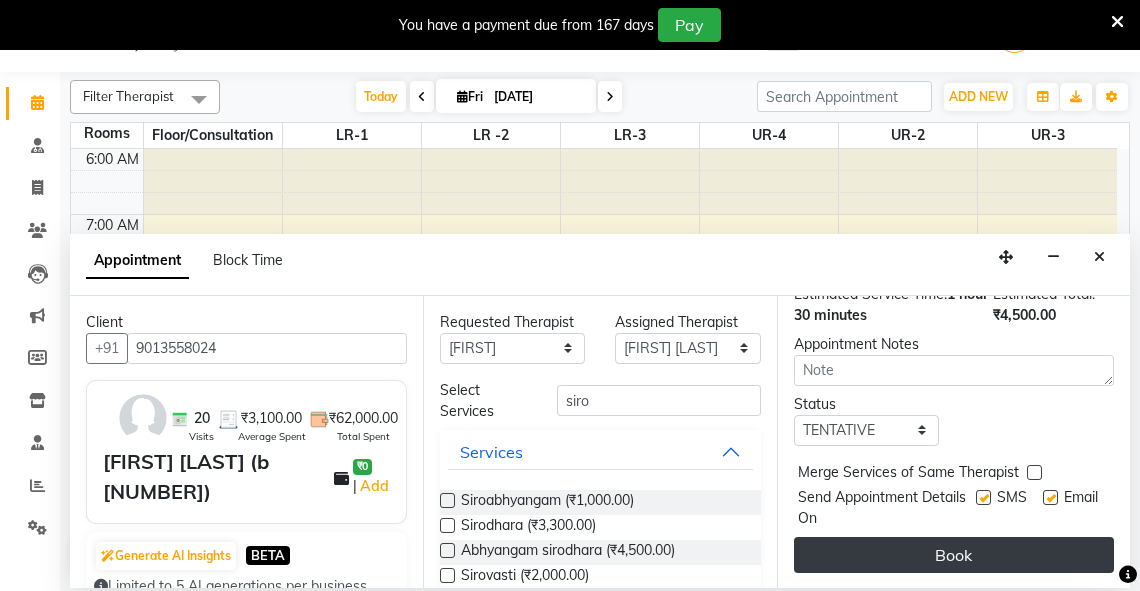 click on "Book" at bounding box center [954, 555] 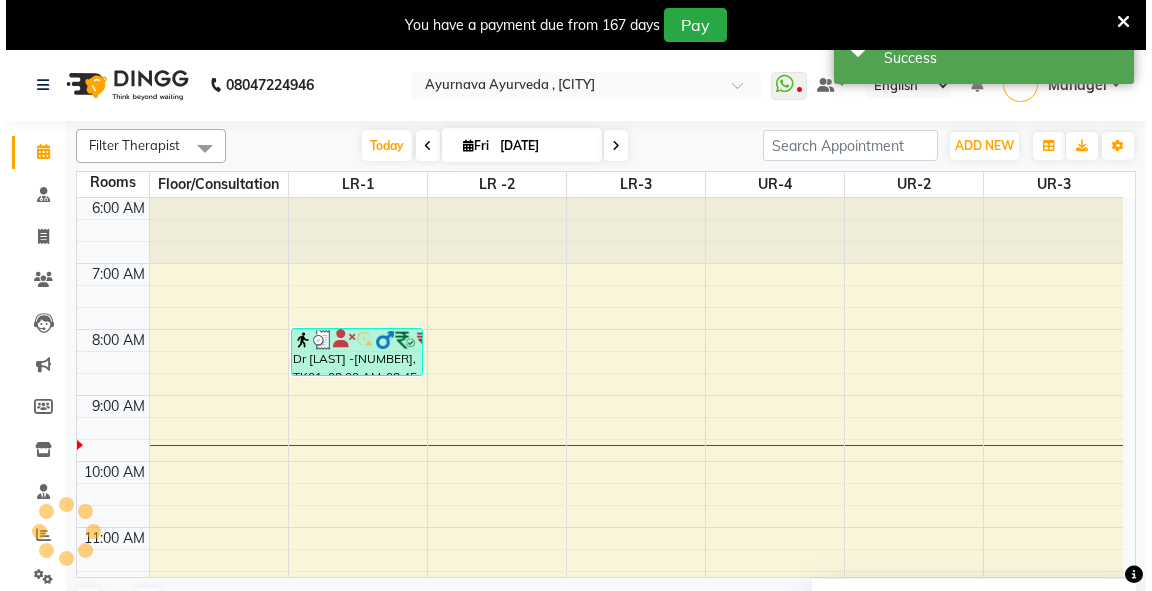 scroll, scrollTop: 0, scrollLeft: 0, axis: both 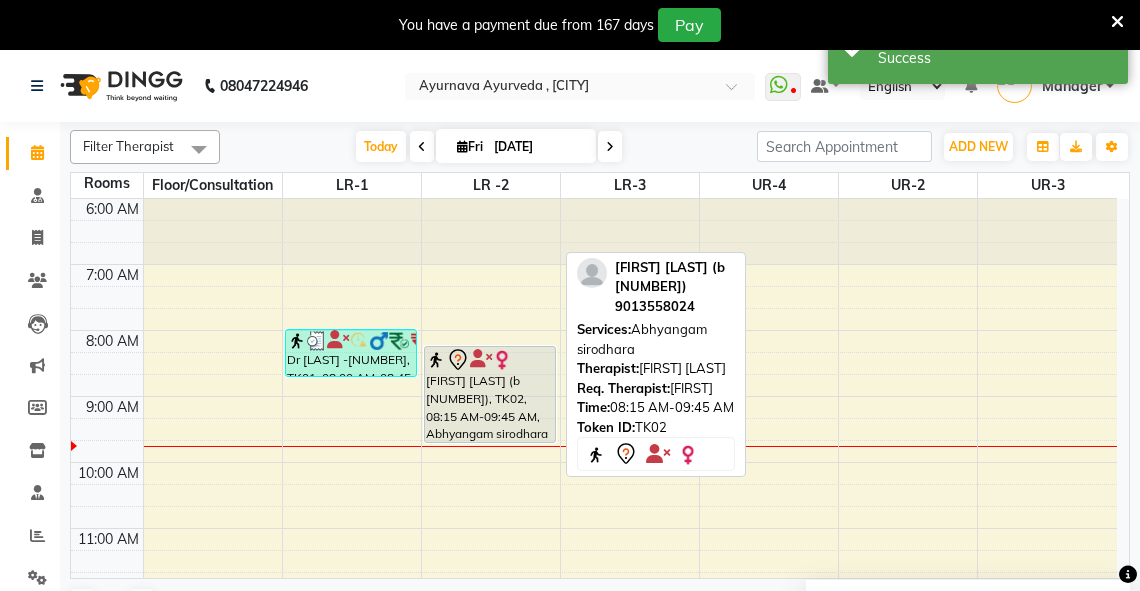 click on "[FIRST] [LAST] (b [NUMBER]), TK02, 08:15 AM-09:45 AM, Abhyangam sirodhara" at bounding box center [490, 394] 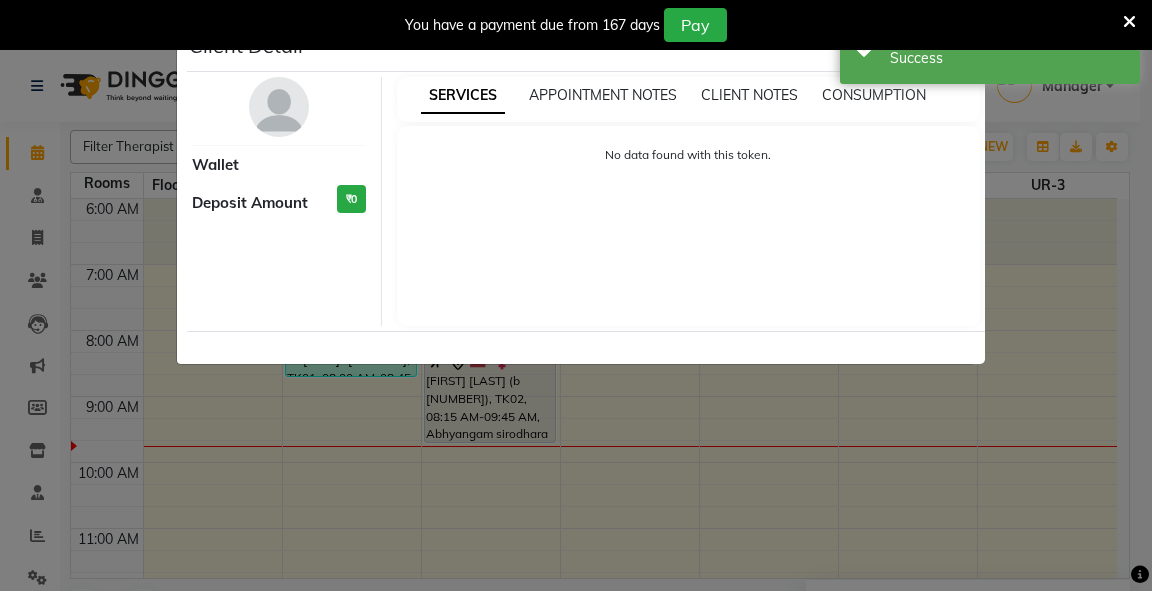 select on "7" 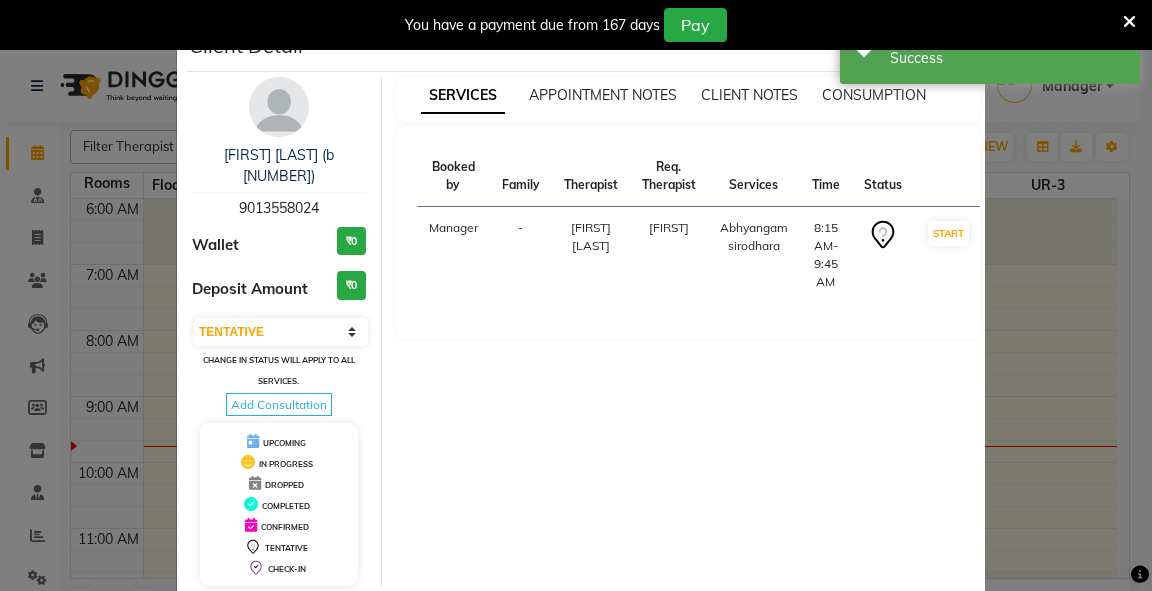 drag, startPoint x: 1121, startPoint y: 337, endPoint x: 1101, endPoint y: 421, distance: 86.34813 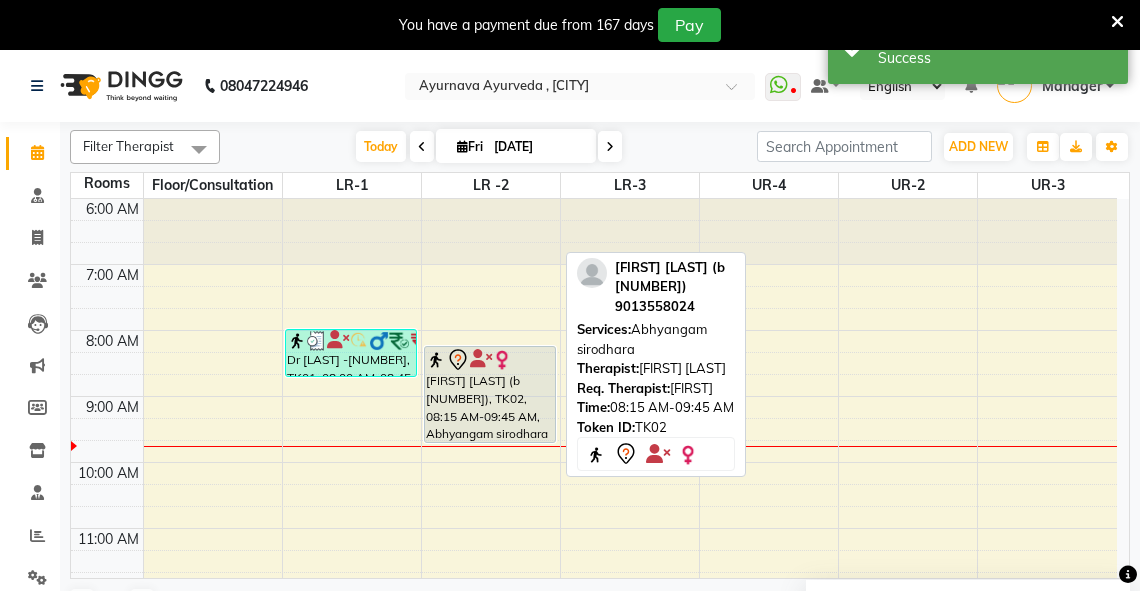 click on "[FIRST] [LAST] (b [NUMBER]), TK02, 08:15 AM-09:45 AM, Abhyangam sirodhara" at bounding box center (490, 394) 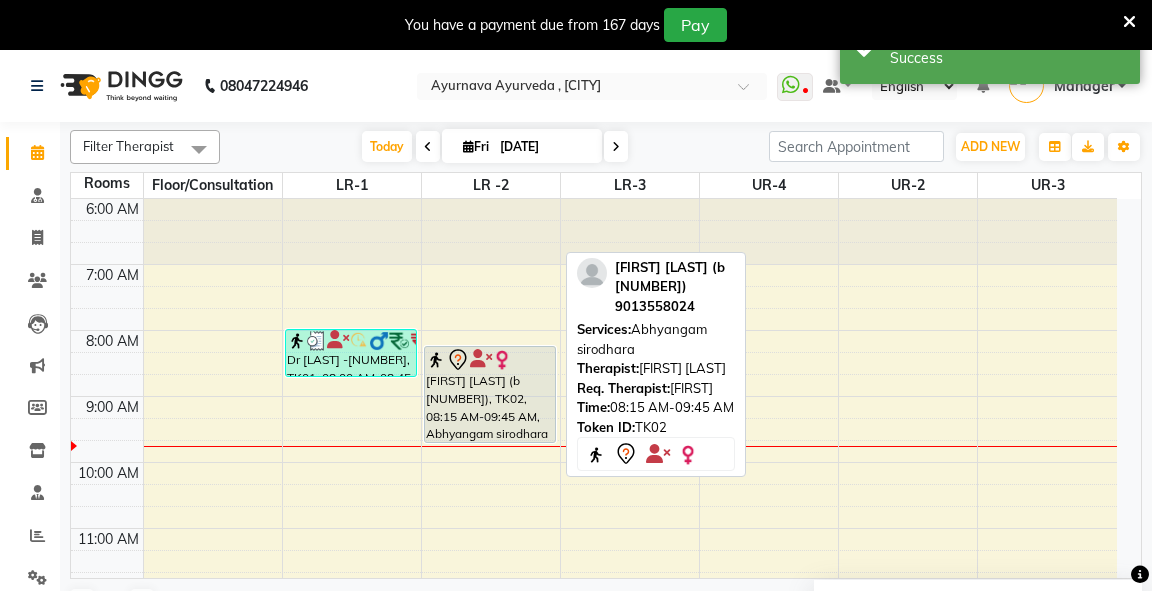 select on "7" 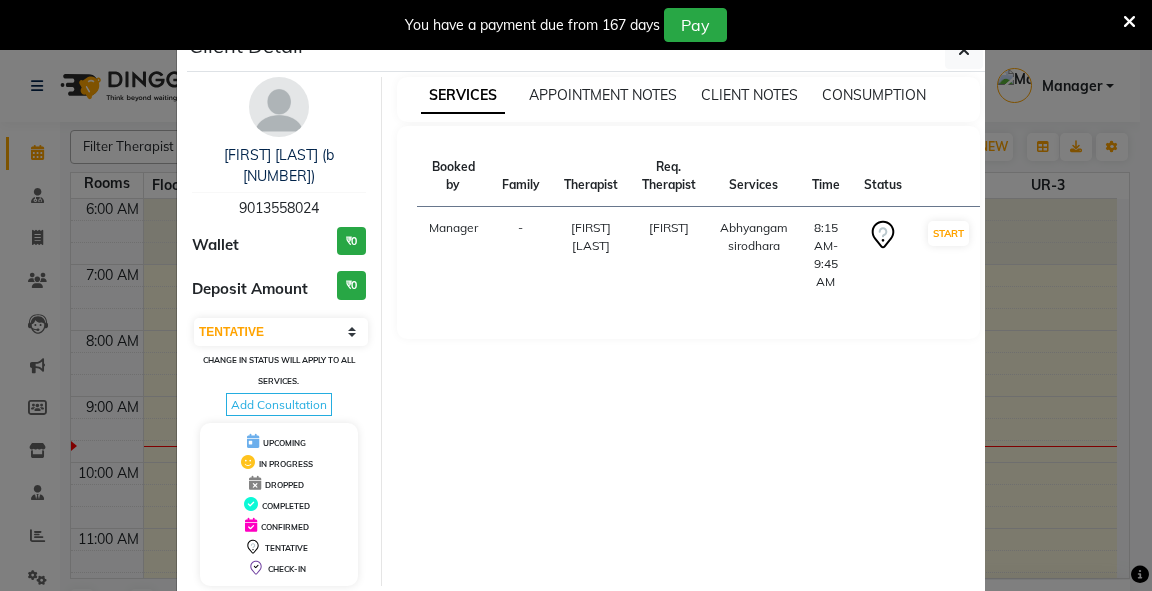 scroll, scrollTop: 78, scrollLeft: 0, axis: vertical 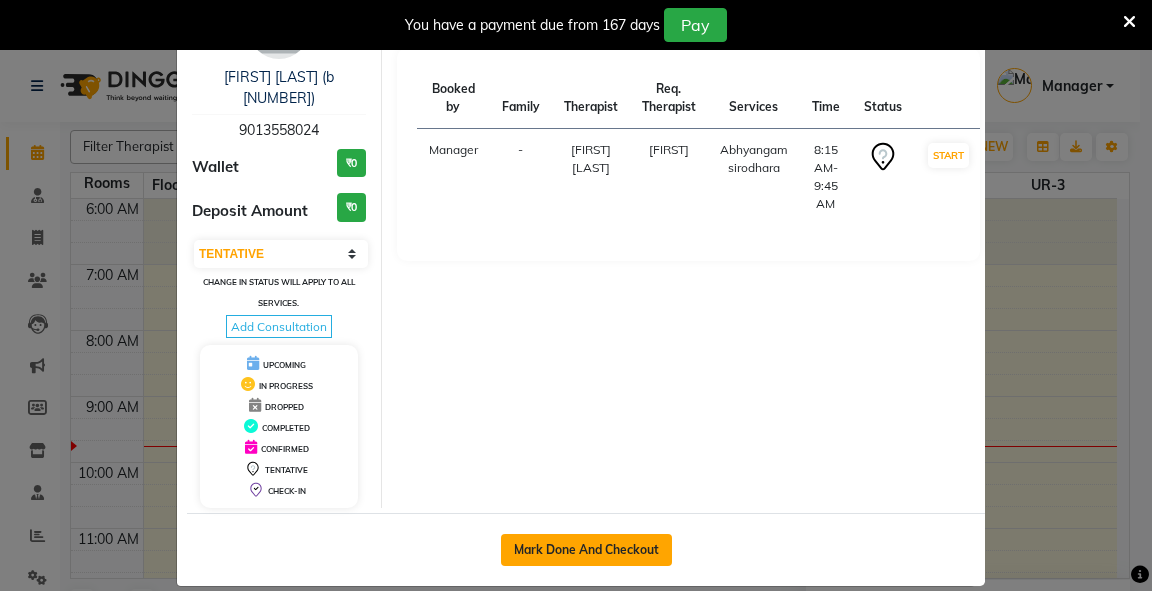 click on "Mark Done And Checkout" 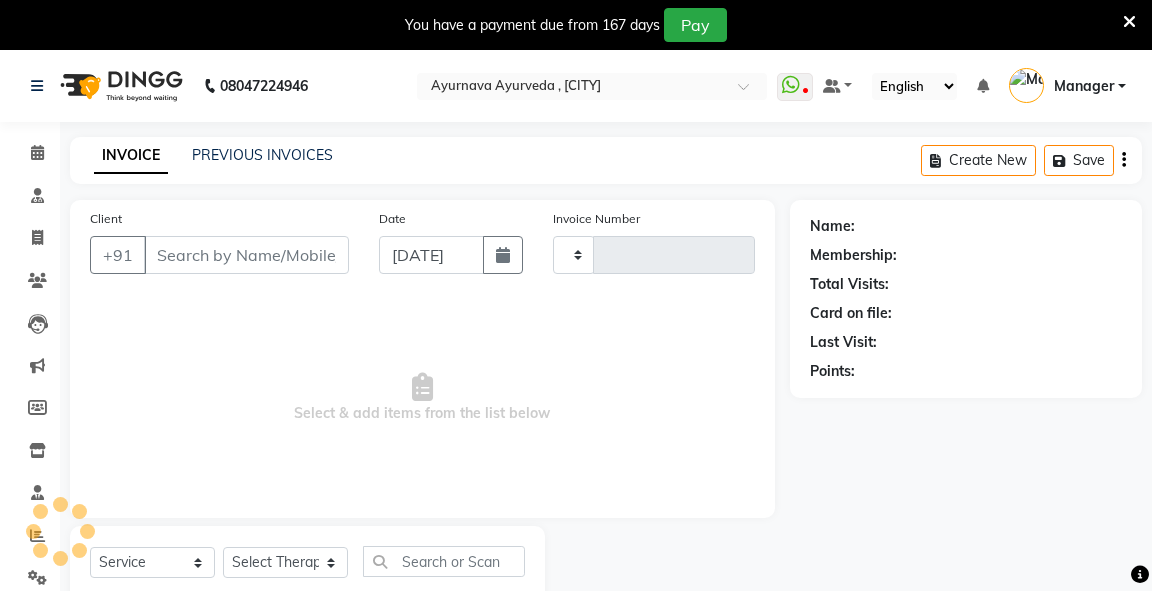 type on "2247" 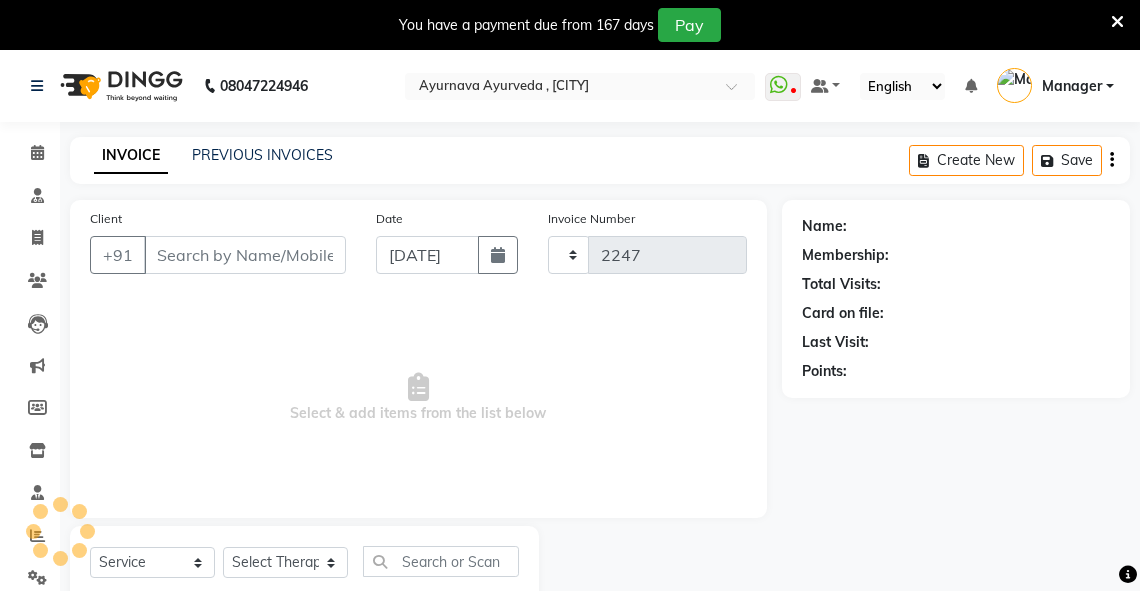 select on "5571" 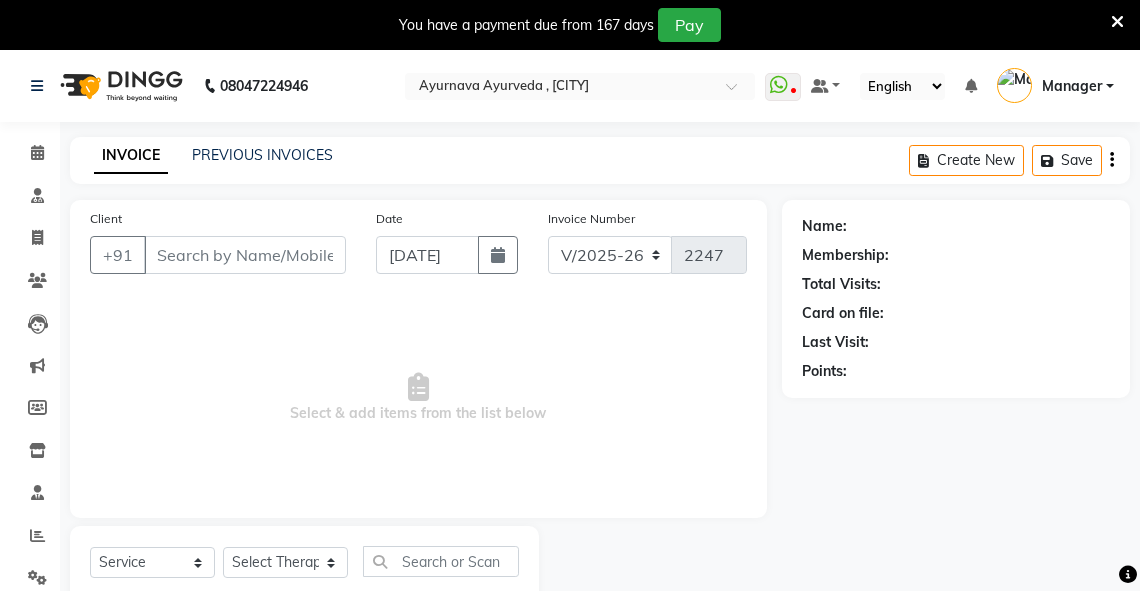 type on "9013558024" 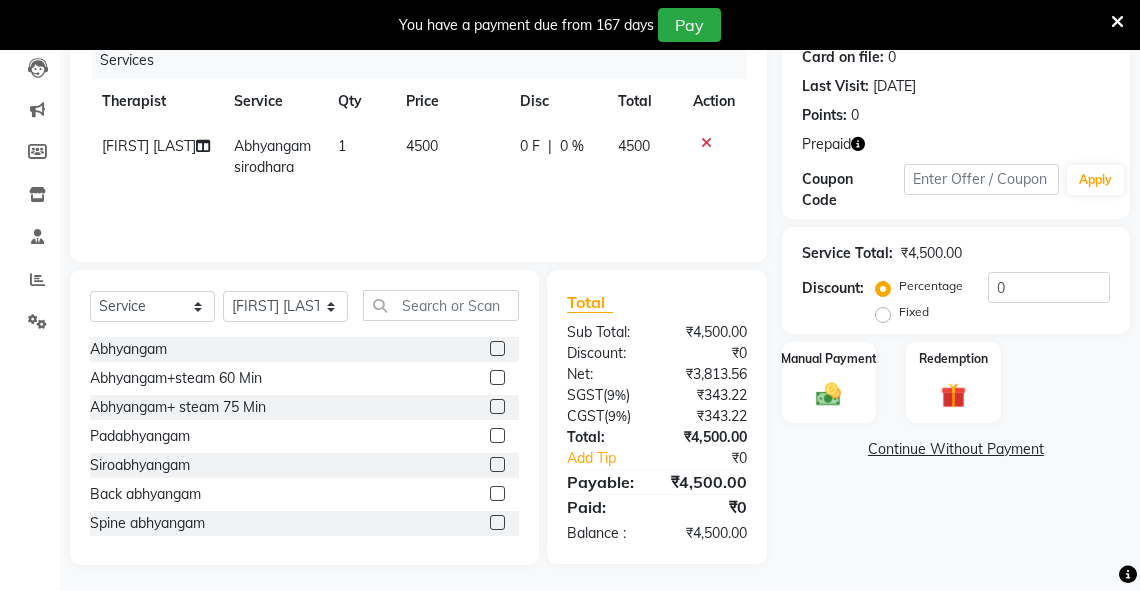 scroll, scrollTop: 258, scrollLeft: 0, axis: vertical 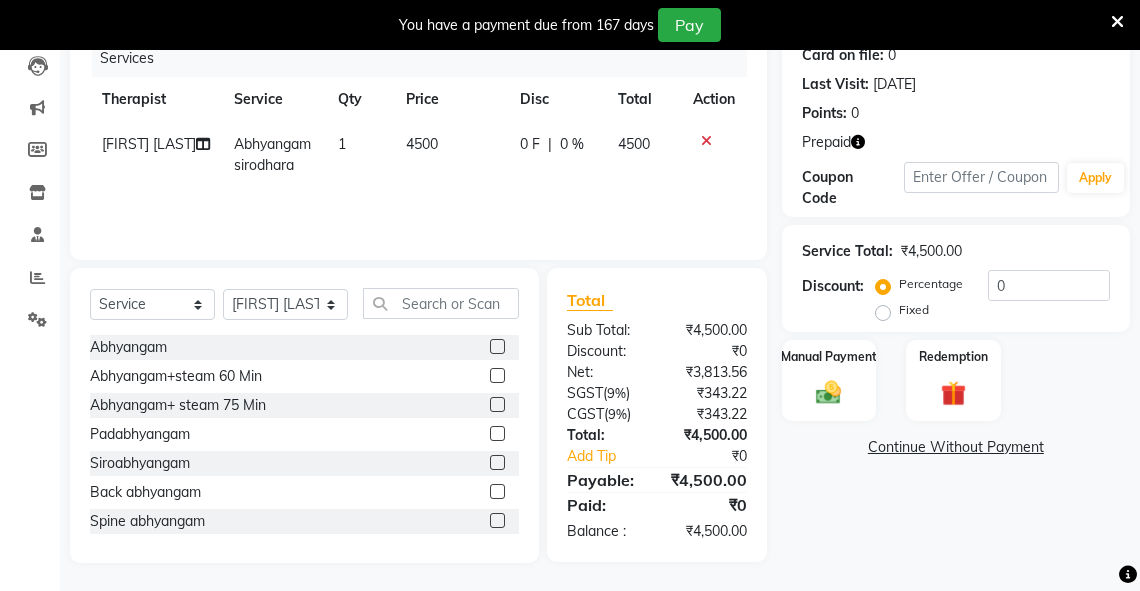 click on "Fixed" 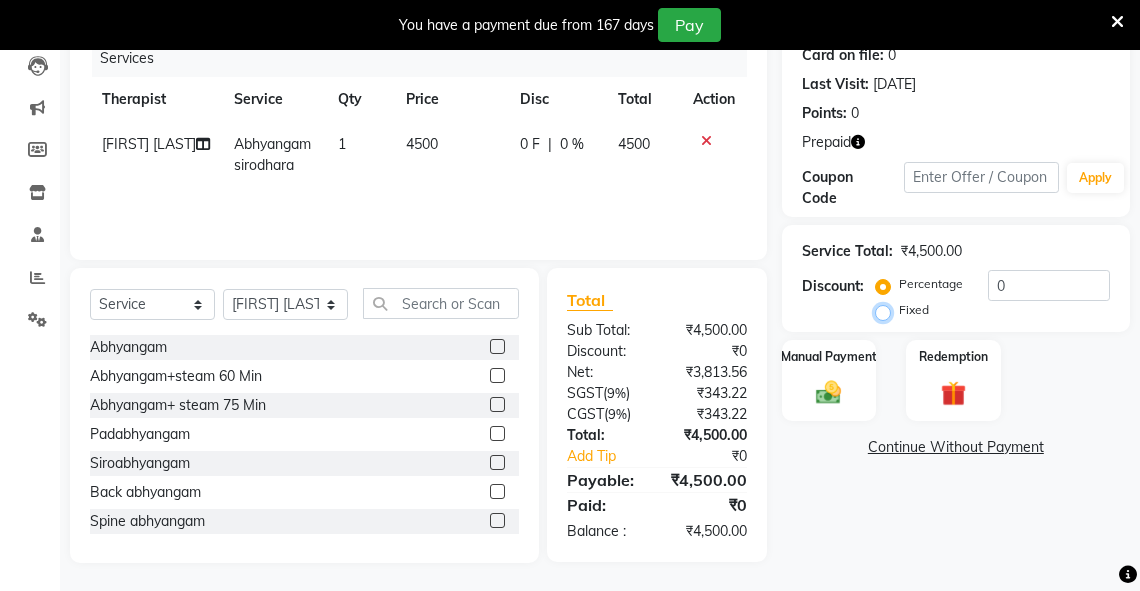 click on "Fixed" at bounding box center [887, 310] 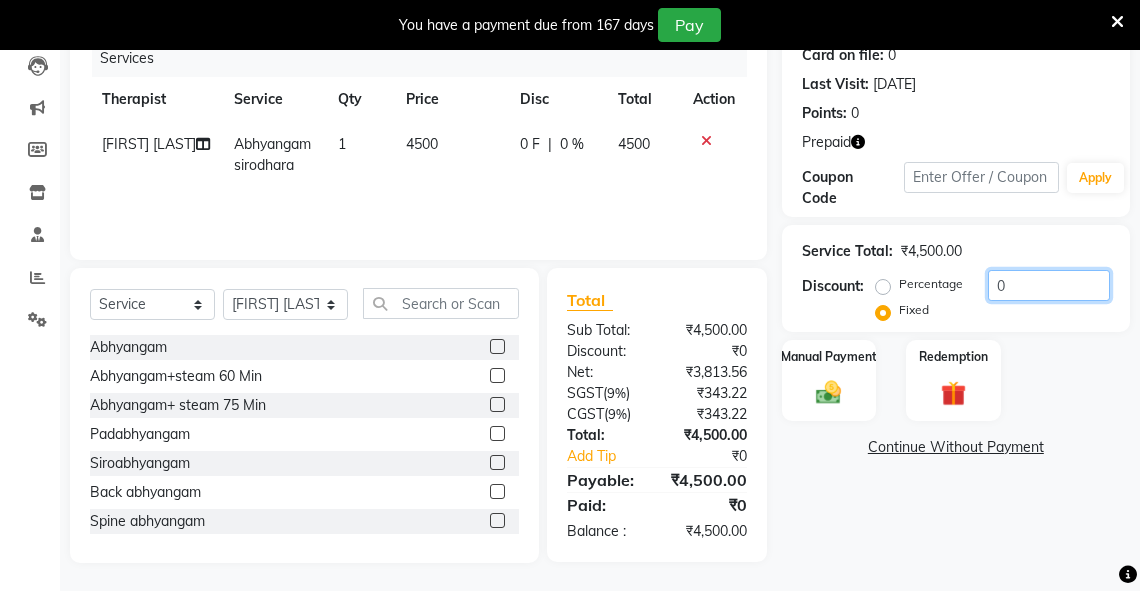 drag, startPoint x: 1036, startPoint y: 289, endPoint x: 944, endPoint y: 291, distance: 92.021736 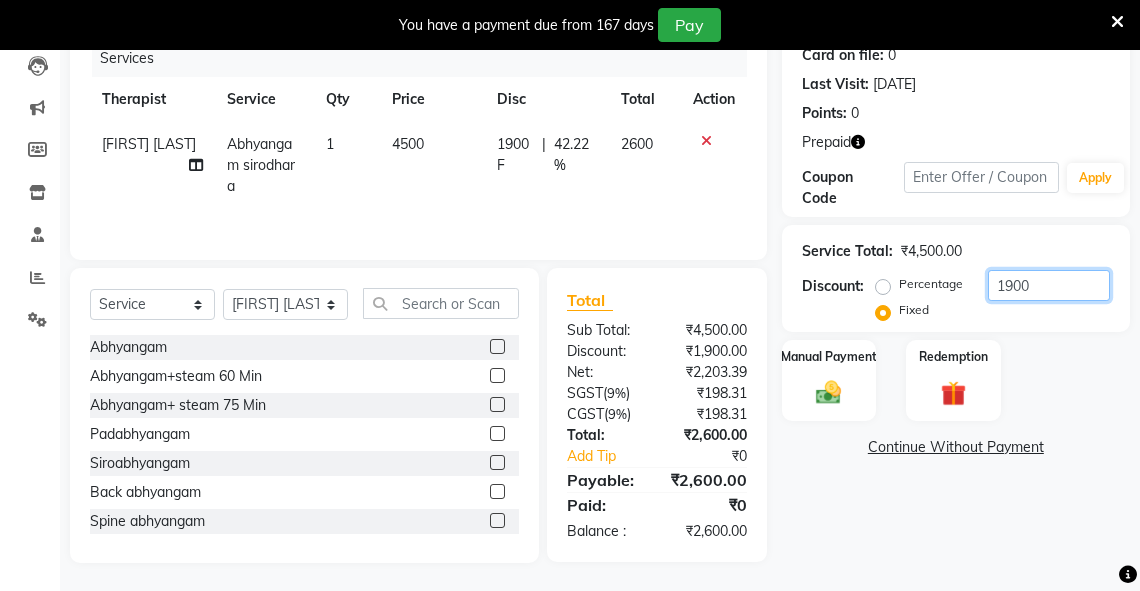 drag, startPoint x: 1004, startPoint y: 292, endPoint x: 993, endPoint y: 292, distance: 11 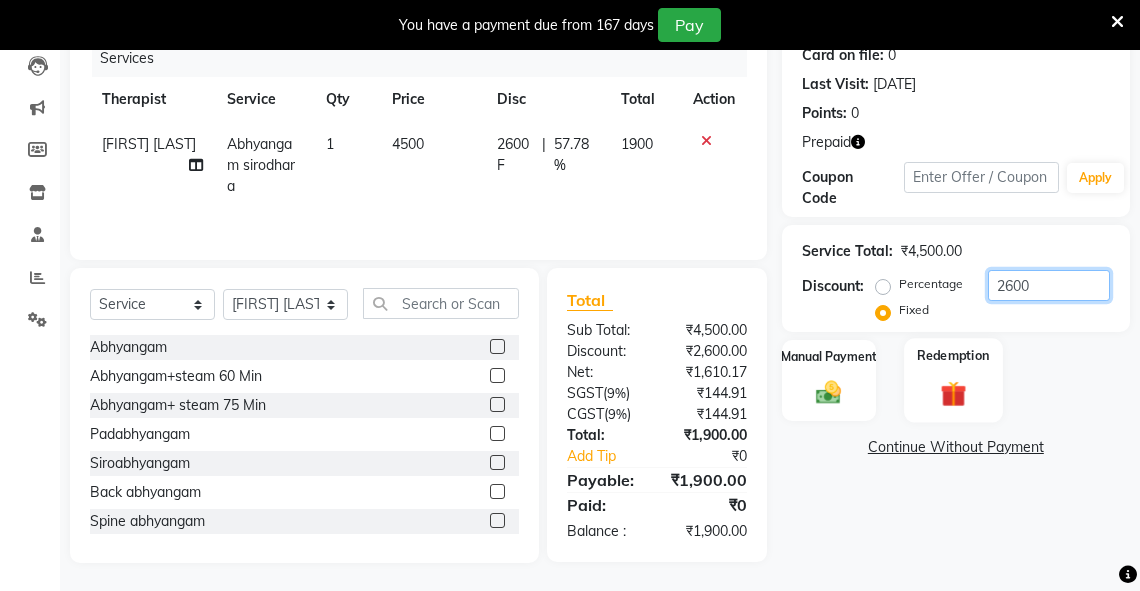 type on "2600" 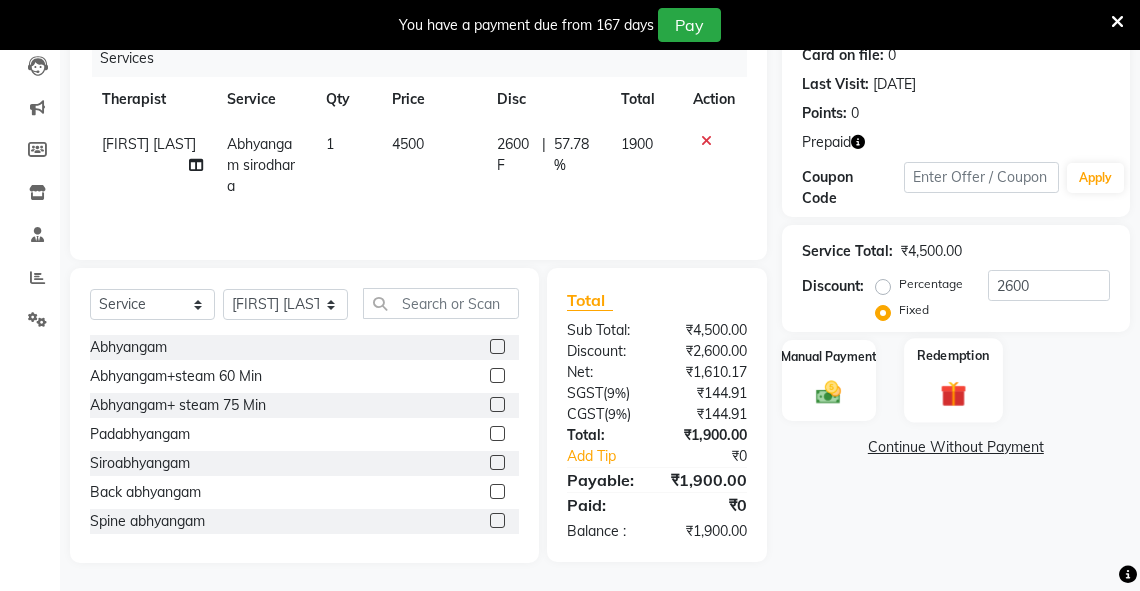 click on "Redemption" 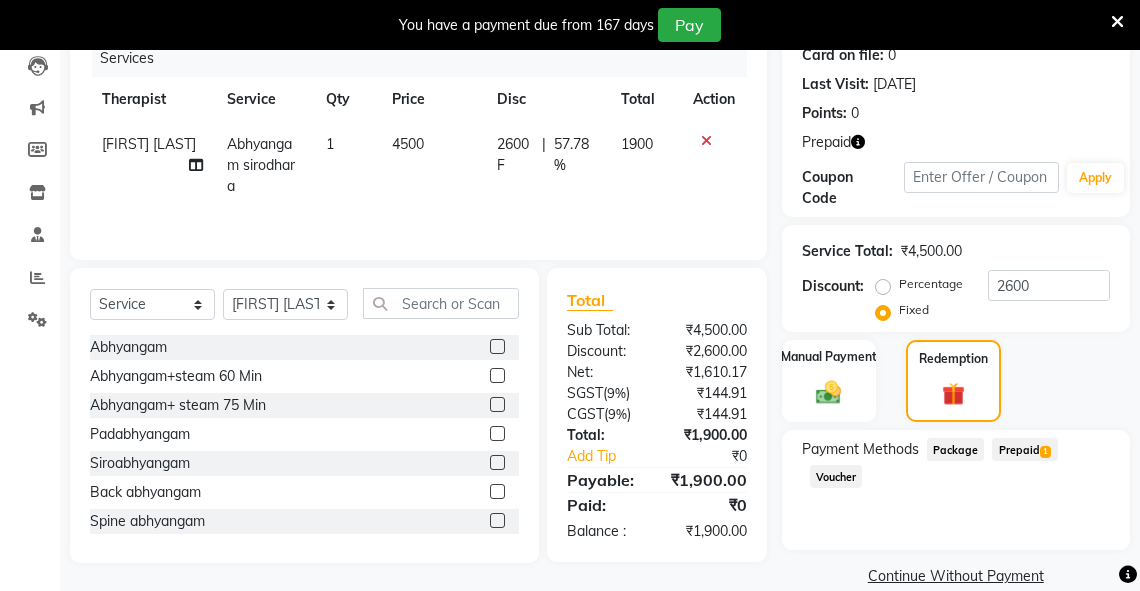 drag, startPoint x: 1023, startPoint y: 445, endPoint x: 1151, endPoint y: 403, distance: 134.71451 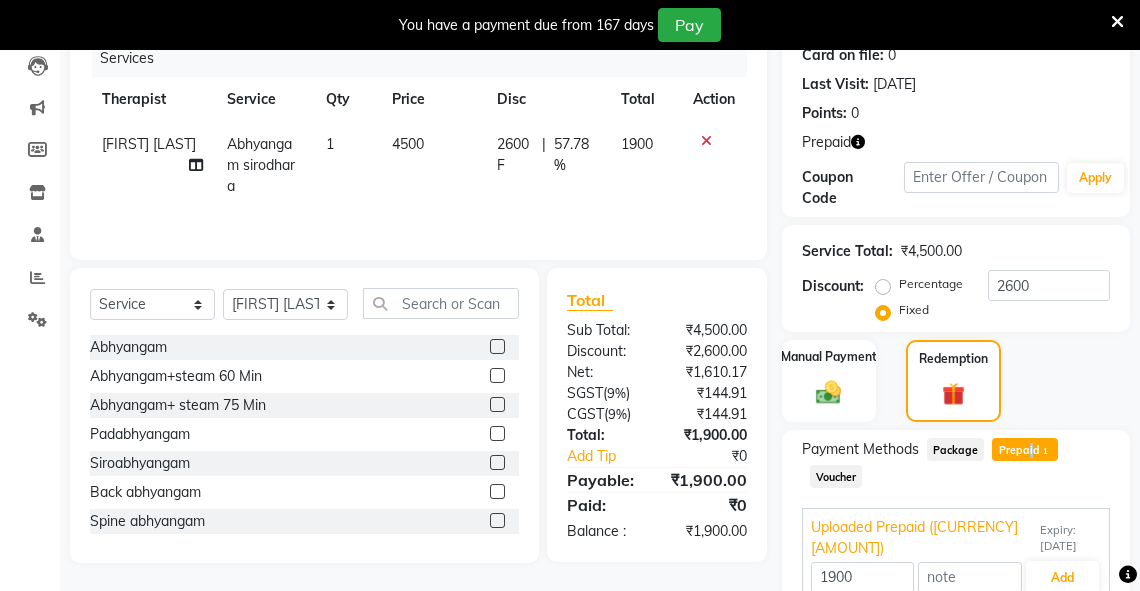 scroll, scrollTop: 352, scrollLeft: 0, axis: vertical 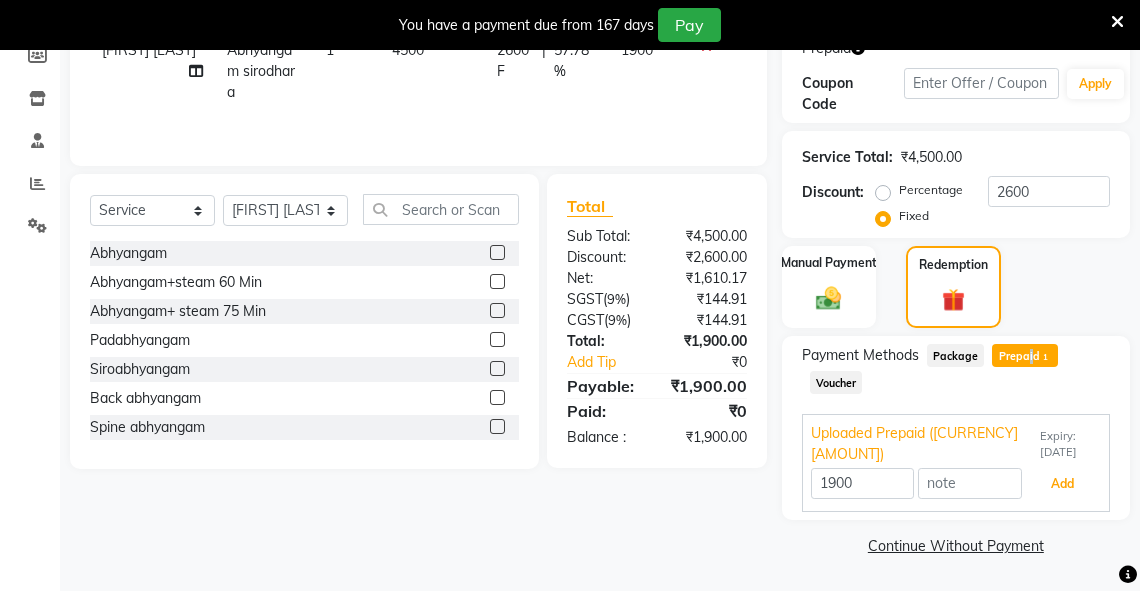 drag, startPoint x: 1045, startPoint y: 480, endPoint x: 1141, endPoint y: 472, distance: 96.332756 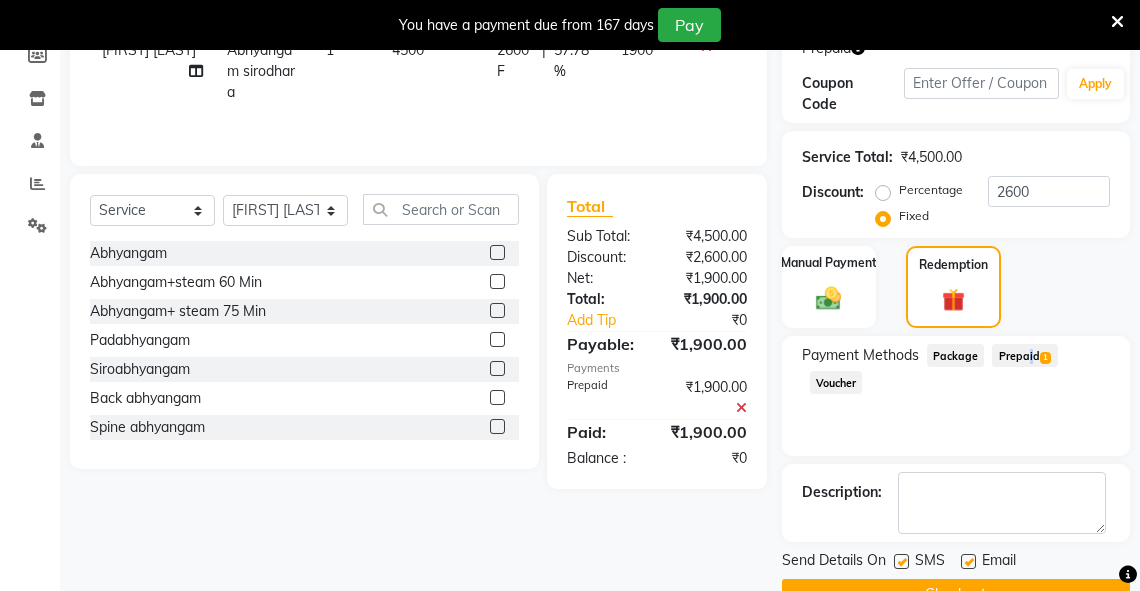 scroll, scrollTop: 399, scrollLeft: 0, axis: vertical 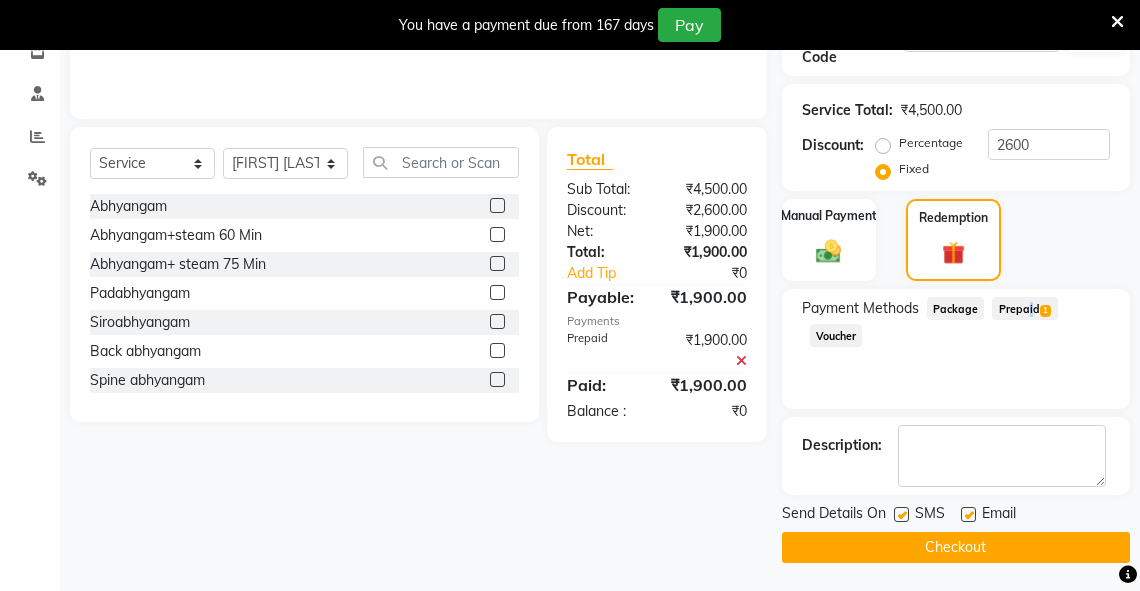 click on "Checkout" 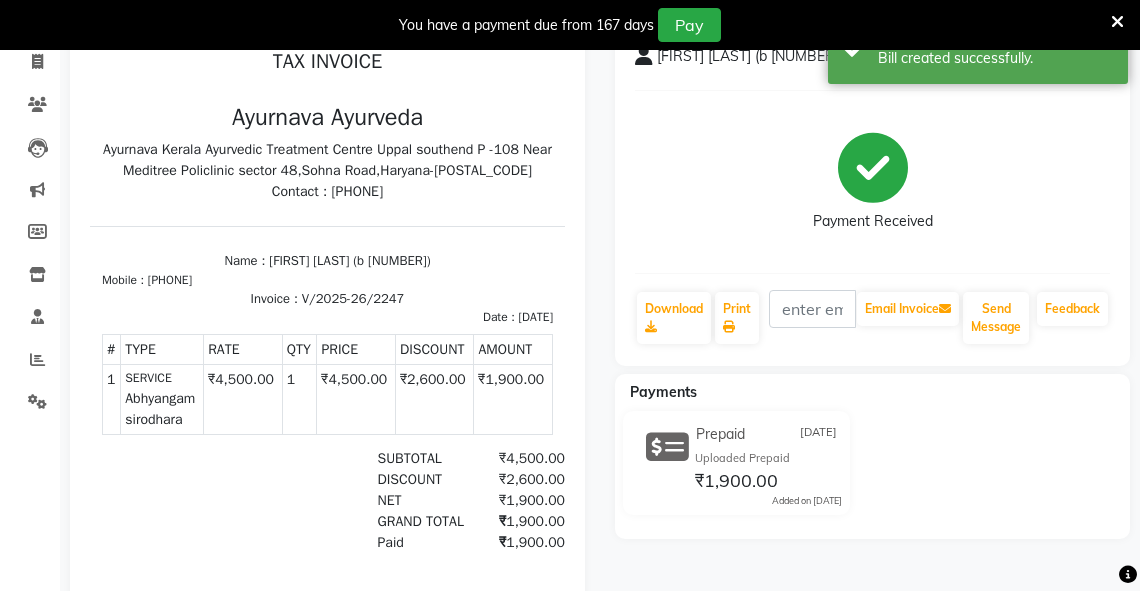 scroll, scrollTop: 0, scrollLeft: 0, axis: both 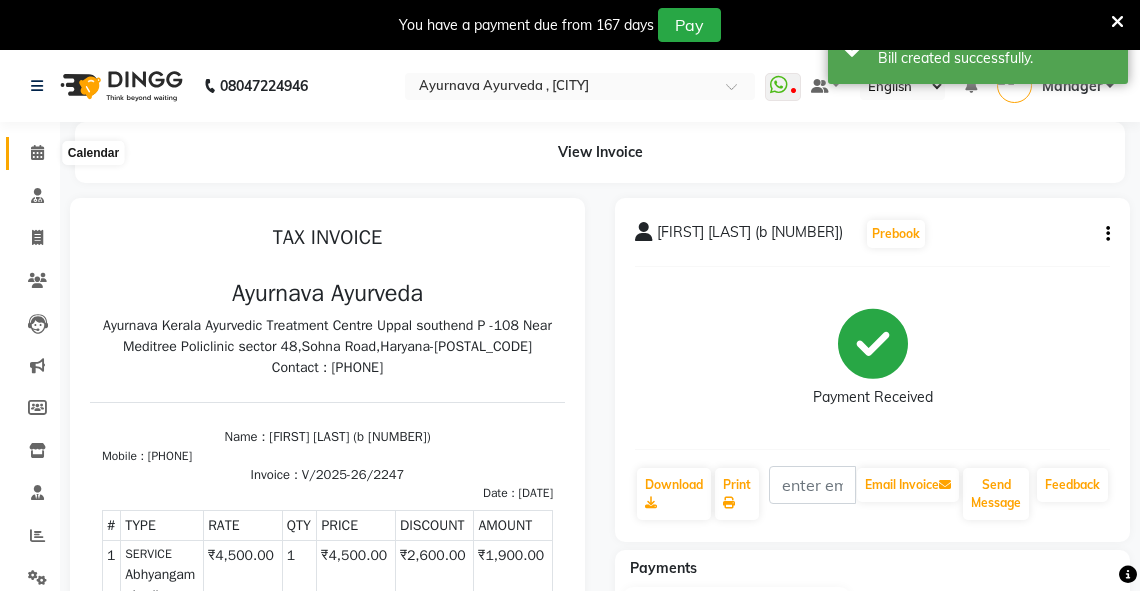 click 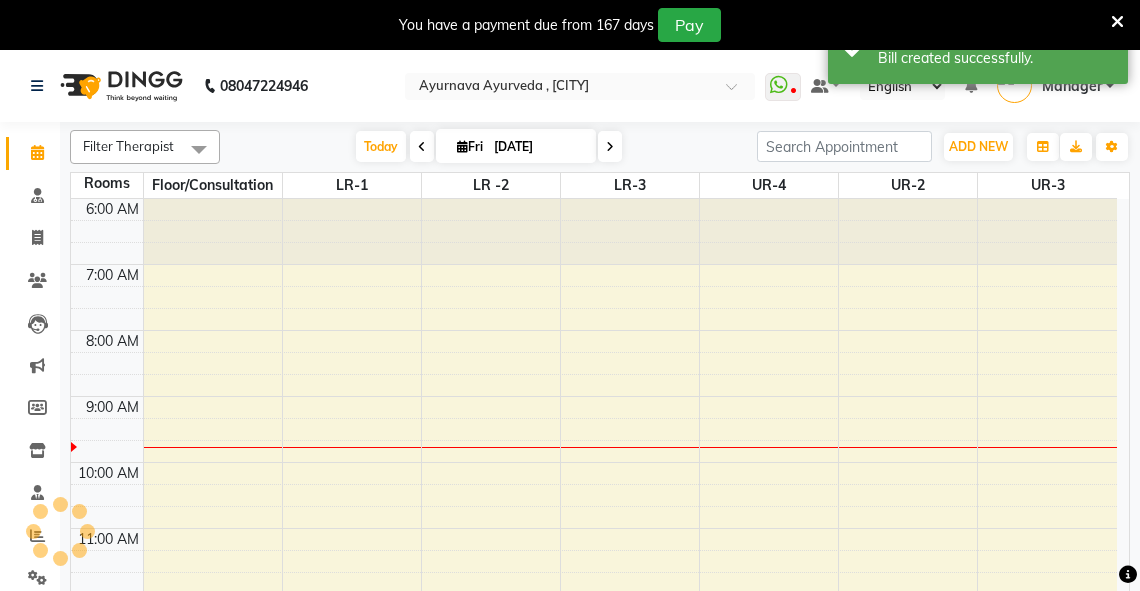 scroll, scrollTop: 0, scrollLeft: 0, axis: both 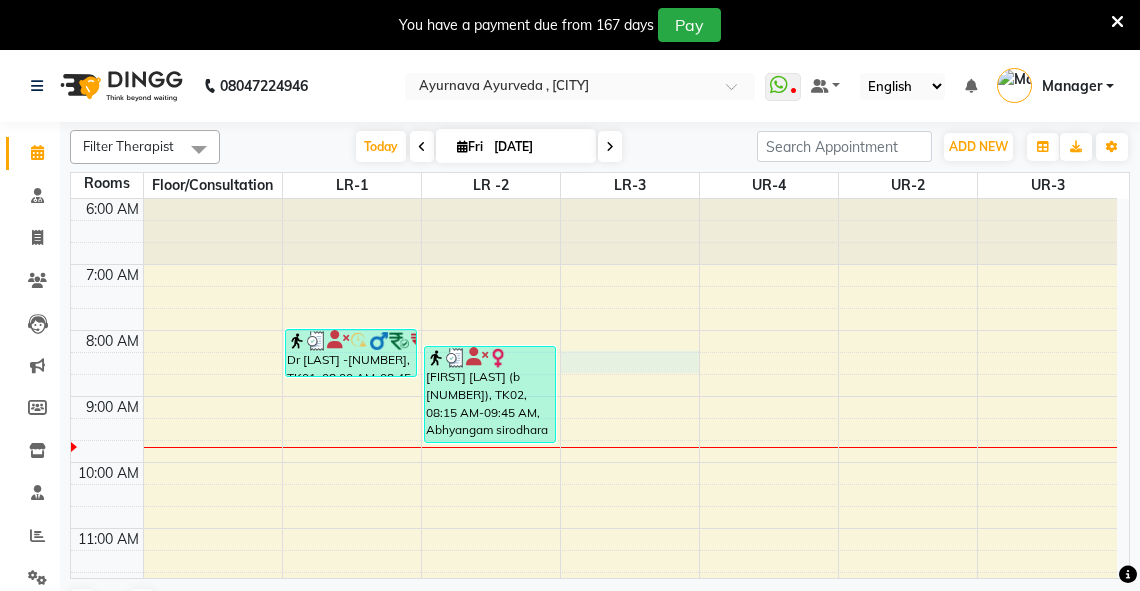 click on "6:00 AM 7:00 AM 8:00 AM 9:00 AM 10:00 AM 11:00 AM 12:00 PM 1:00 PM 2:00 PM 3:00 PM 4:00 PM 5:00 PM 6:00 PM 7:00 PM 8:00 PM     Dr [LAST] -[NUMBER], TK01, 08:00 AM-08:45 AM, Abhyangam     [FIRST] [LAST] (b [NUMBER]), TK02, 08:15 AM-09:45 AM, Abhyangam sirodhara" at bounding box center [594, 693] 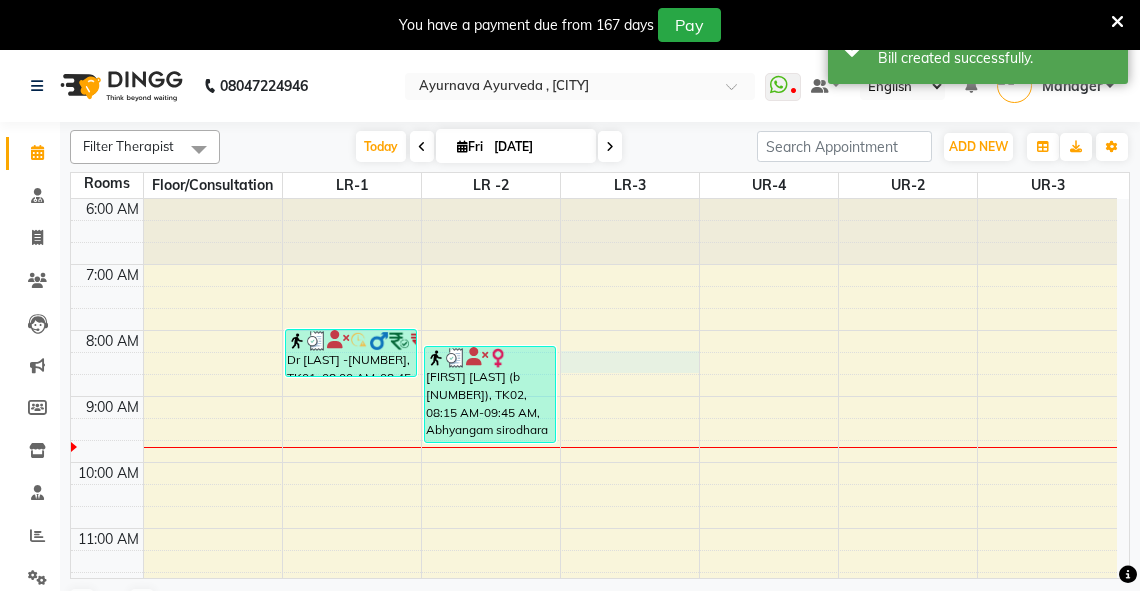 select on "495" 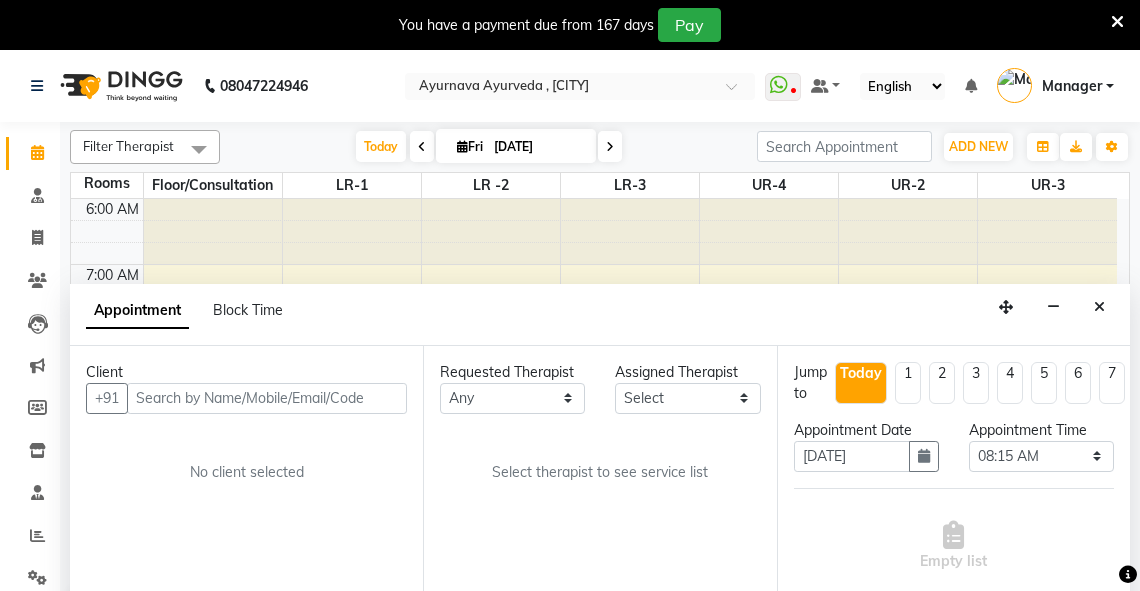 scroll, scrollTop: 50, scrollLeft: 0, axis: vertical 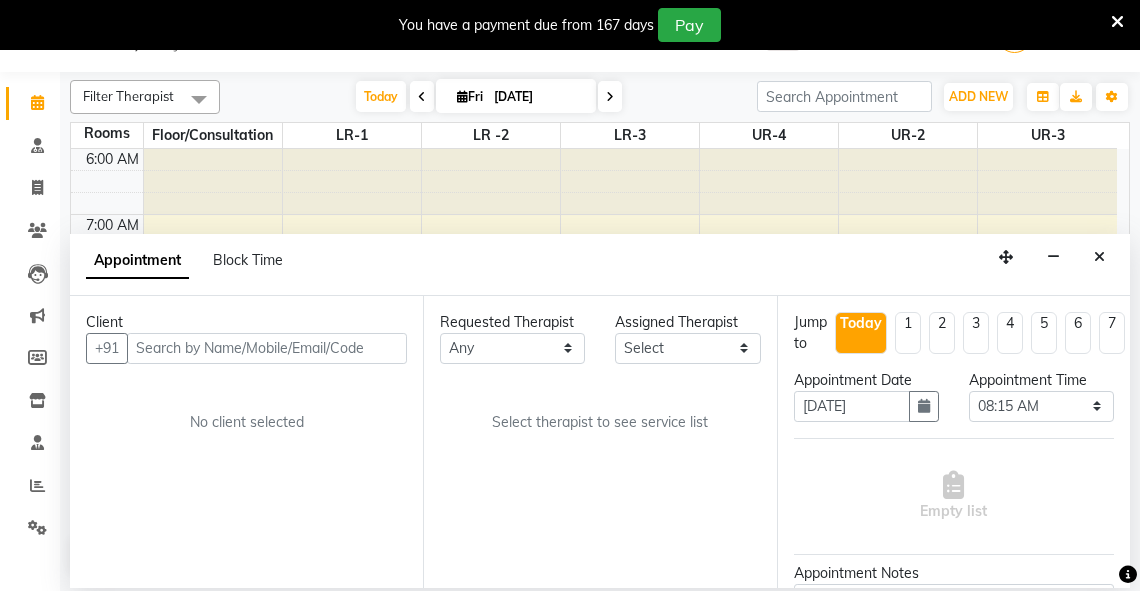 click at bounding box center [267, 348] 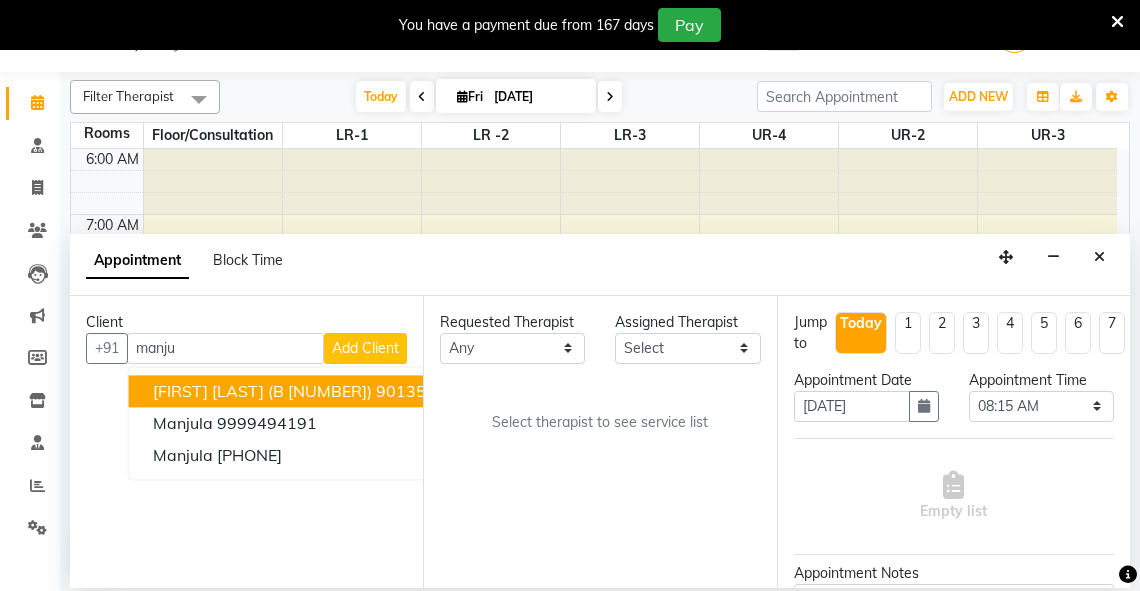 click on "[FIRST] [LAST] (b [NUMBER])" at bounding box center [262, 391] 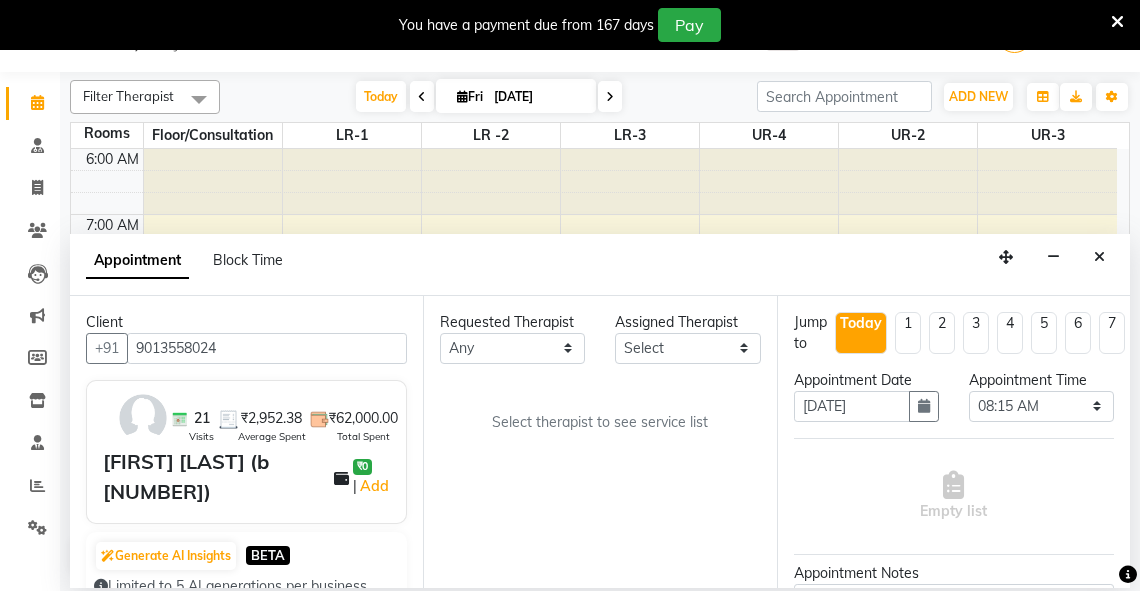 type on "9013558024" 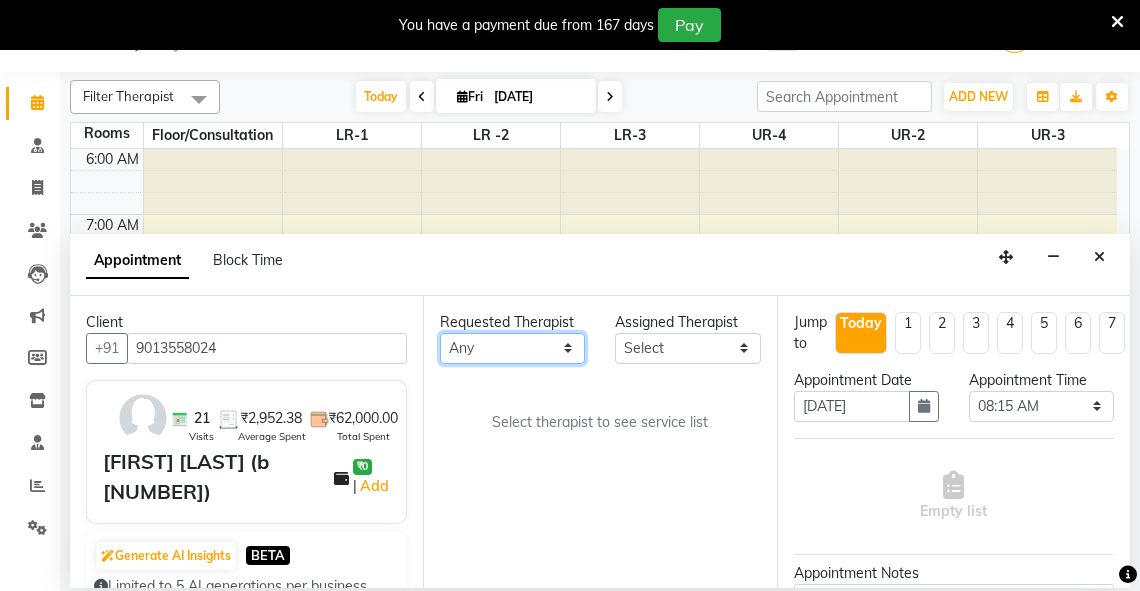 click on "Any [FIRST] [FIRST] [FIRST] [FIRST] [FIRST] [FIRST] [FIRST] [FIRST] [FIRST] [FIRST] [FIRST] [FIRST] [FIRST] [FIRST] [FIRST] [FIRST] [FIRST] [FIRST] [FIRST] [FIRST]" at bounding box center (512, 348) 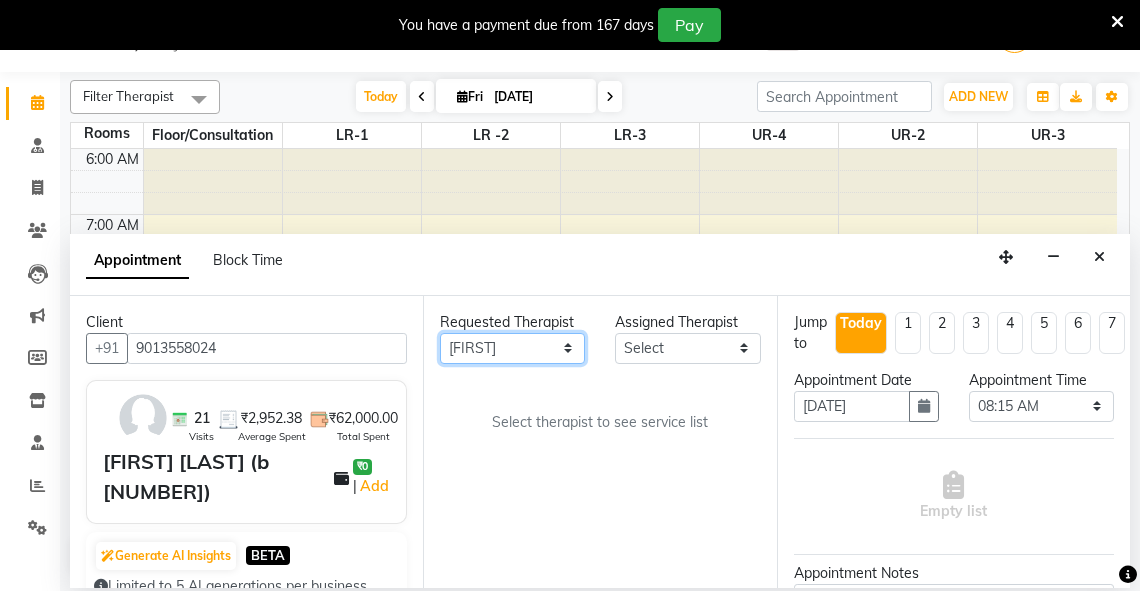 click on "Any [FIRST] [FIRST] [FIRST] [FIRST] [FIRST] [FIRST] [FIRST] [FIRST] [FIRST] [FIRST] [FIRST] [FIRST] [FIRST] [FIRST] [FIRST] [FIRST] [FIRST] [FIRST] [FIRST] [FIRST]" at bounding box center [512, 348] 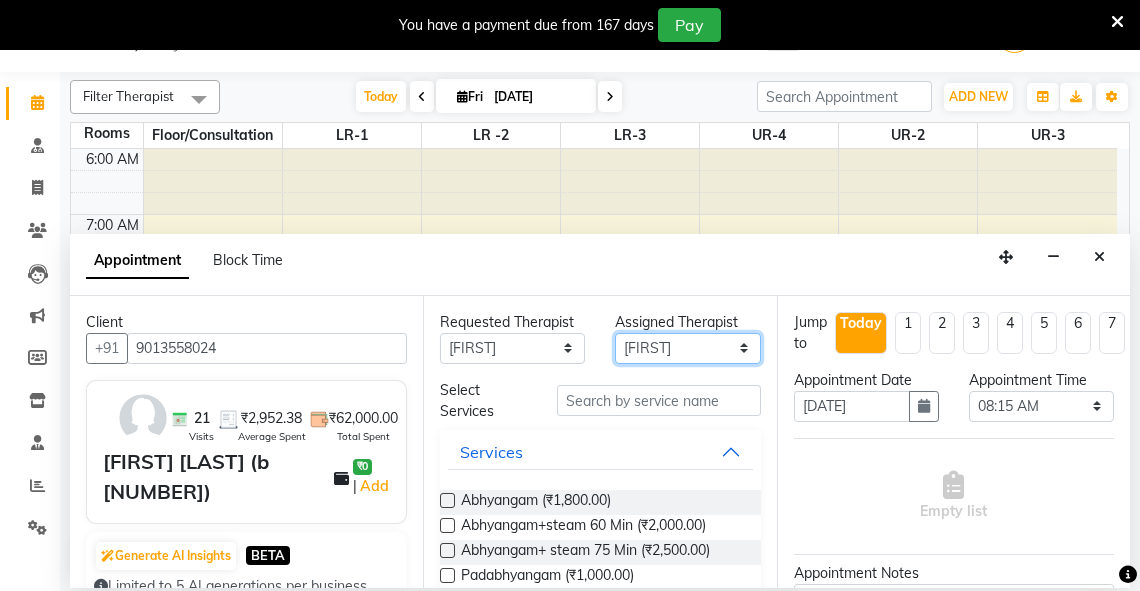 click on "Select [FIRST] [FIRST] [FIRST] [FIRST] [FIRST] [FIRST] [FIRST] [FIRST] [FIRST] [FIRST] [FIRST] [FIRST] [FIRST] [FIRST] [FIRST] [FIRST] [FIRST] [FIRST] [FIRST] [FIRST]" at bounding box center (687, 348) 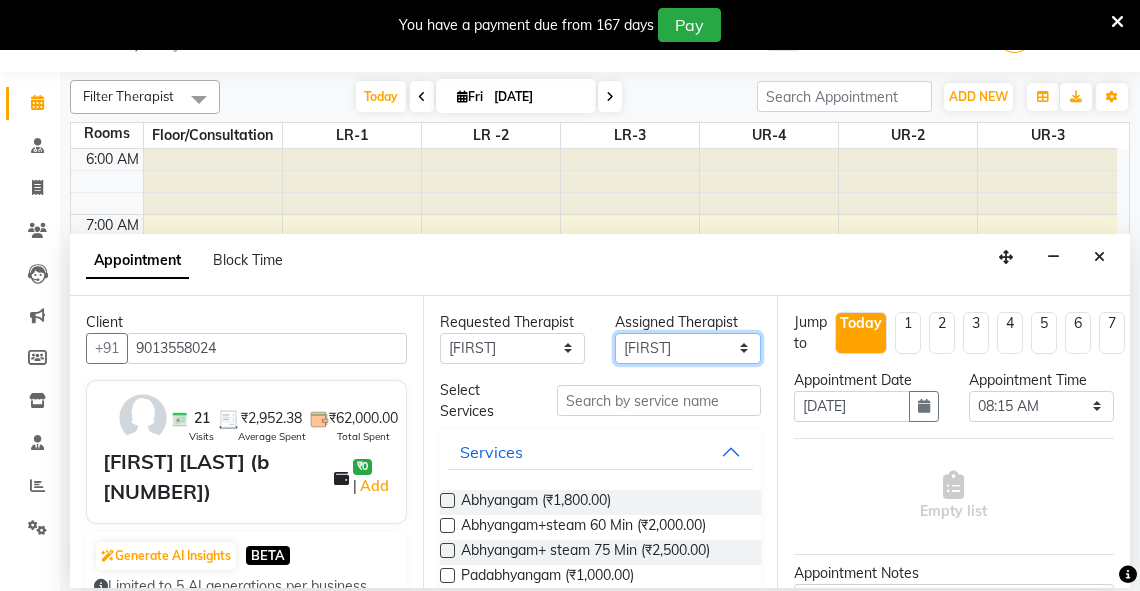 select on "81006" 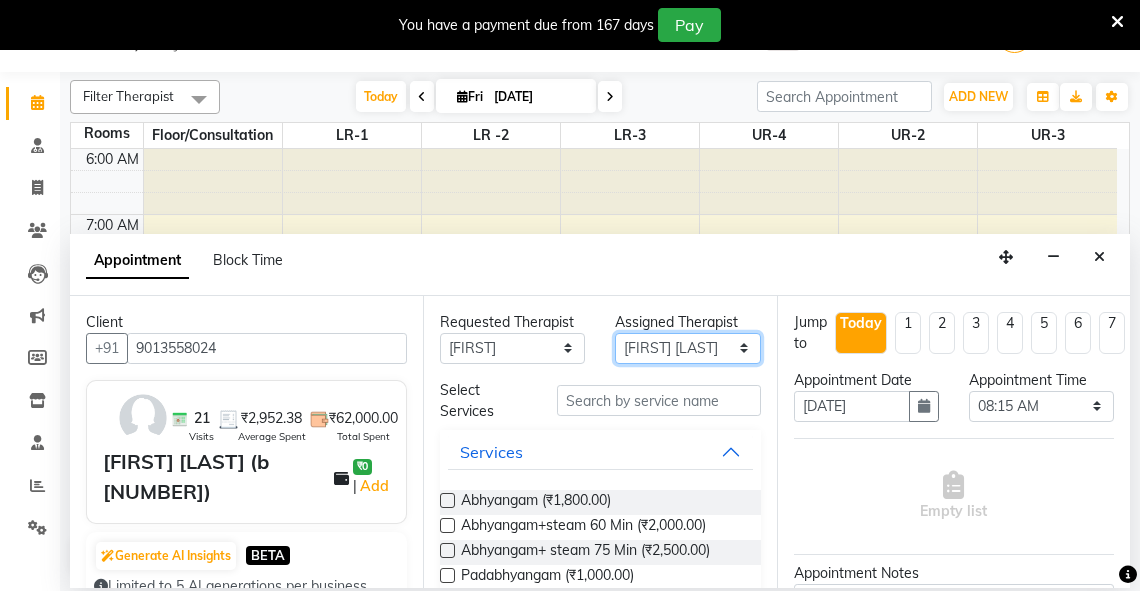 click on "Select [FIRST] [FIRST] [FIRST] [FIRST] [FIRST] [FIRST] [FIRST] [FIRST] [FIRST] [FIRST] [FIRST] [FIRST] [FIRST] [FIRST] [FIRST] [FIRST] [FIRST] [FIRST] [FIRST] [FIRST]" at bounding box center [687, 348] 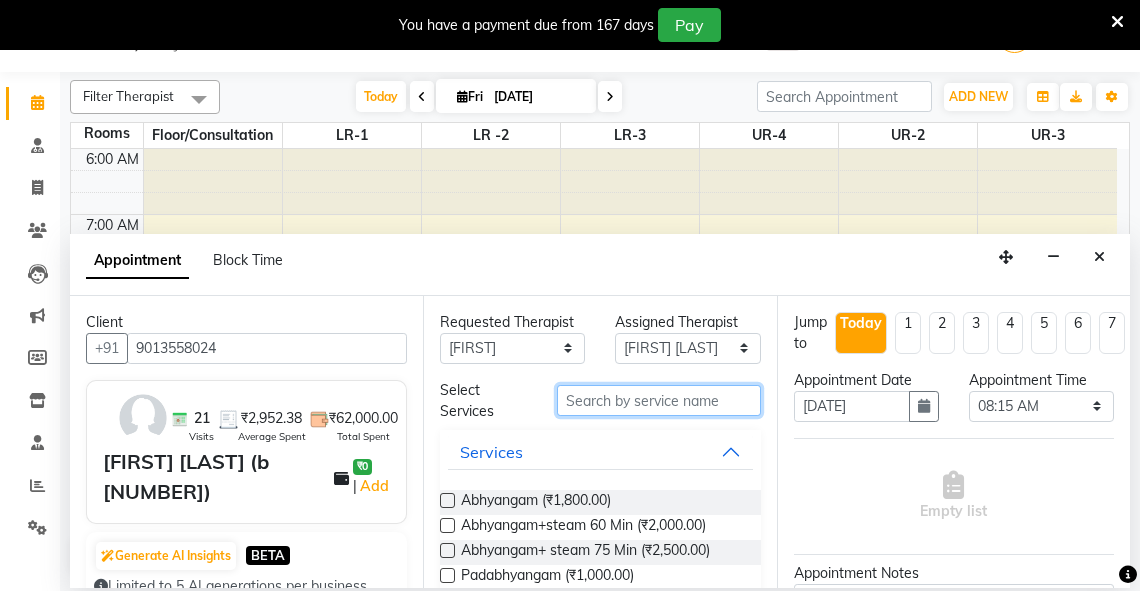 click at bounding box center (659, 400) 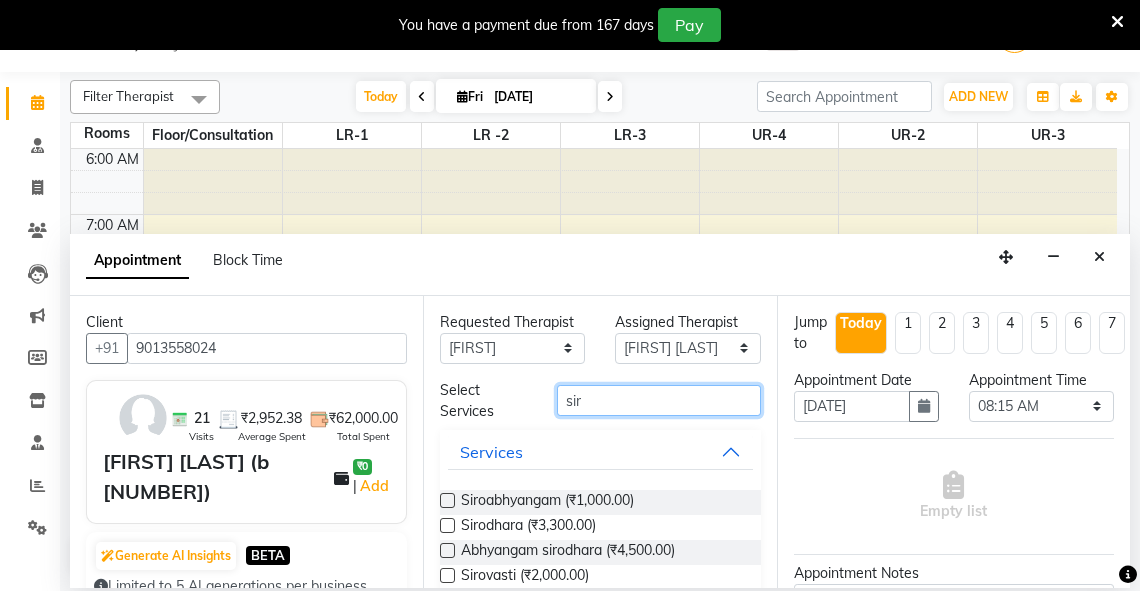 type on "sir" 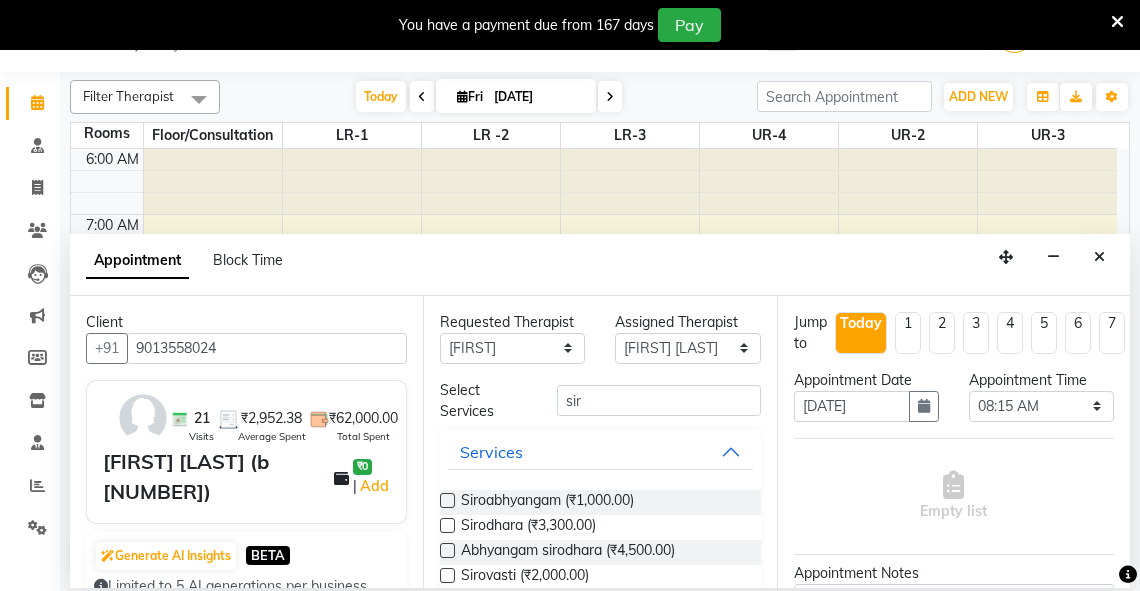 click at bounding box center (447, 550) 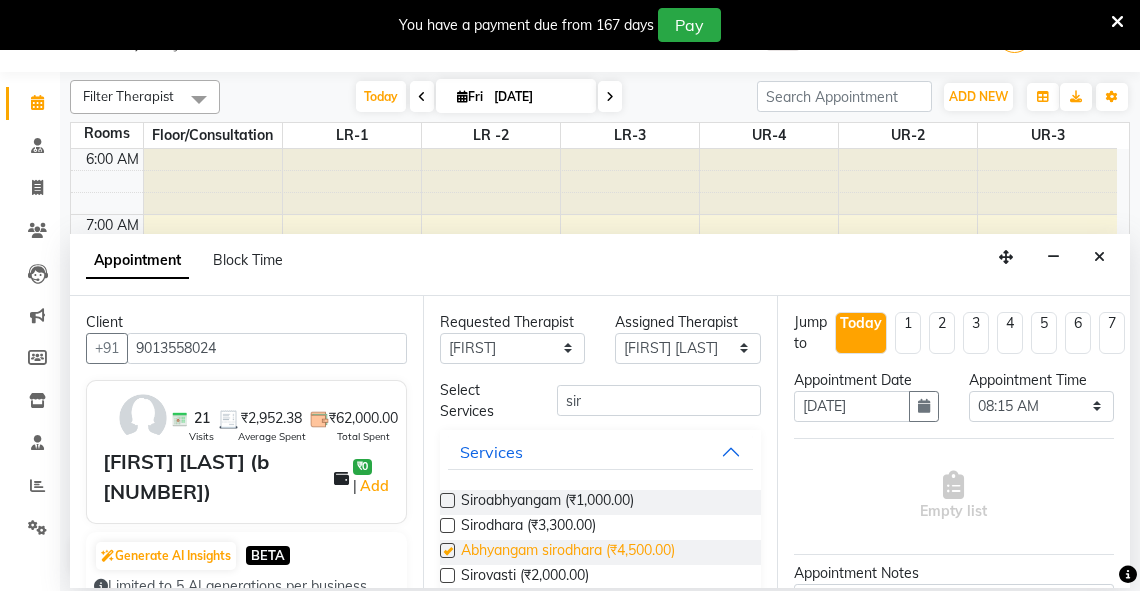 select on "2649" 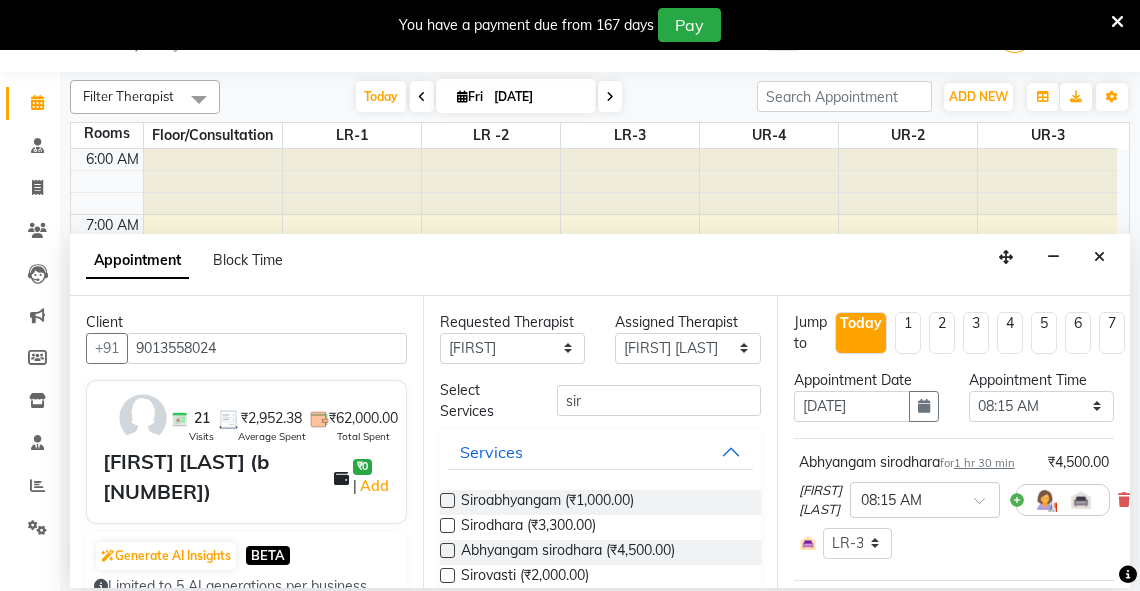 checkbox on "false" 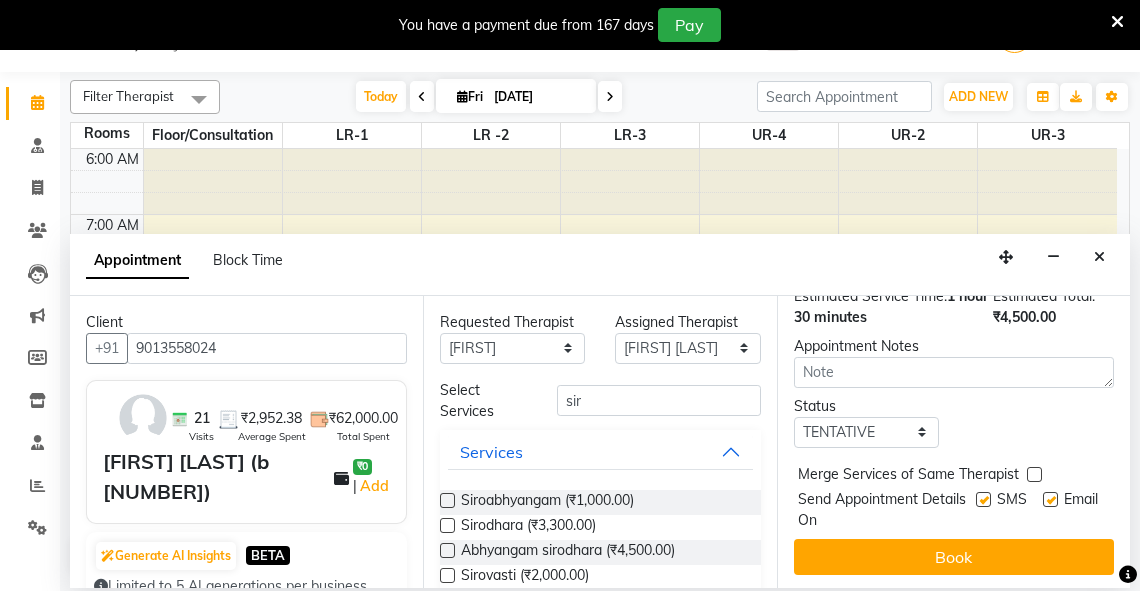 scroll, scrollTop: 316, scrollLeft: 0, axis: vertical 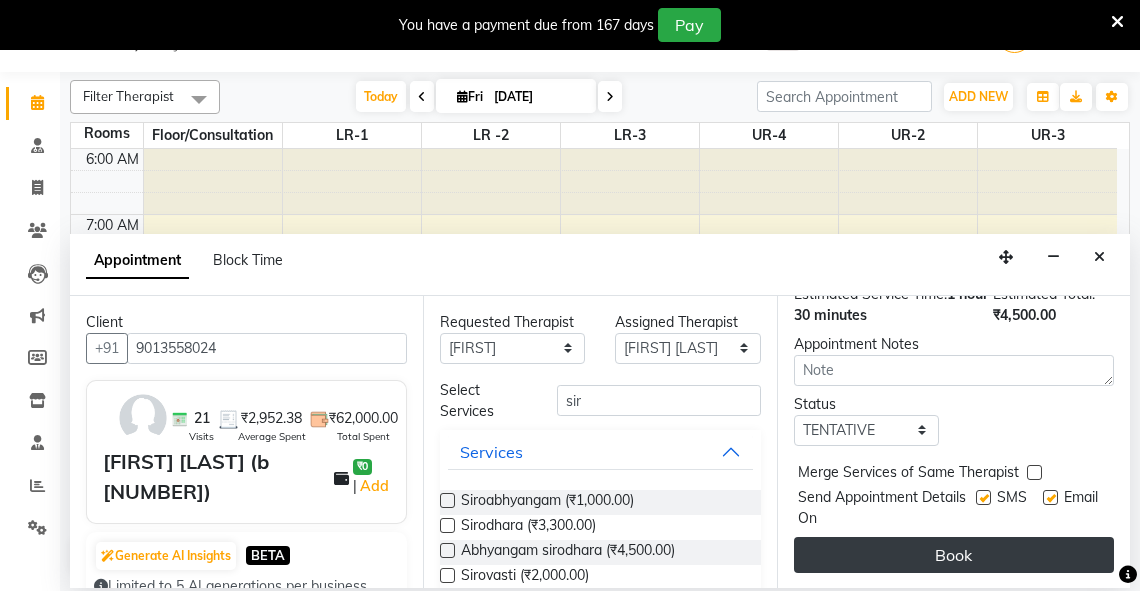 click on "Book" at bounding box center (954, 555) 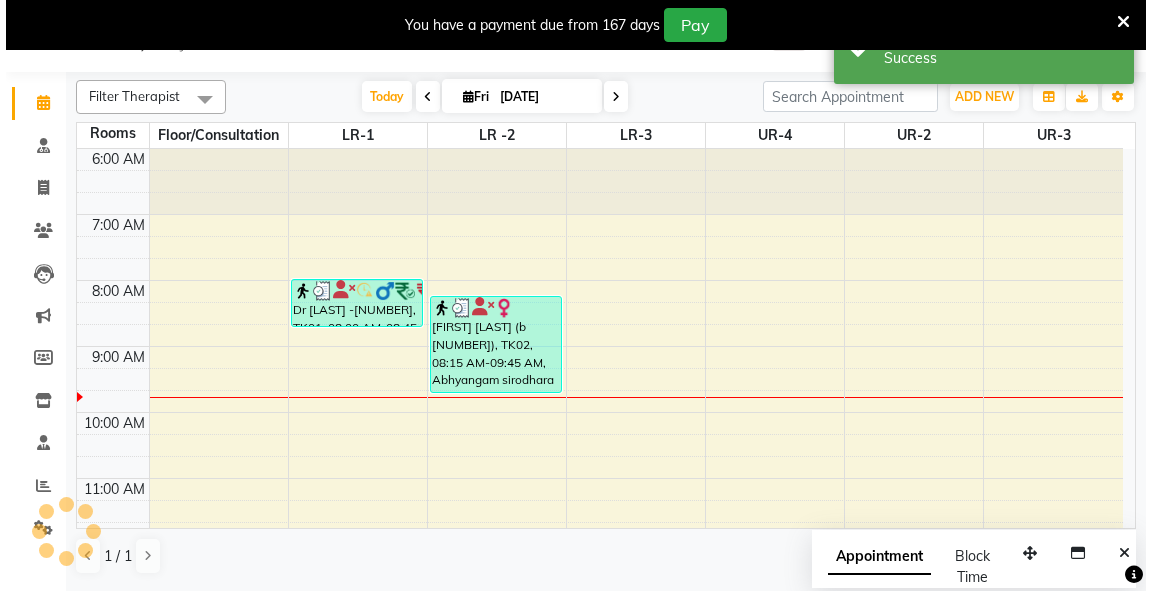 scroll, scrollTop: 0, scrollLeft: 0, axis: both 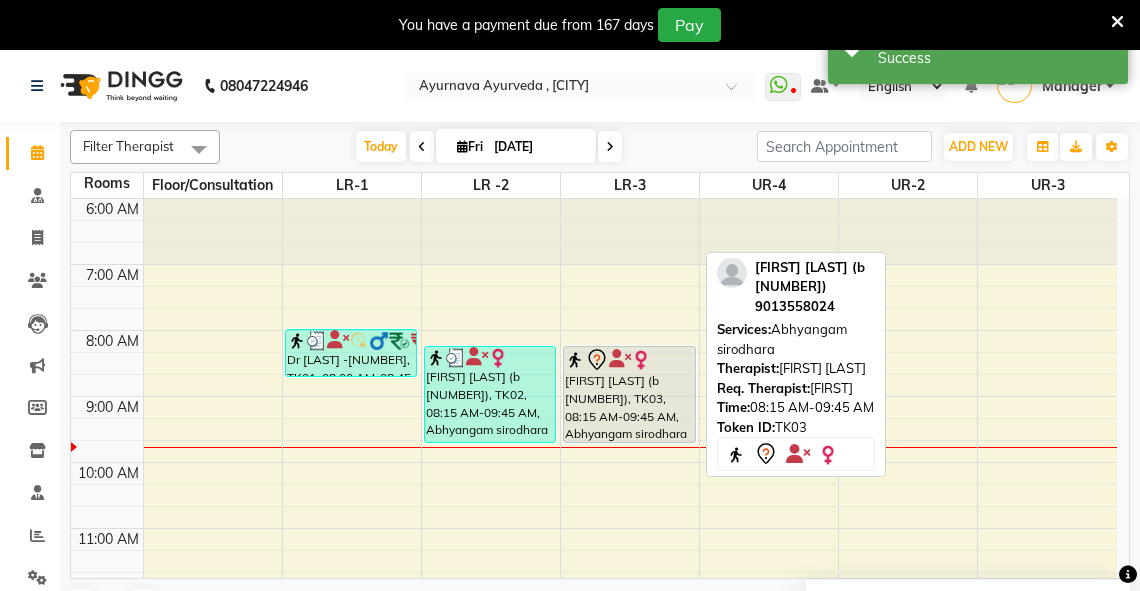 click on "[FIRST] [LAST] (b [NUMBER]), TK03, 08:15 AM-09:45 AM, Abhyangam sirodhara" at bounding box center (629, 394) 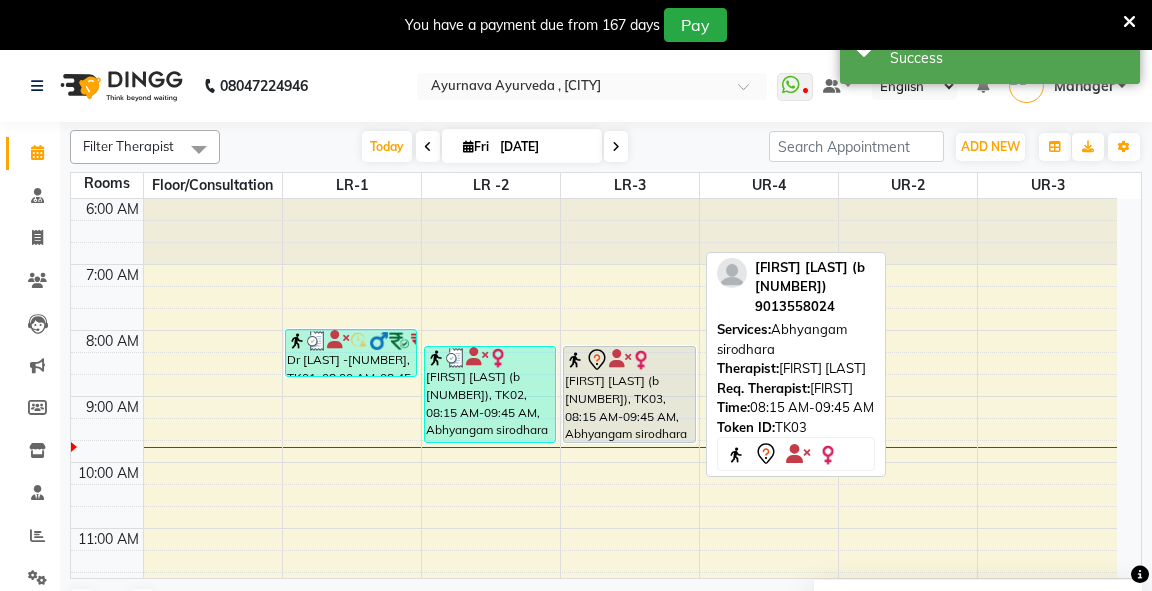 select on "7" 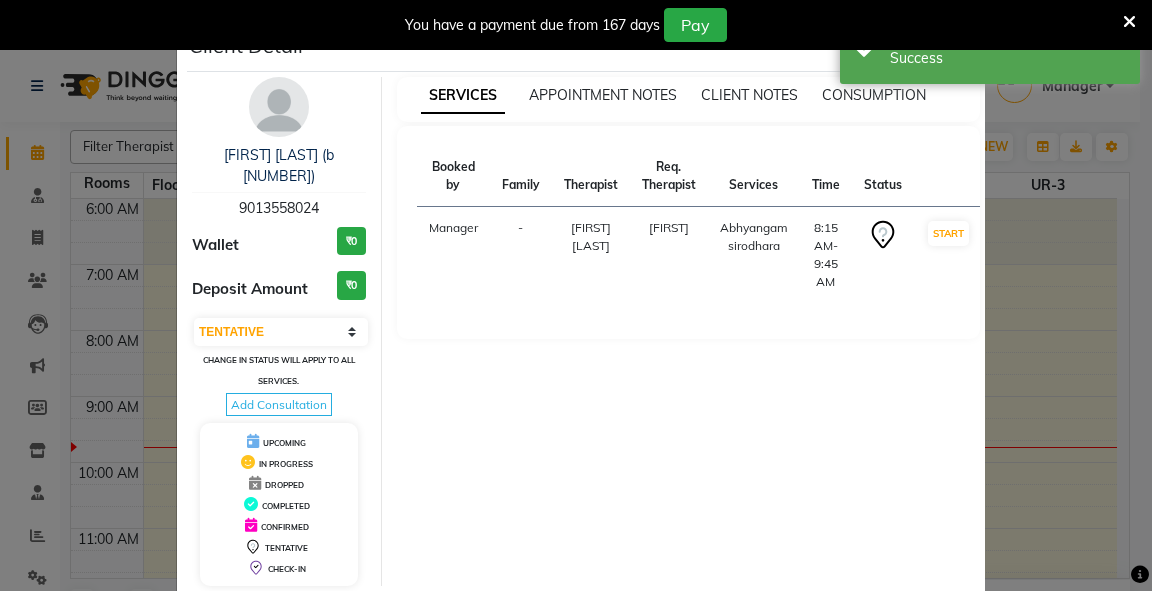drag, startPoint x: 1124, startPoint y: 332, endPoint x: 1122, endPoint y: 406, distance: 74.02702 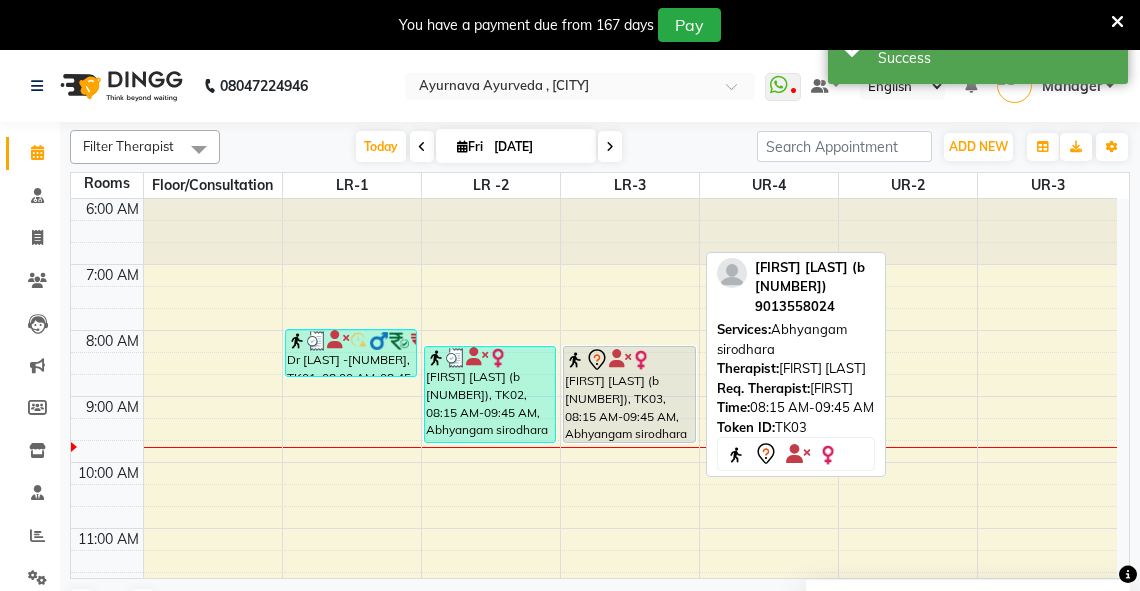 click on "[FIRST] [LAST] (b [NUMBER]), TK03, 08:15 AM-09:45 AM, Abhyangam sirodhara" at bounding box center [629, 394] 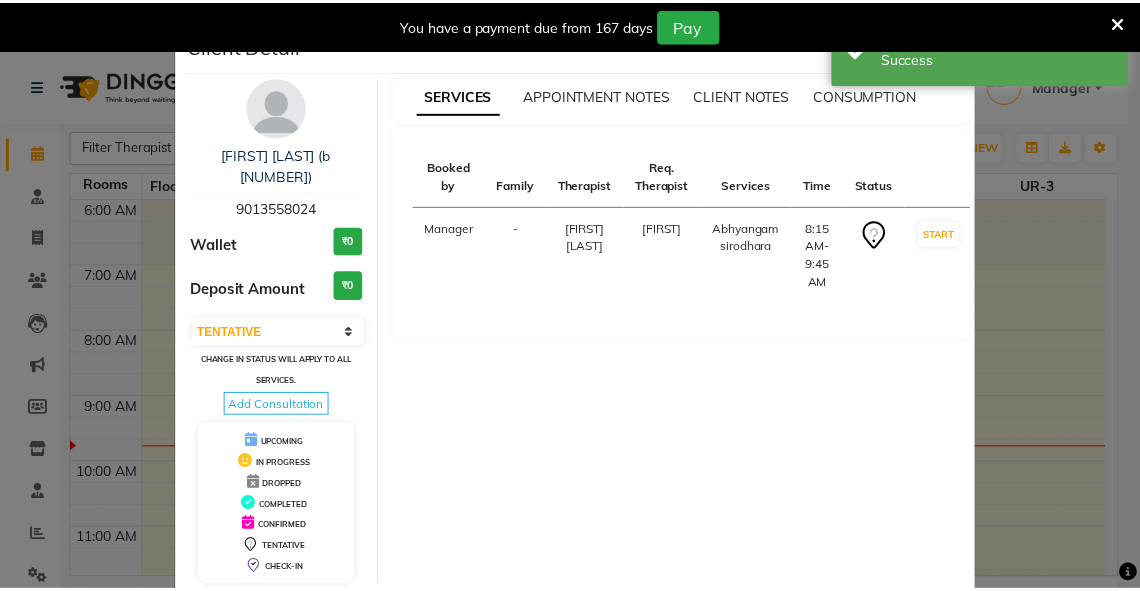 scroll, scrollTop: 78, scrollLeft: 0, axis: vertical 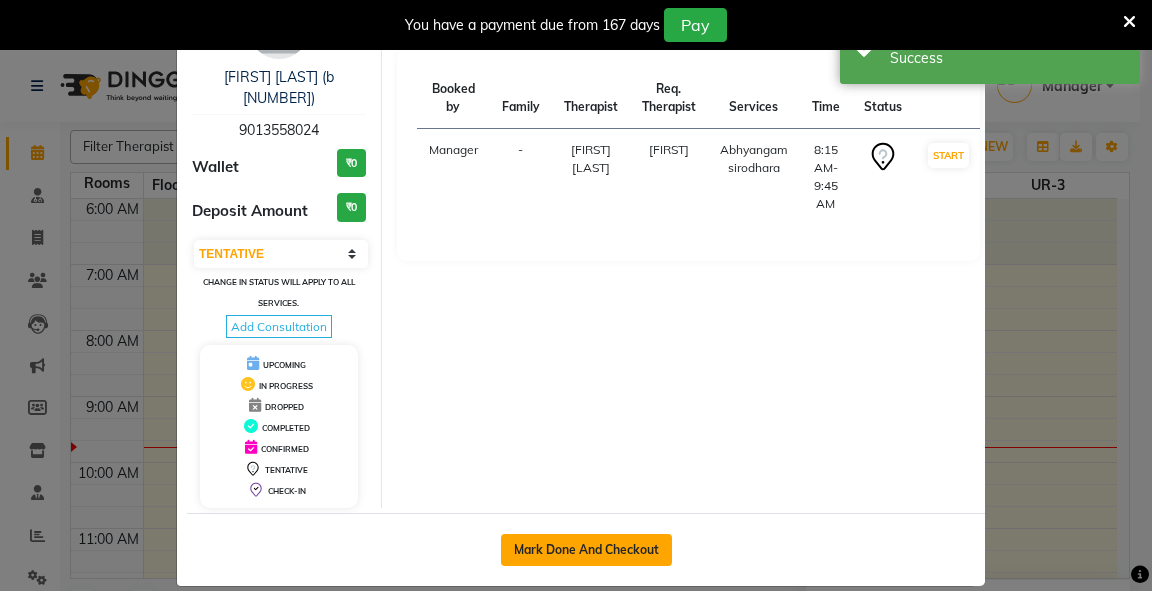 click on "Mark Done And Checkout" 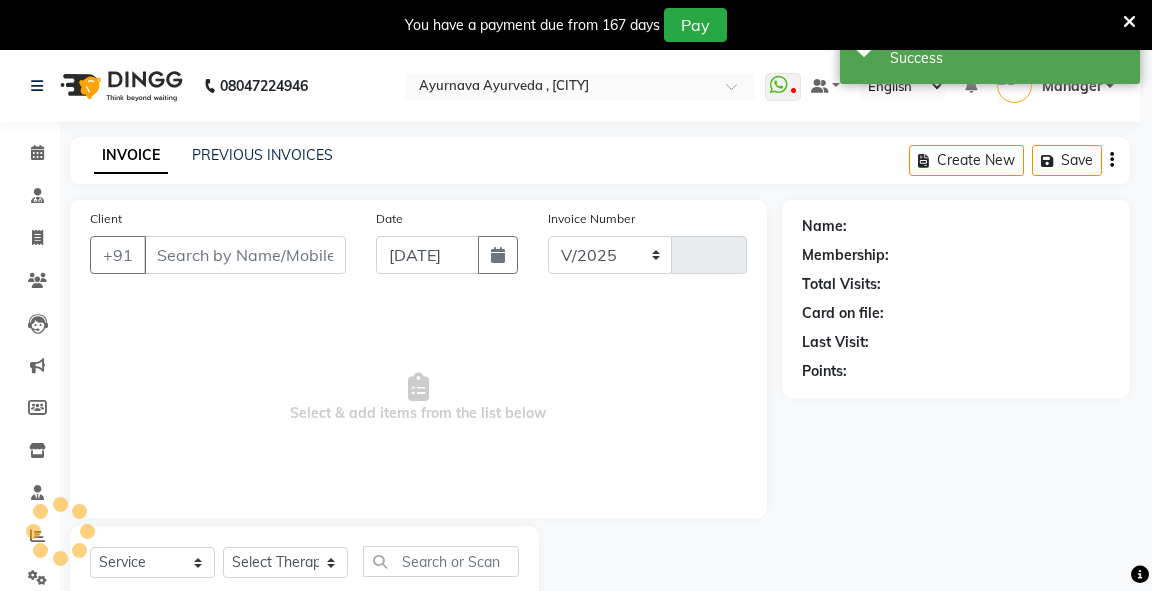 select on "5571" 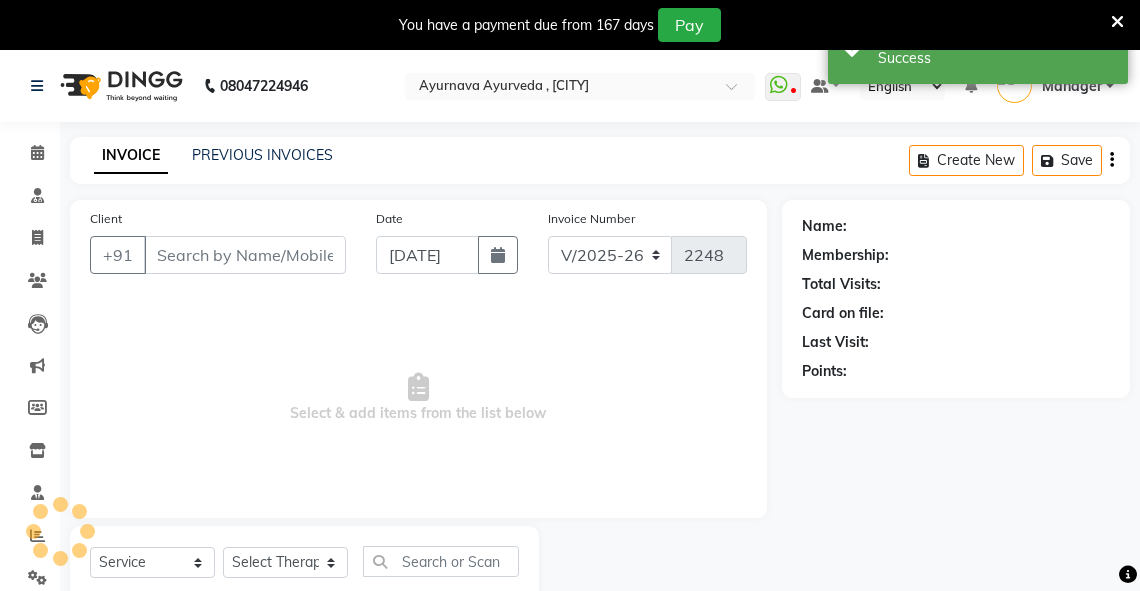 type on "9013558024" 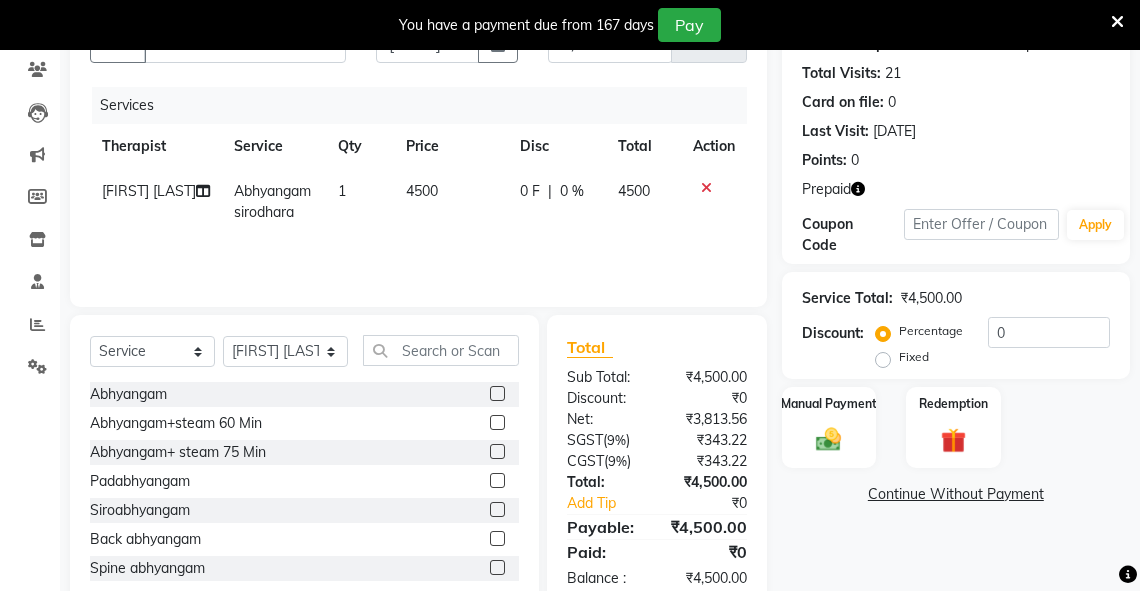 scroll, scrollTop: 260, scrollLeft: 0, axis: vertical 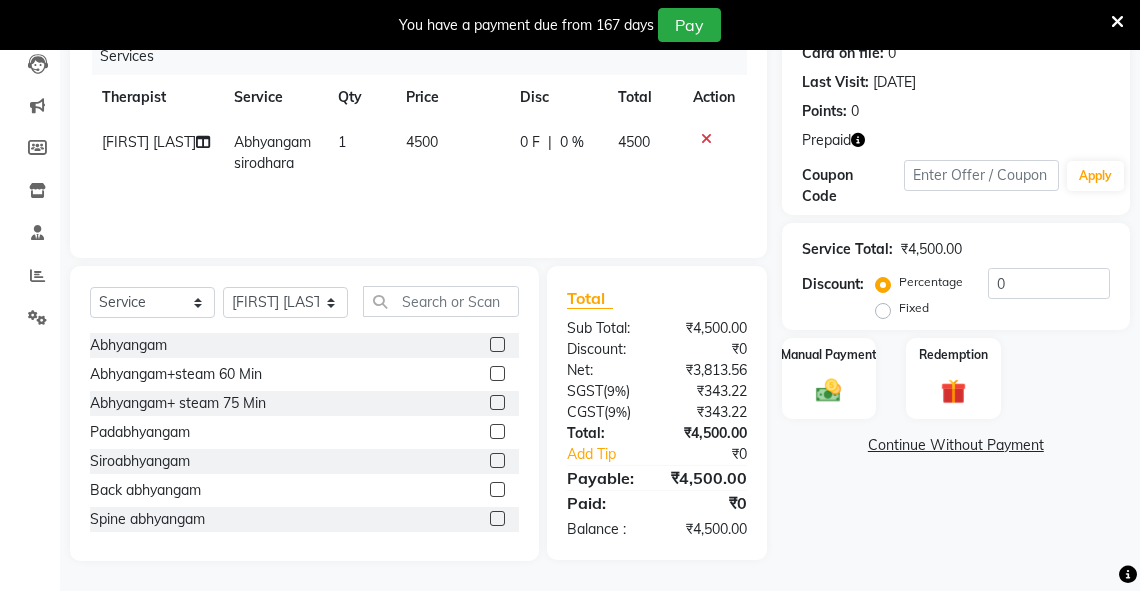 click on "Fixed" 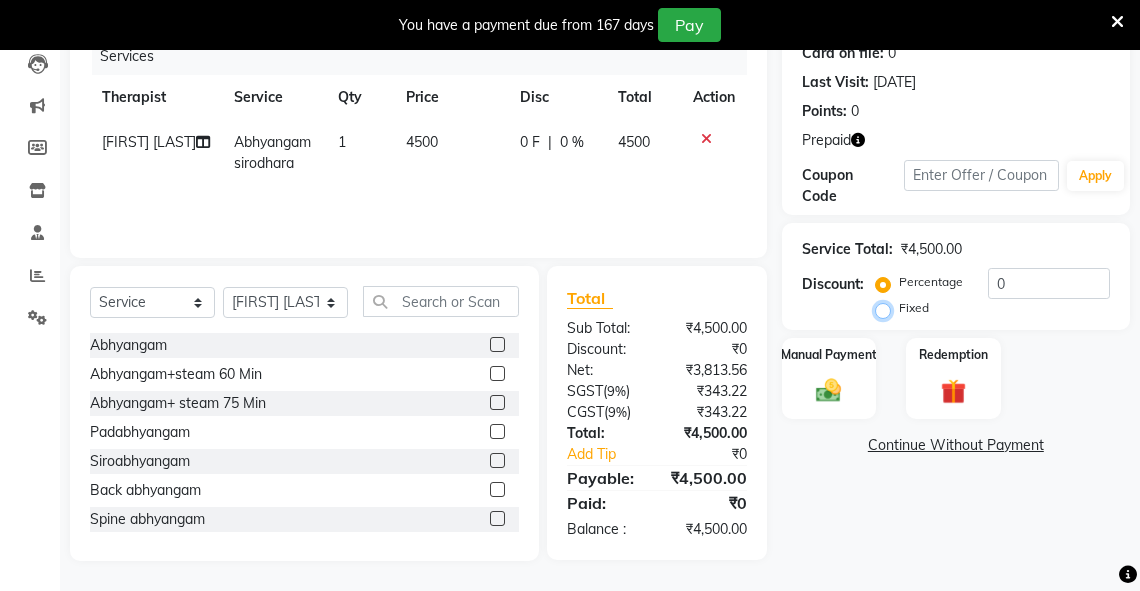 click on "Fixed" at bounding box center (887, 308) 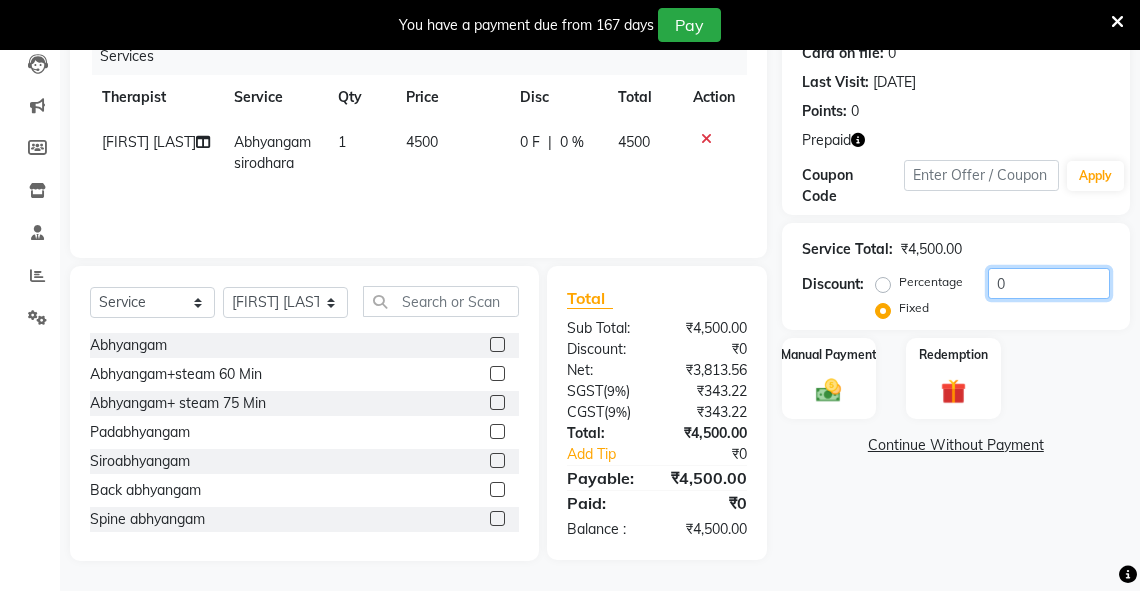 drag, startPoint x: 1032, startPoint y: 292, endPoint x: 972, endPoint y: 304, distance: 61.188232 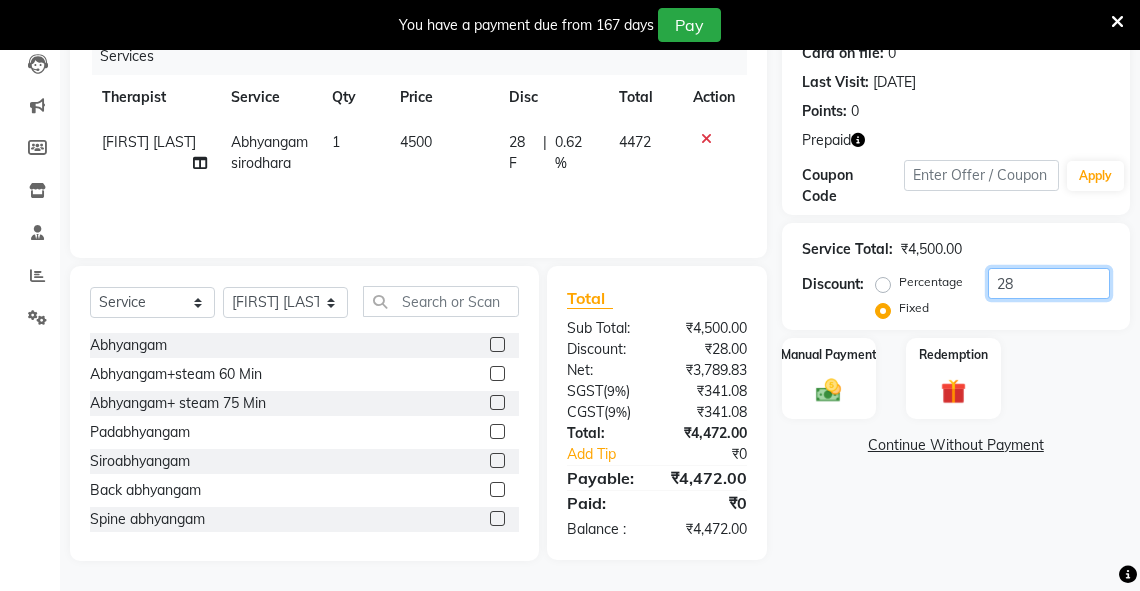 type on "2" 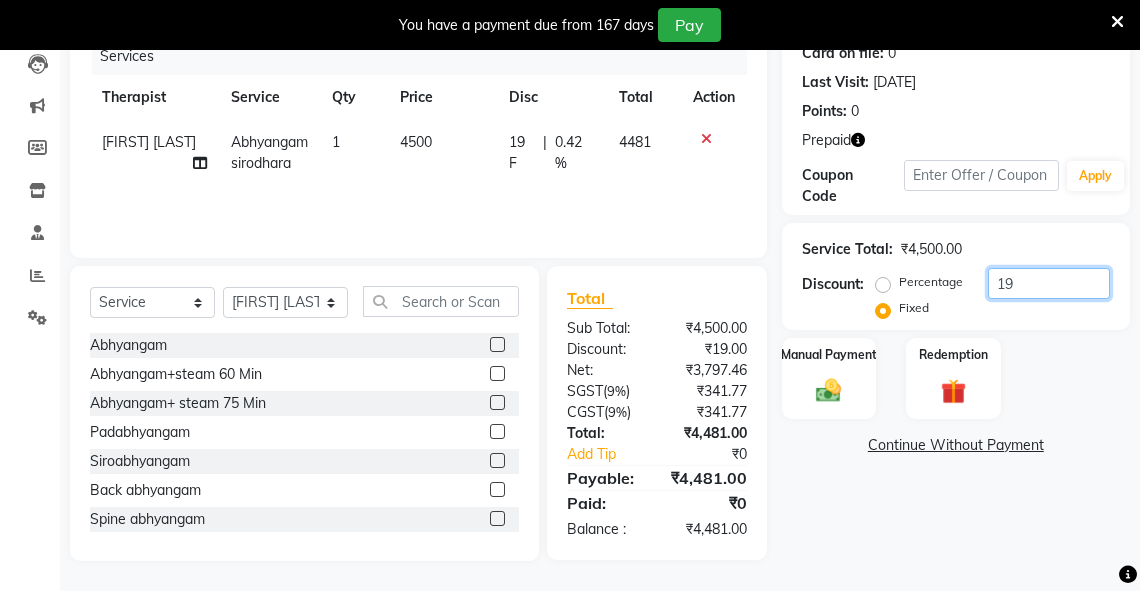 type on "1" 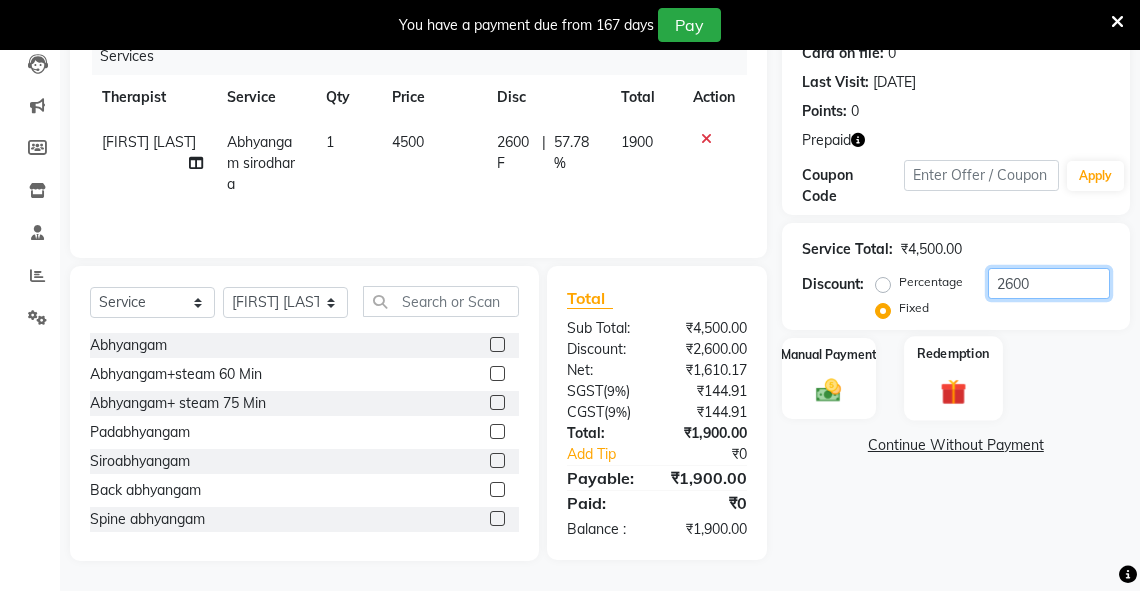 type on "2600" 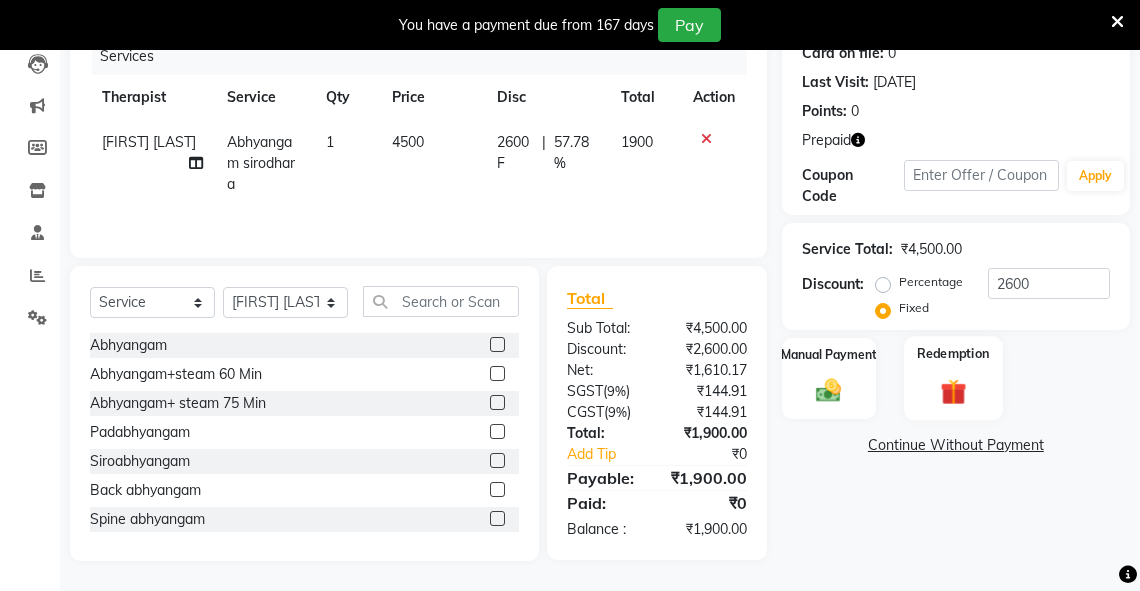 click on "Redemption" 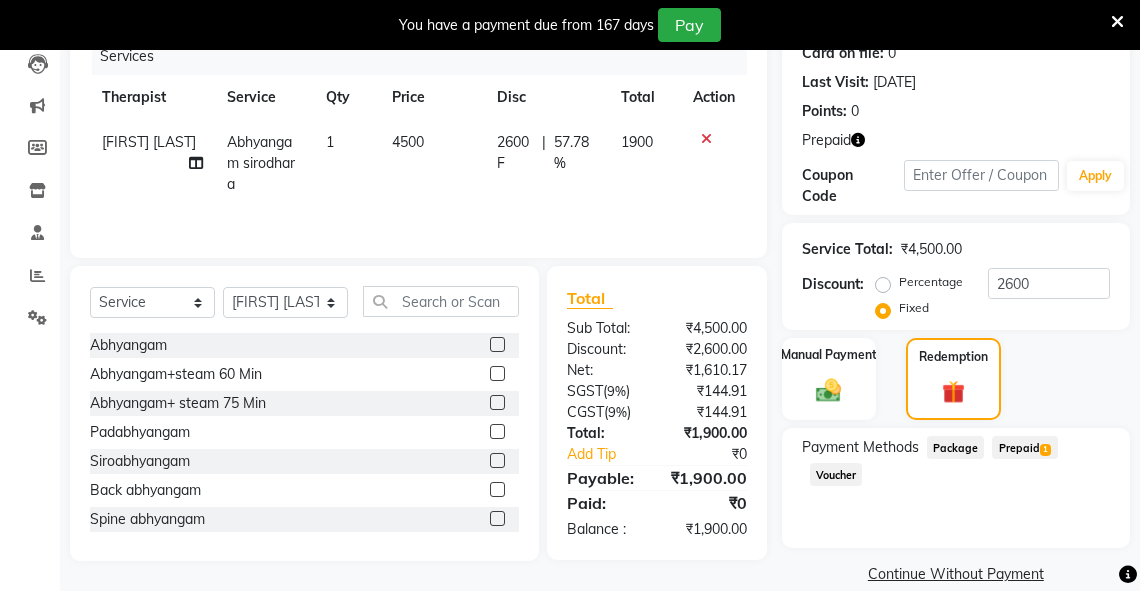 drag, startPoint x: 1024, startPoint y: 445, endPoint x: 1151, endPoint y: 388, distance: 139.20488 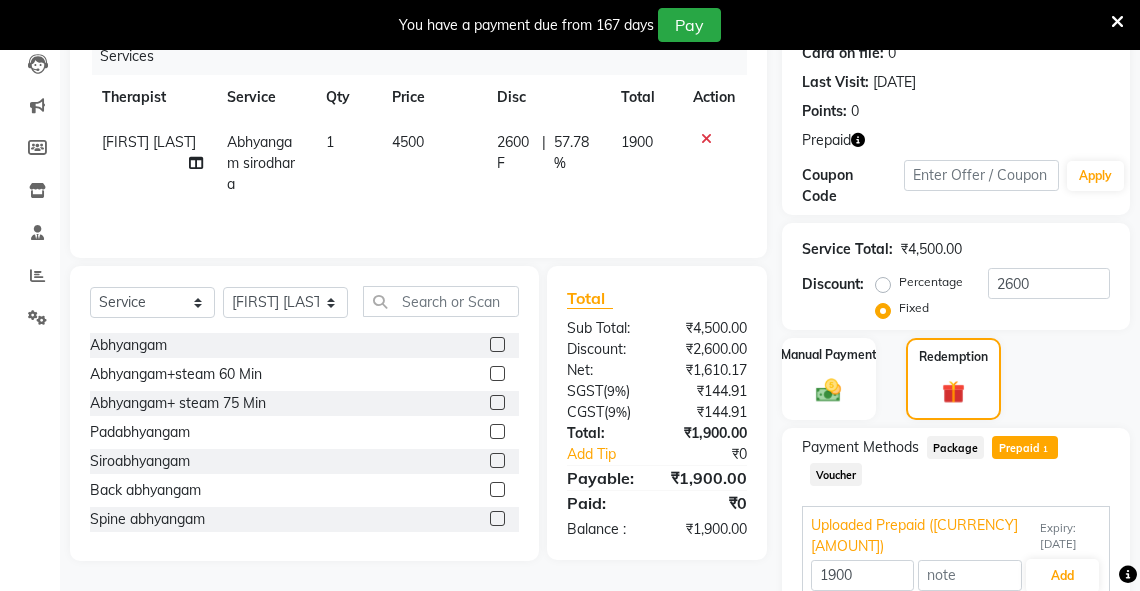 scroll, scrollTop: 352, scrollLeft: 0, axis: vertical 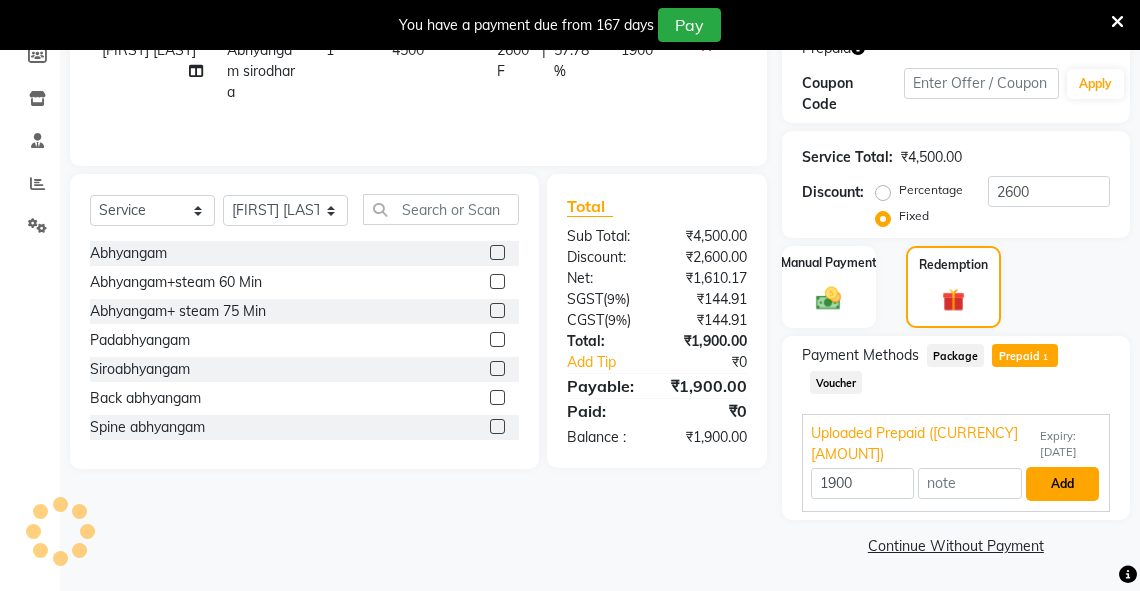 click on "Add" at bounding box center [1062, 484] 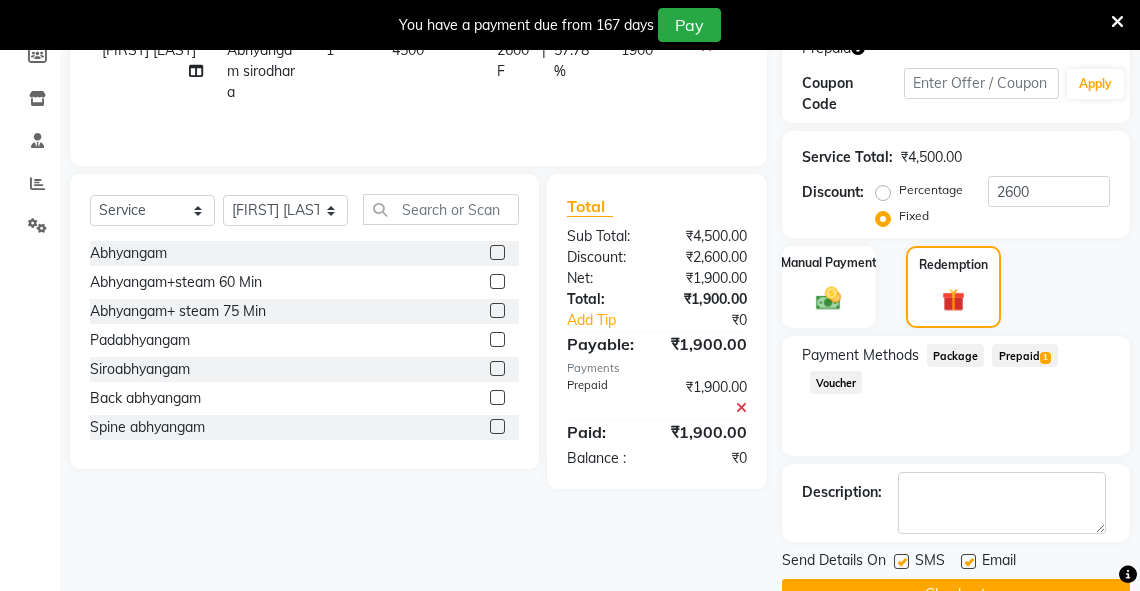 scroll, scrollTop: 399, scrollLeft: 0, axis: vertical 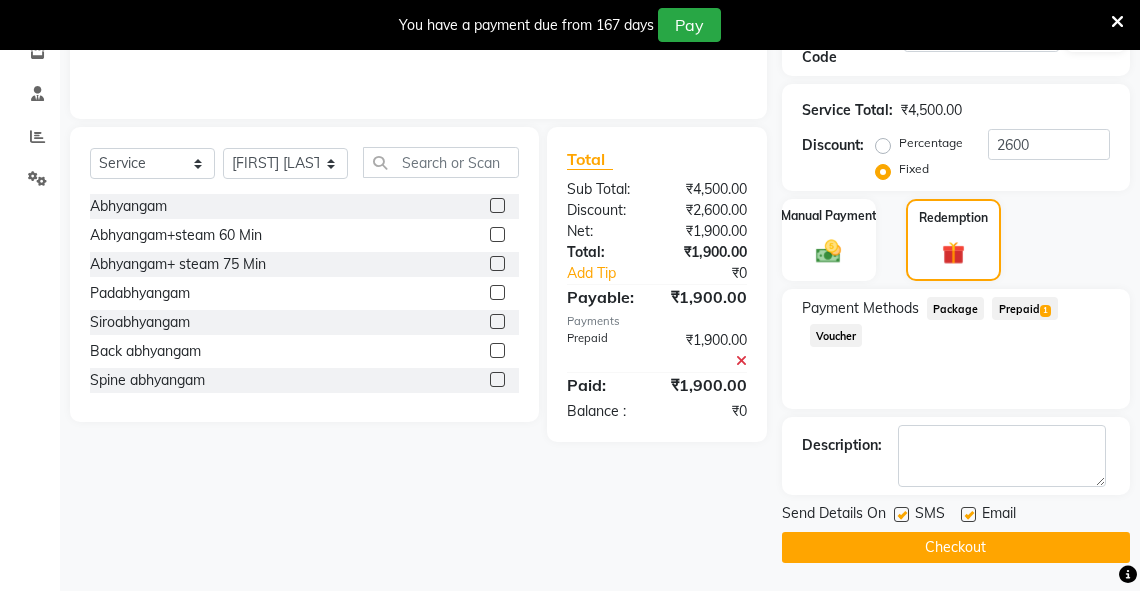 click on "Checkout" 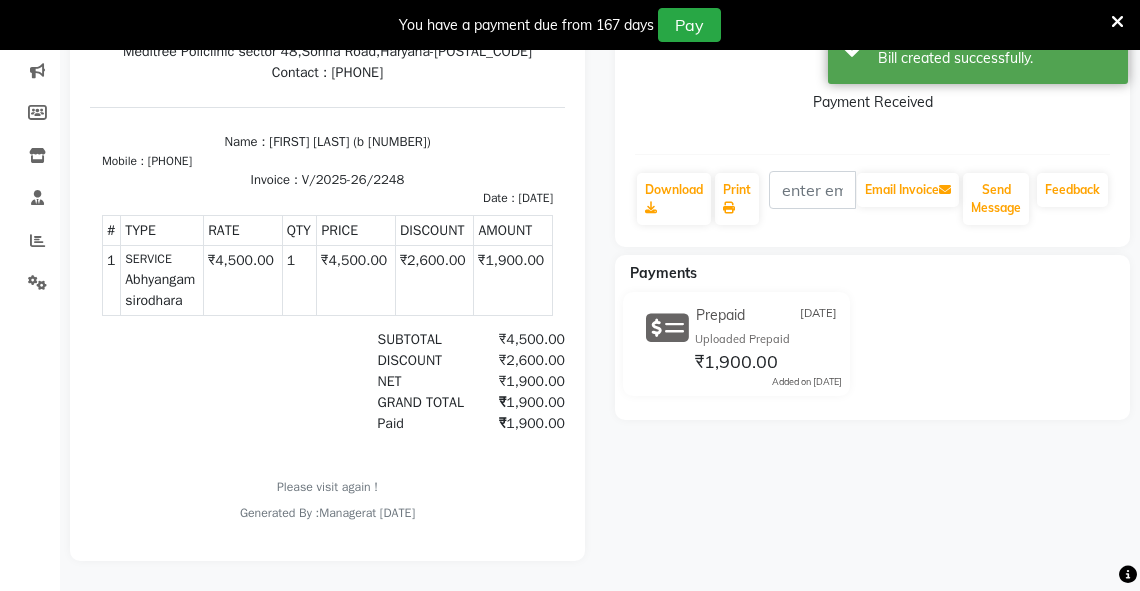 scroll, scrollTop: 0, scrollLeft: 0, axis: both 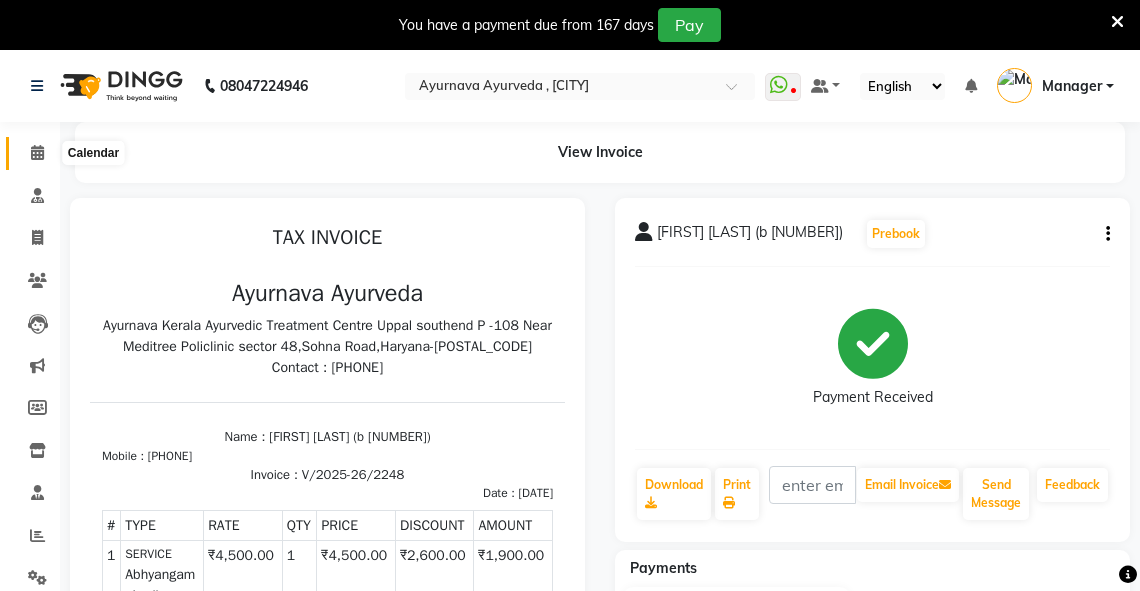 click 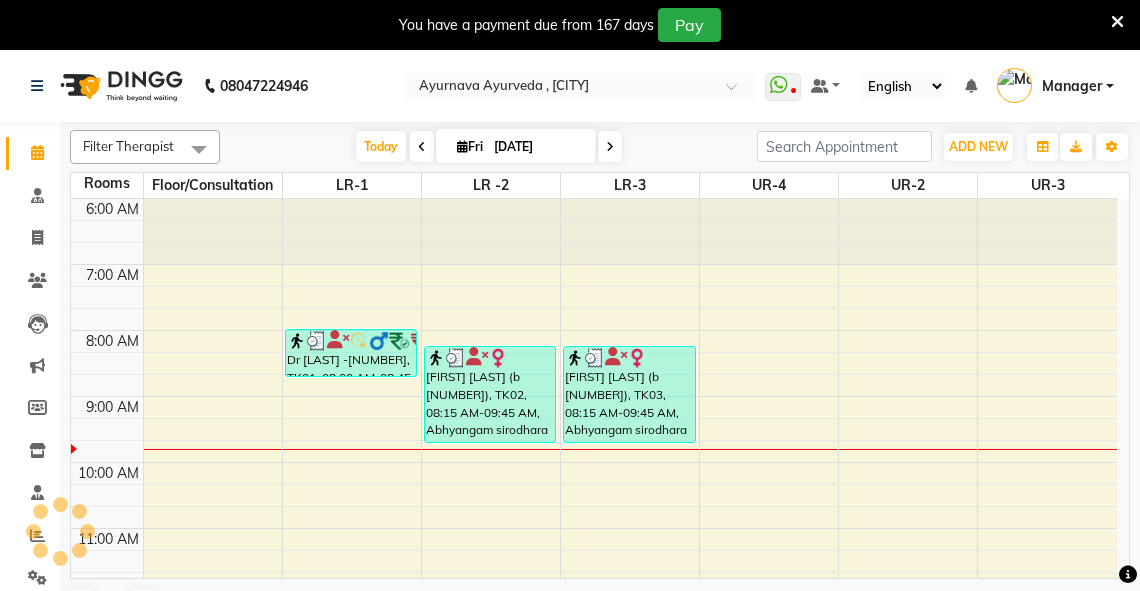 scroll, scrollTop: 0, scrollLeft: 0, axis: both 